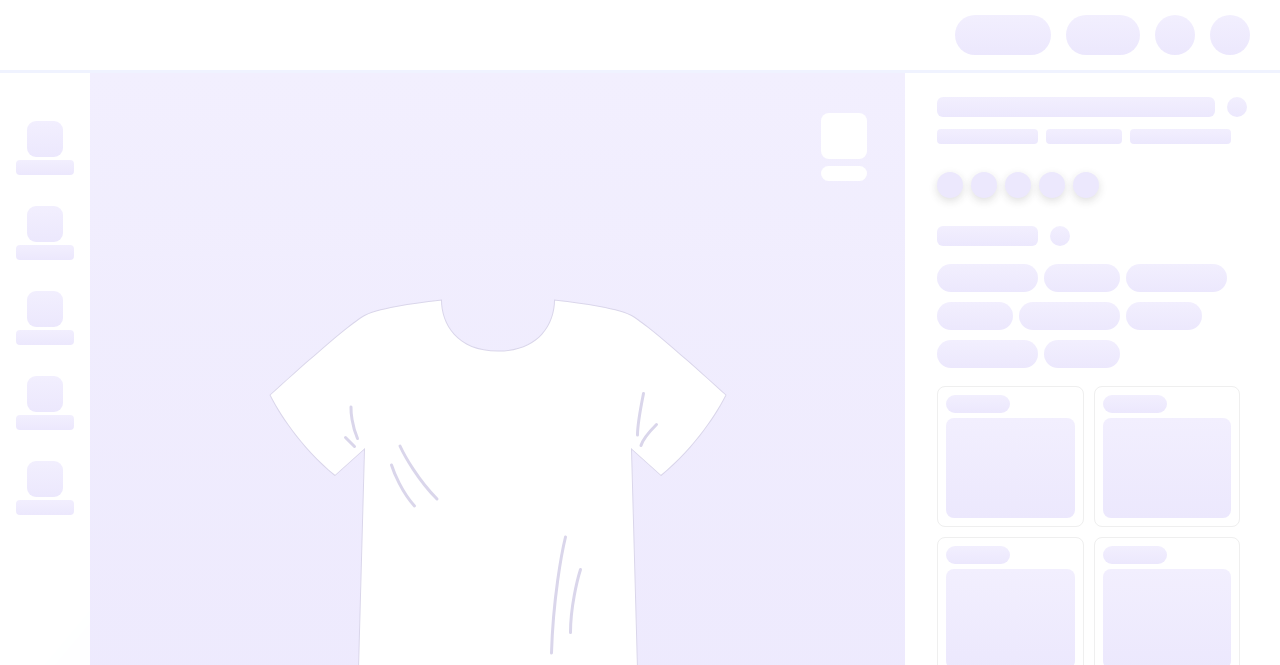 scroll, scrollTop: 0, scrollLeft: 0, axis: both 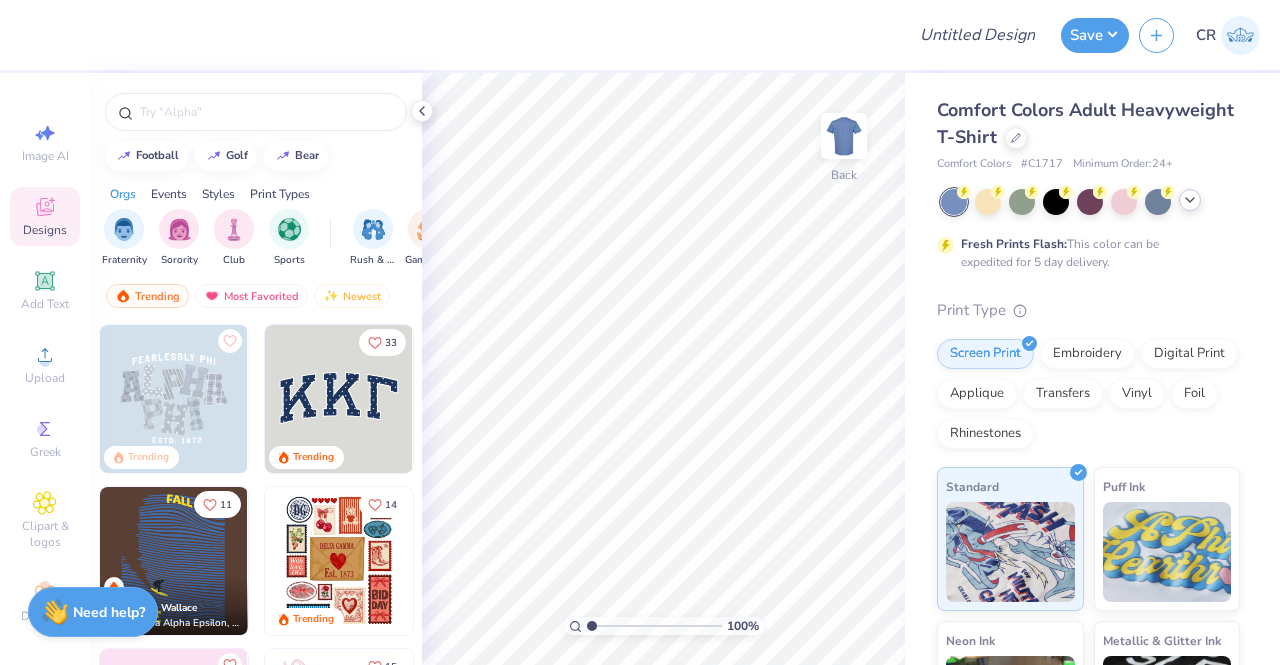 click 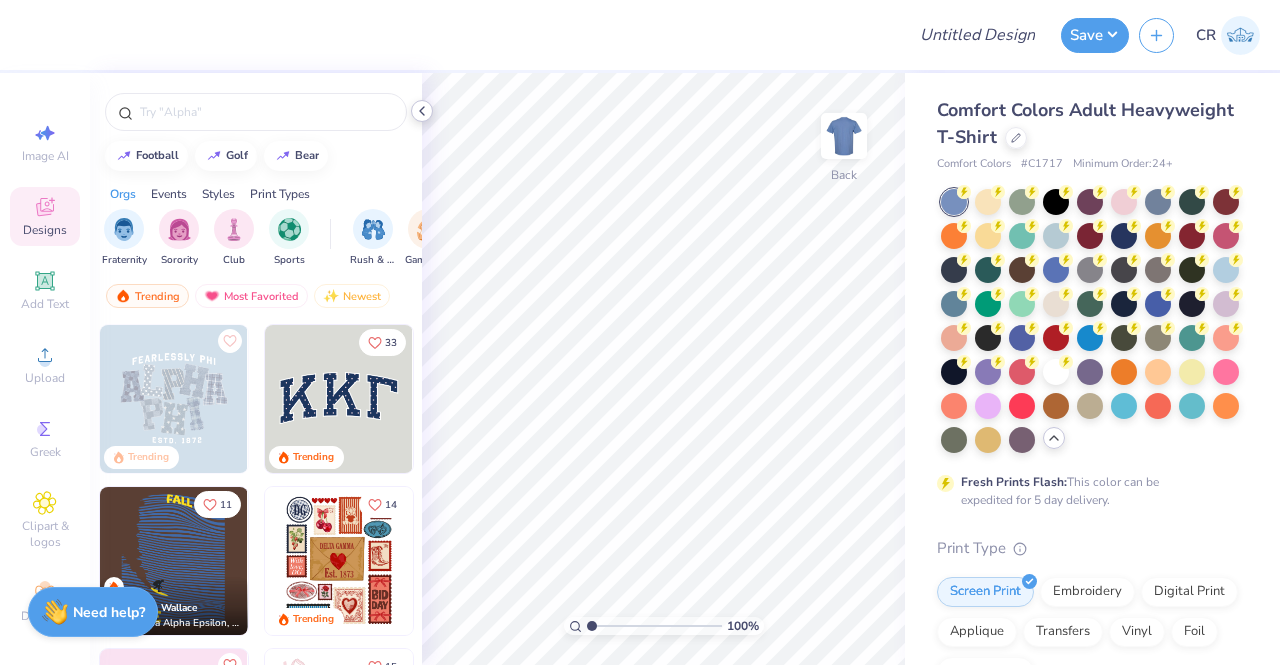 click at bounding box center [422, 111] 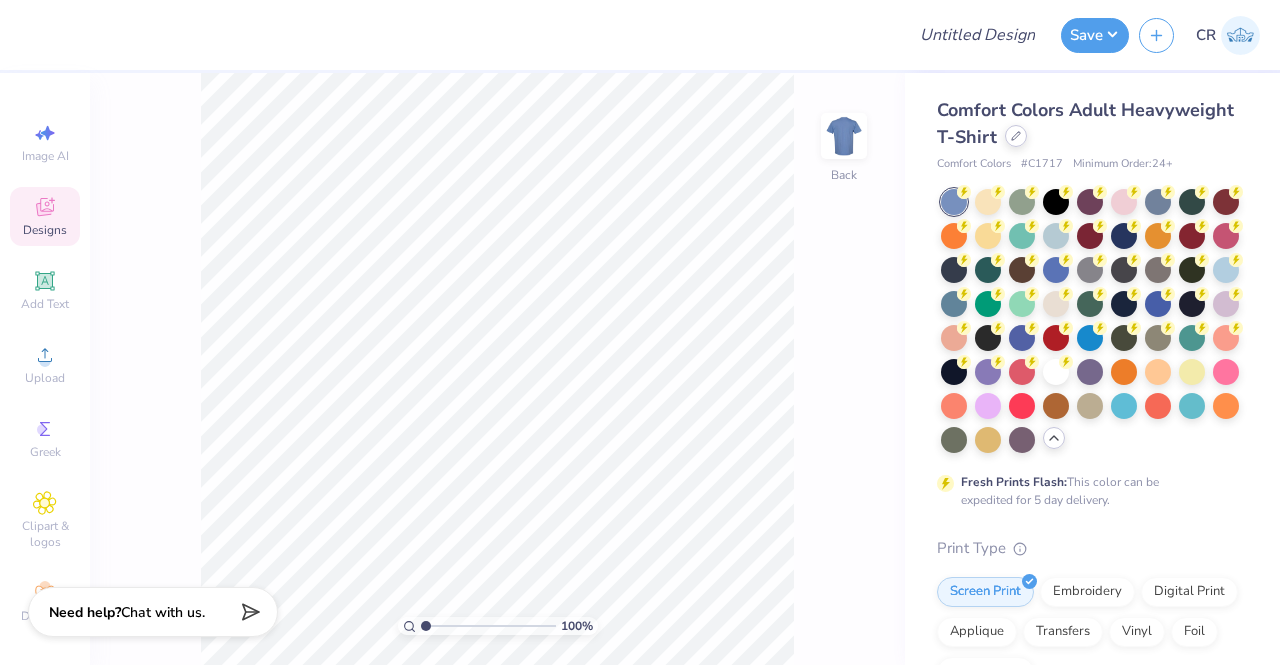click at bounding box center [1016, 136] 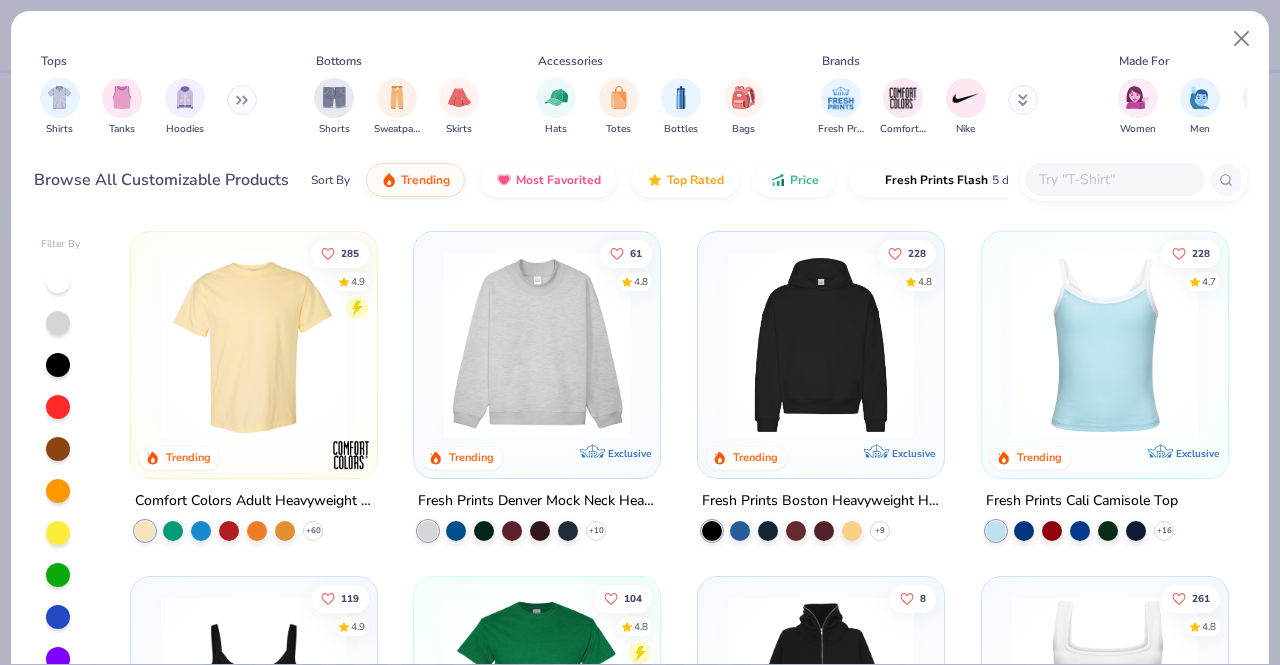 click at bounding box center [242, 100] 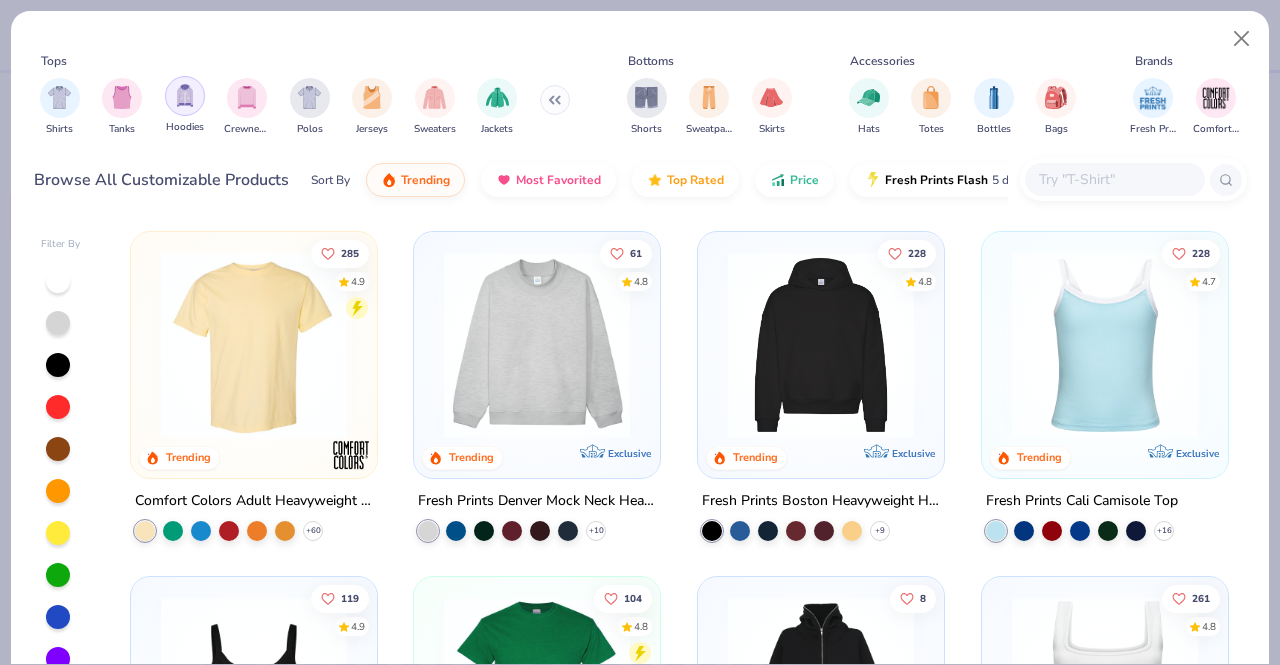 click at bounding box center (185, 96) 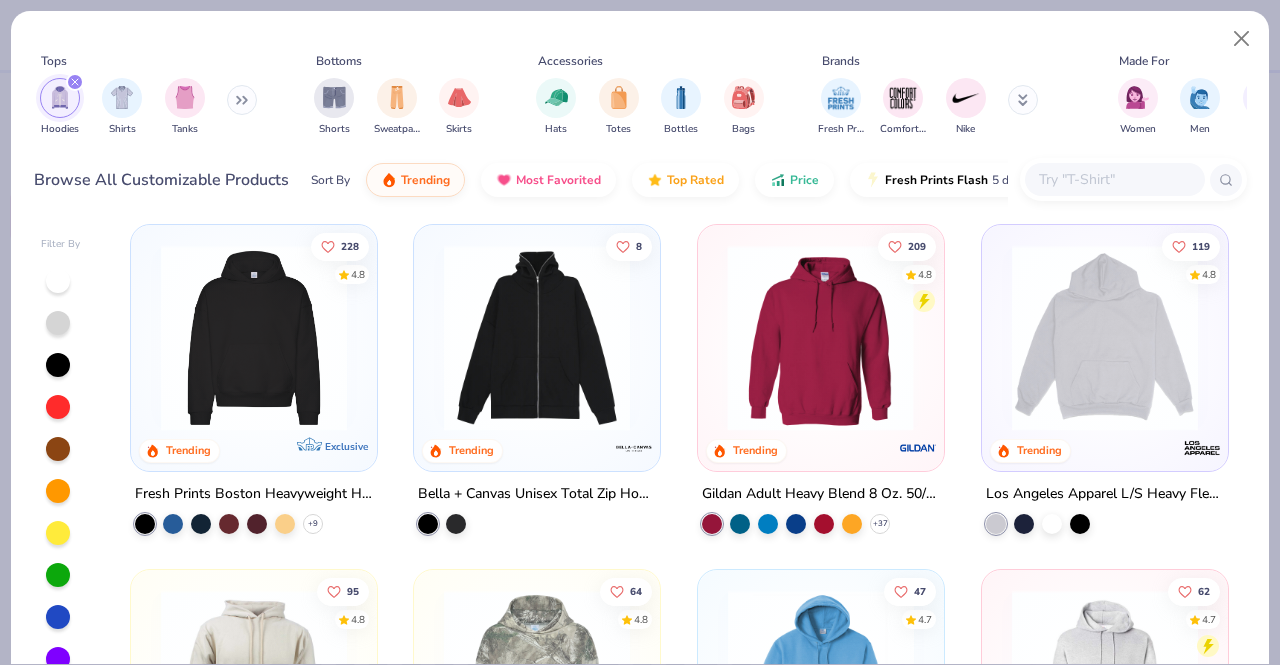 scroll, scrollTop: 0, scrollLeft: 0, axis: both 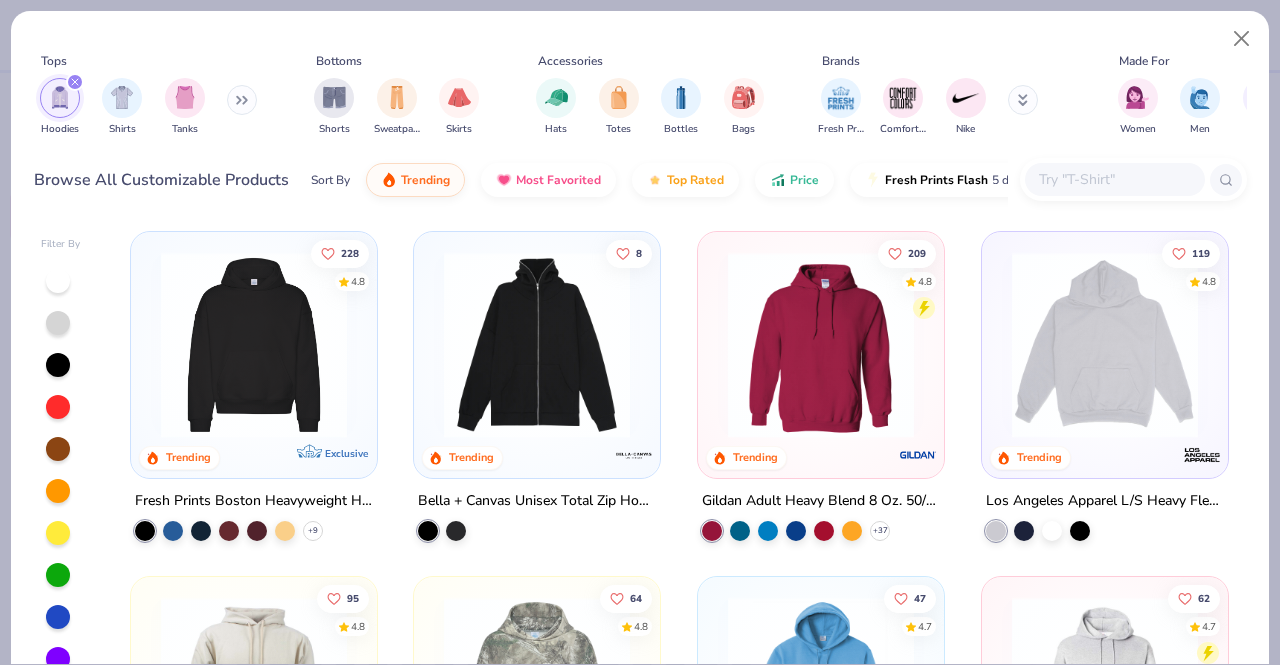 click at bounding box center (821, 345) 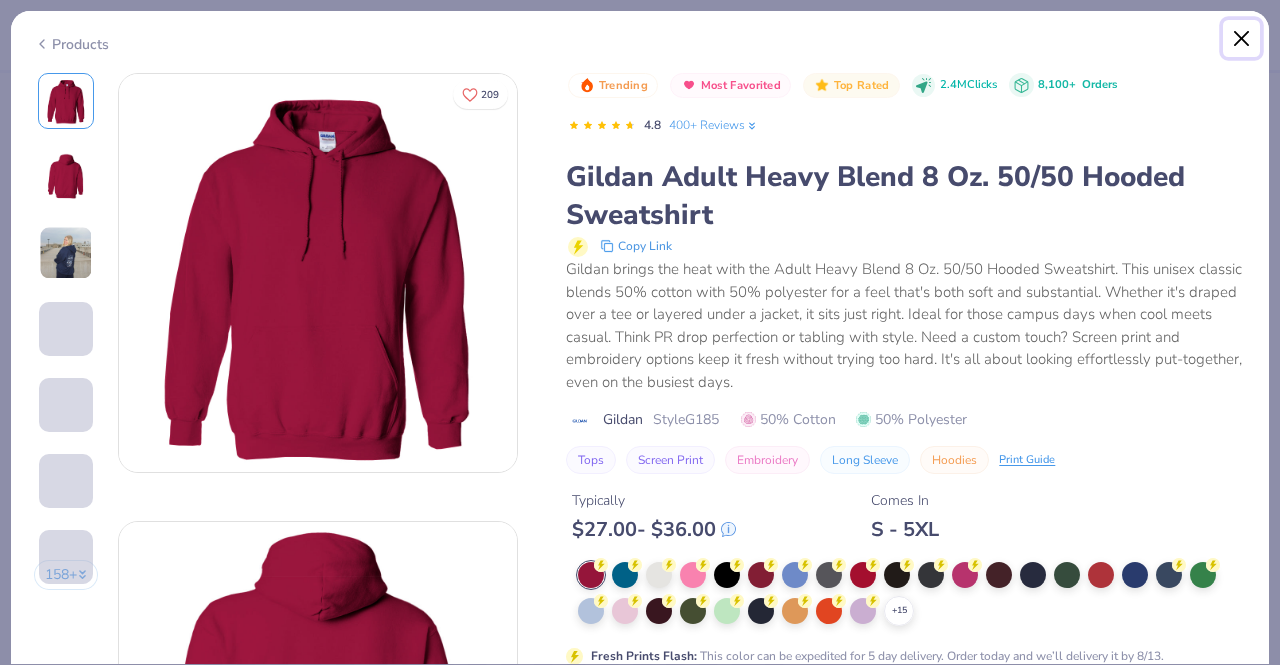 click at bounding box center [1242, 39] 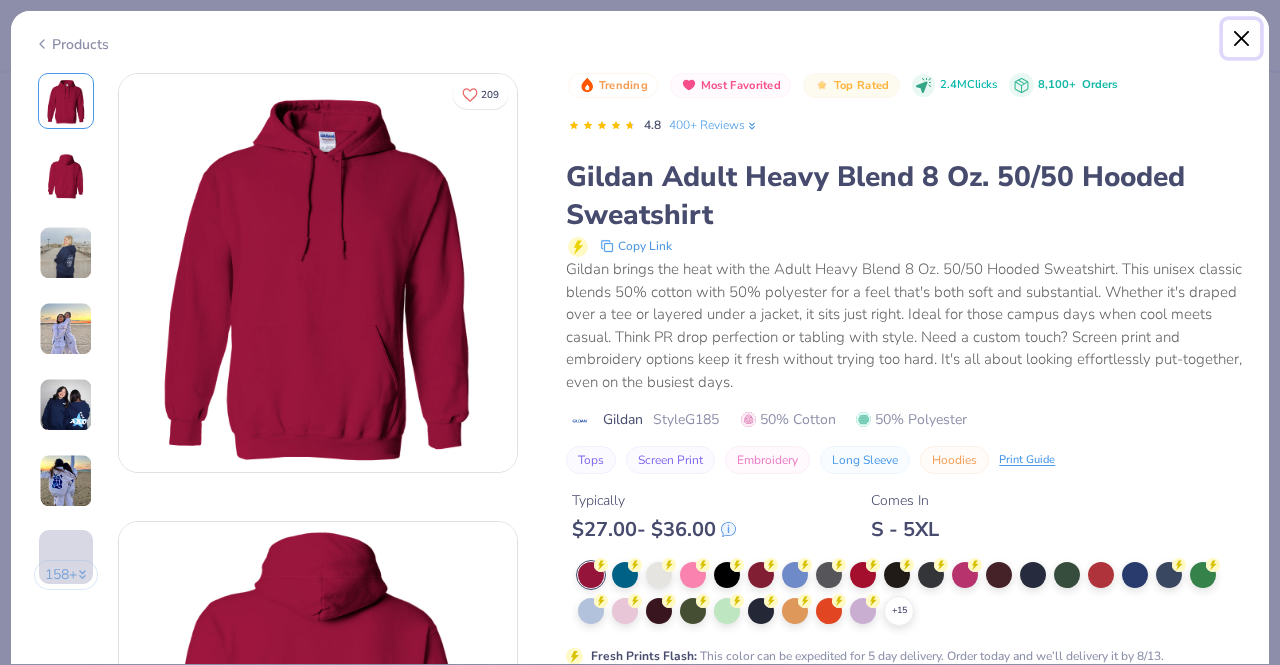 click at bounding box center [1242, 39] 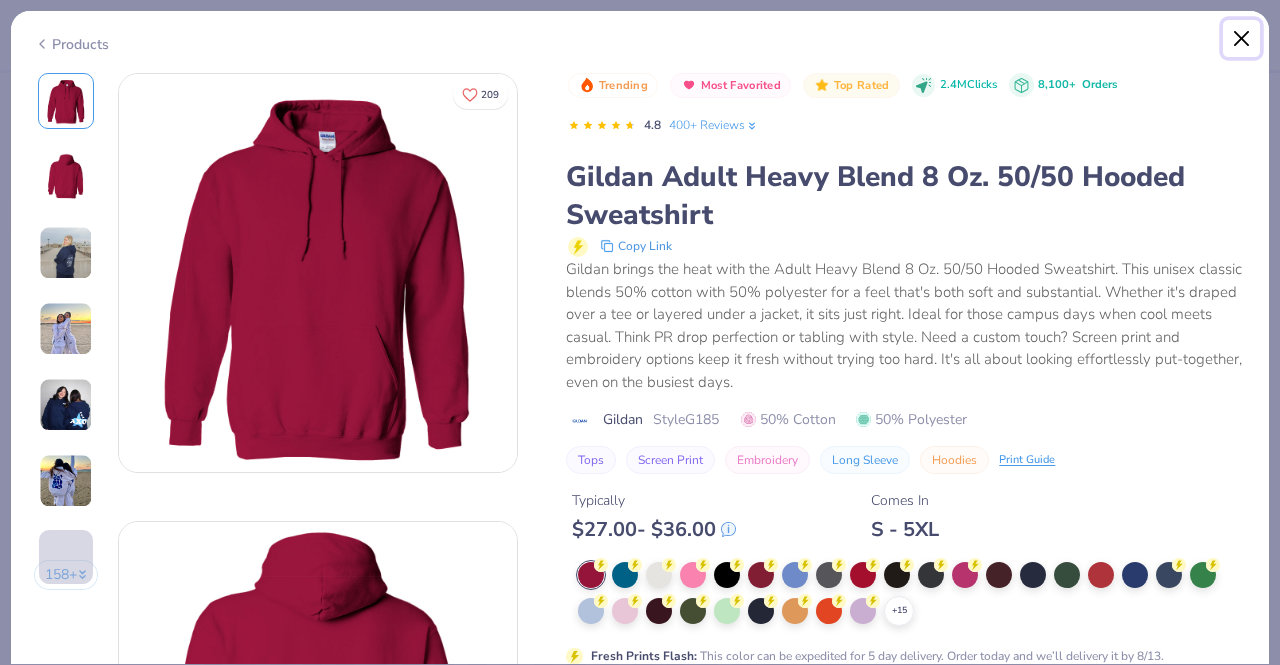 click at bounding box center (1242, 39) 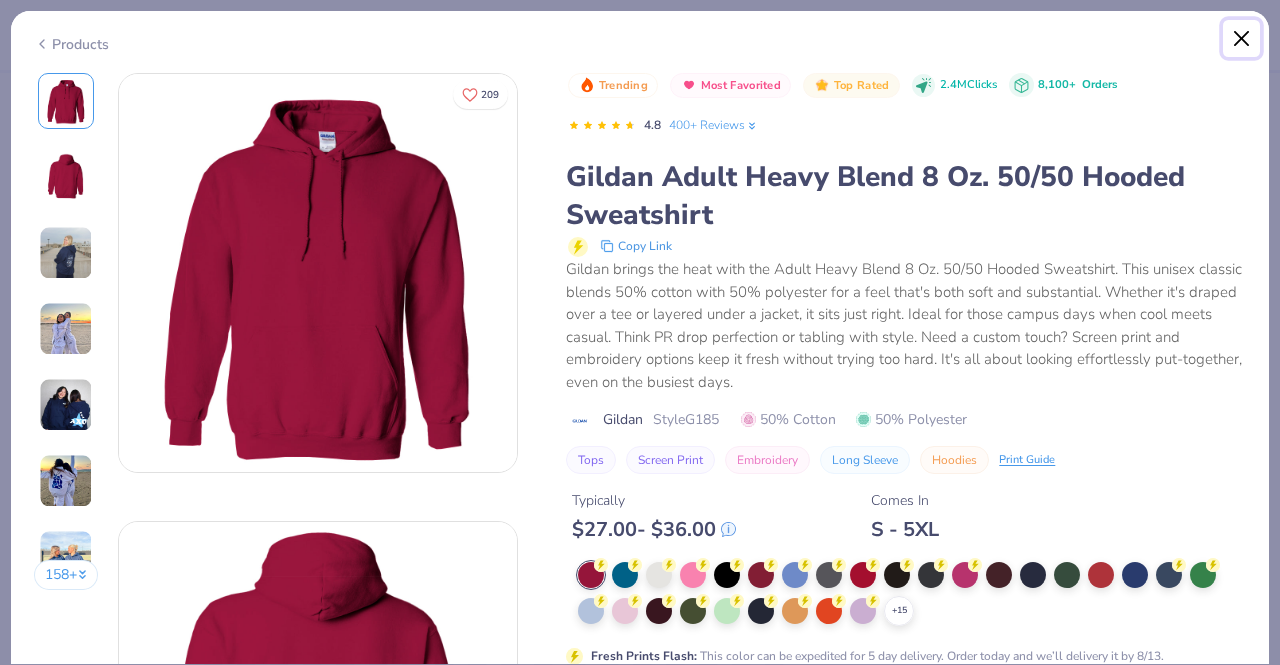 click at bounding box center [1242, 39] 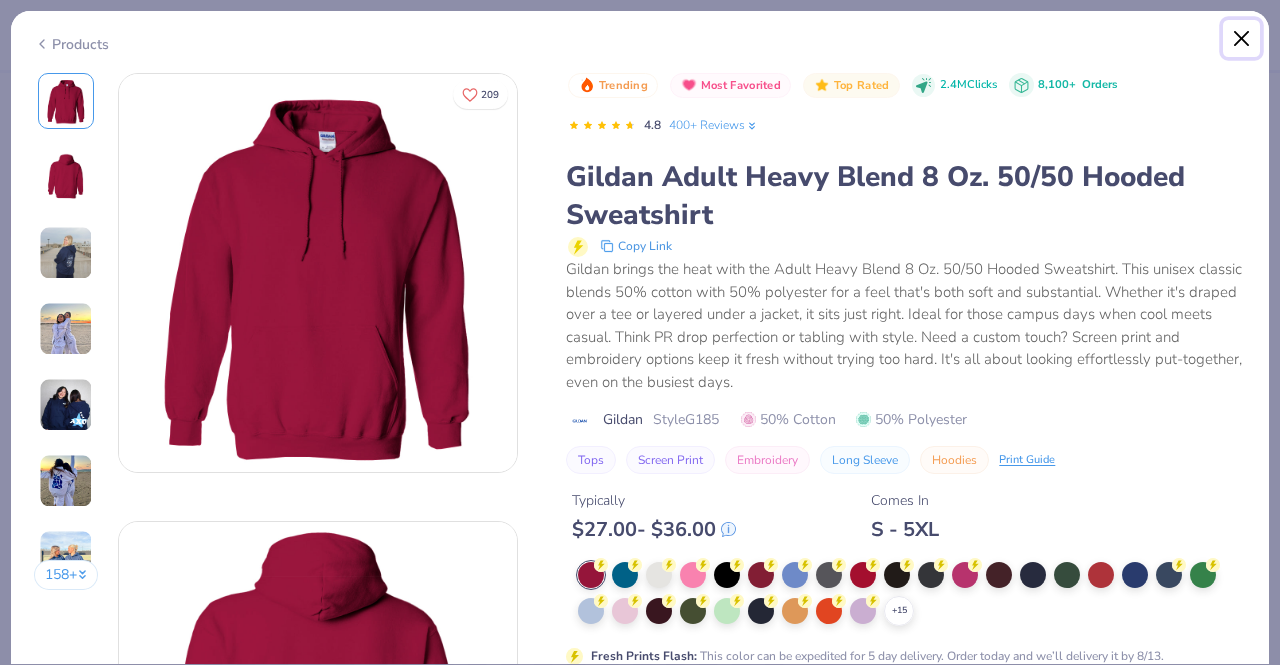 click at bounding box center [1242, 39] 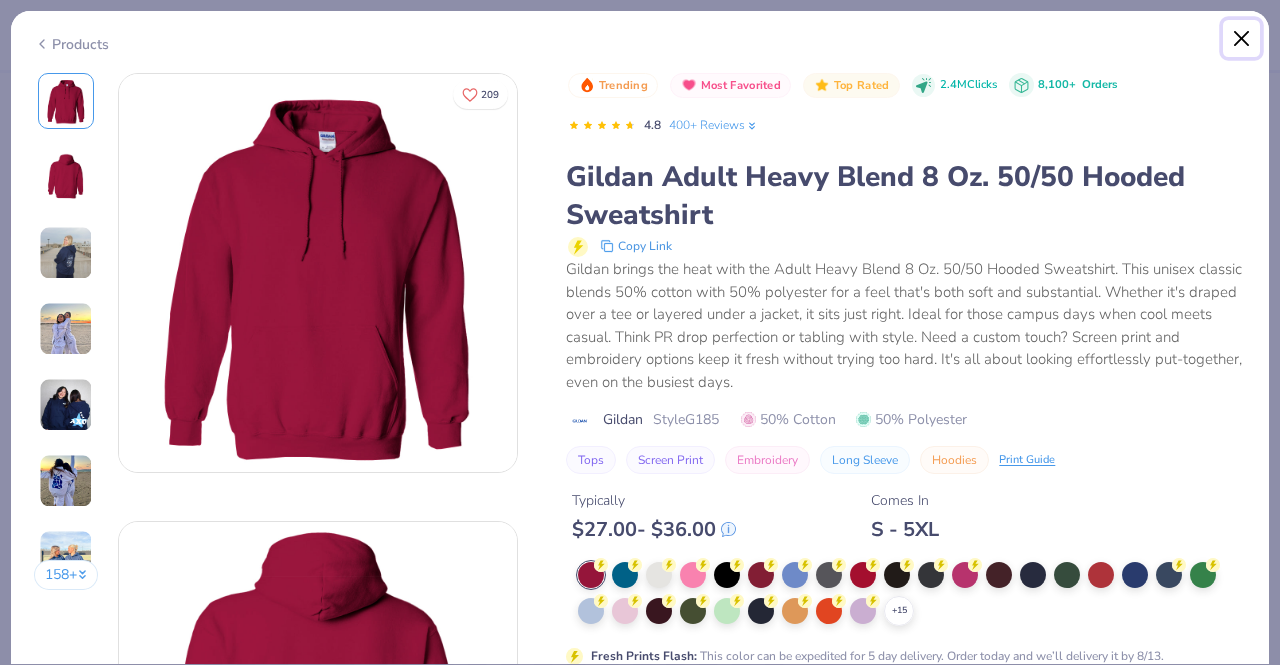 click at bounding box center (1242, 39) 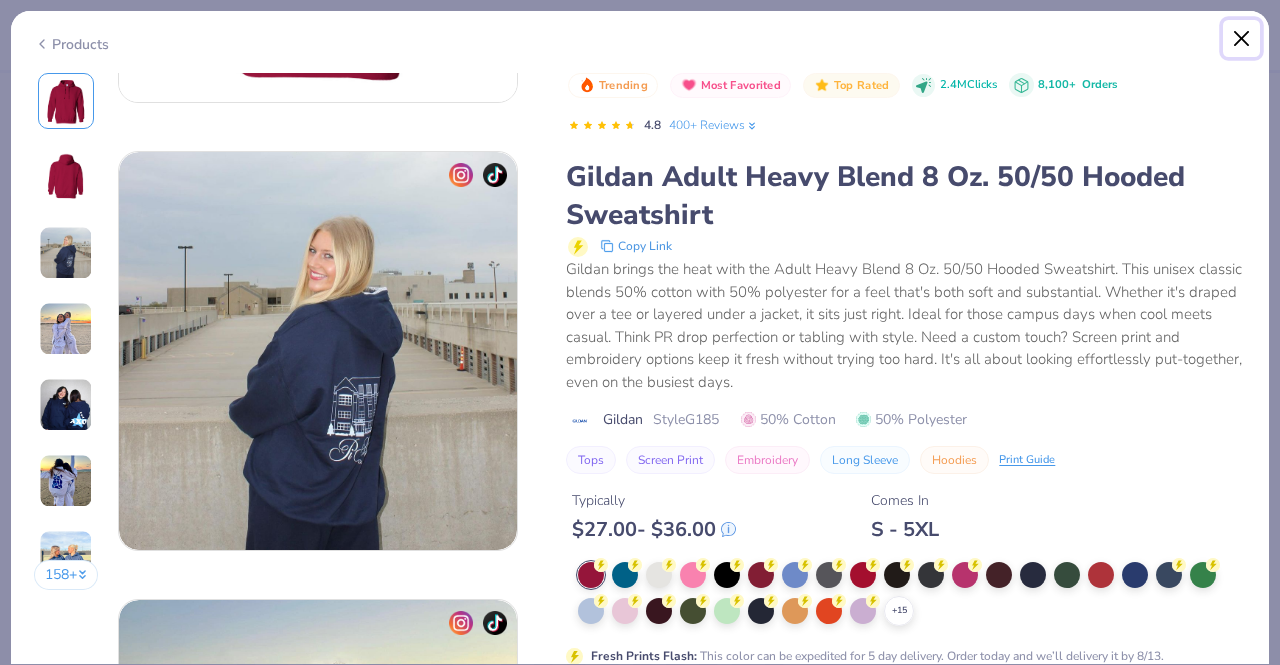 scroll, scrollTop: 746, scrollLeft: 0, axis: vertical 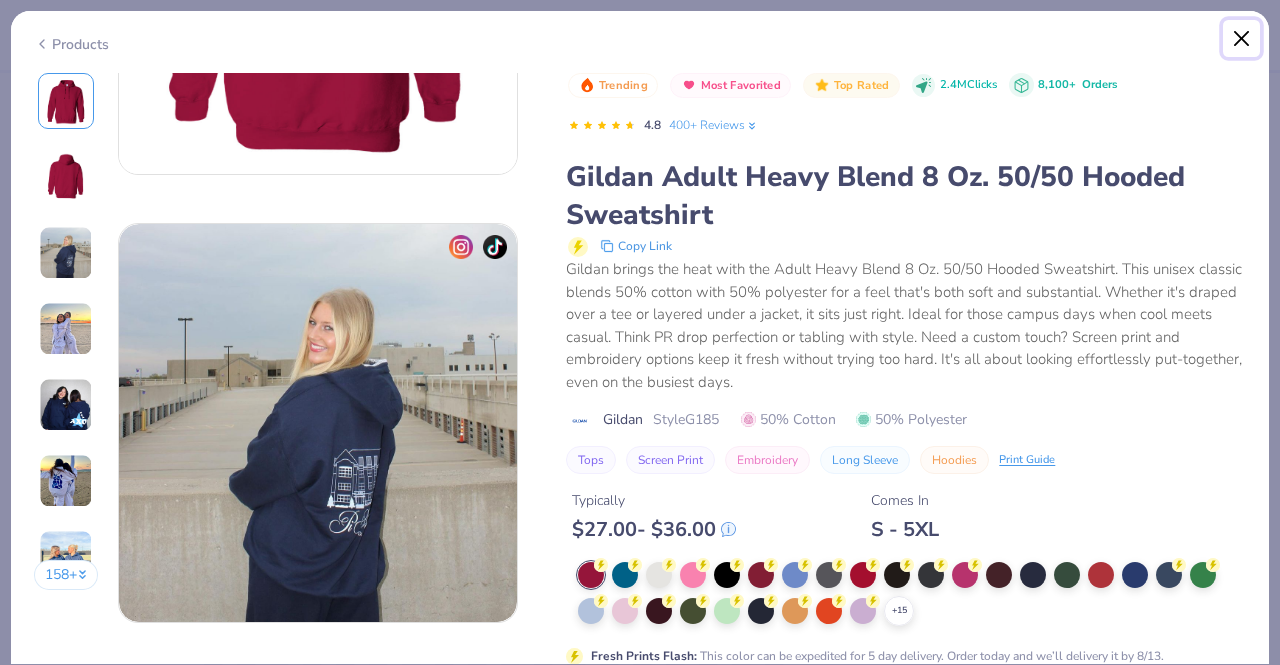 click at bounding box center (1242, 39) 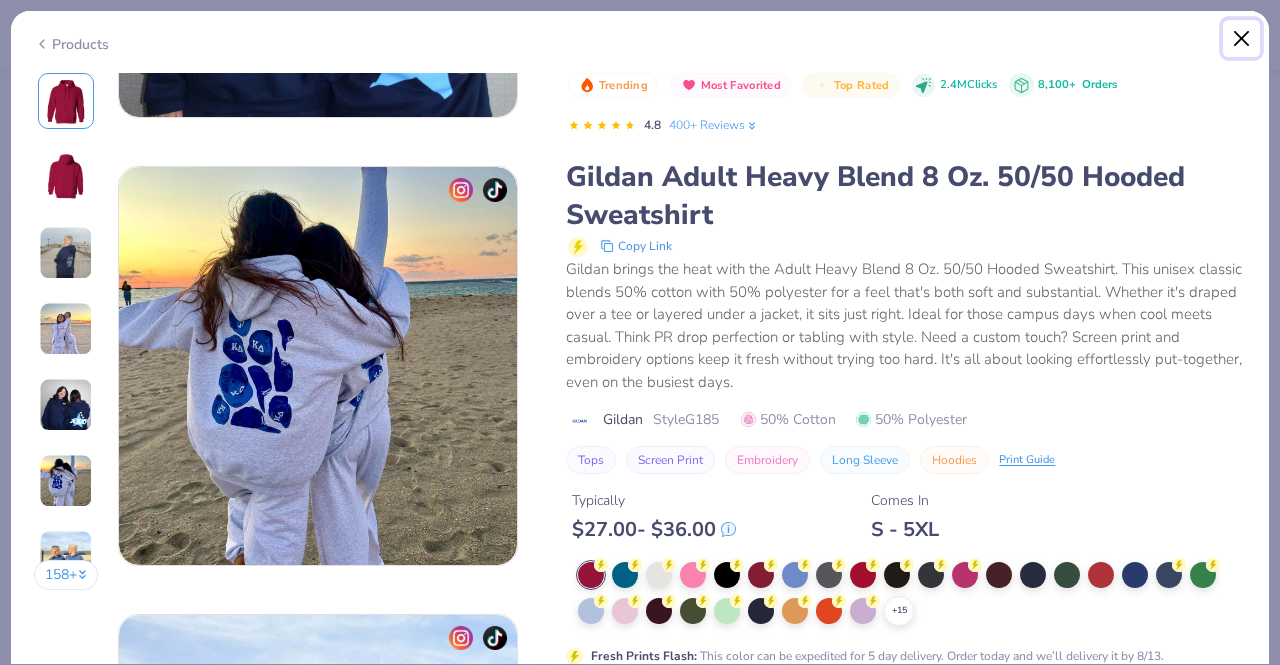 scroll, scrollTop: 2040, scrollLeft: 0, axis: vertical 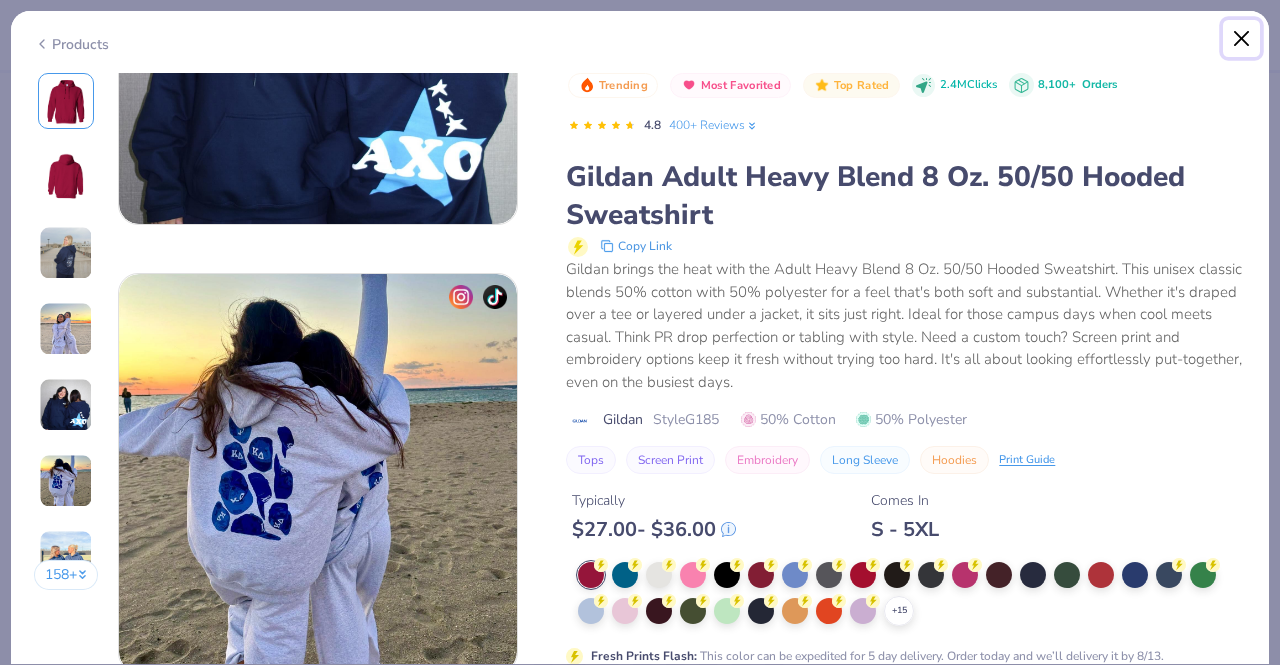 click at bounding box center (1242, 39) 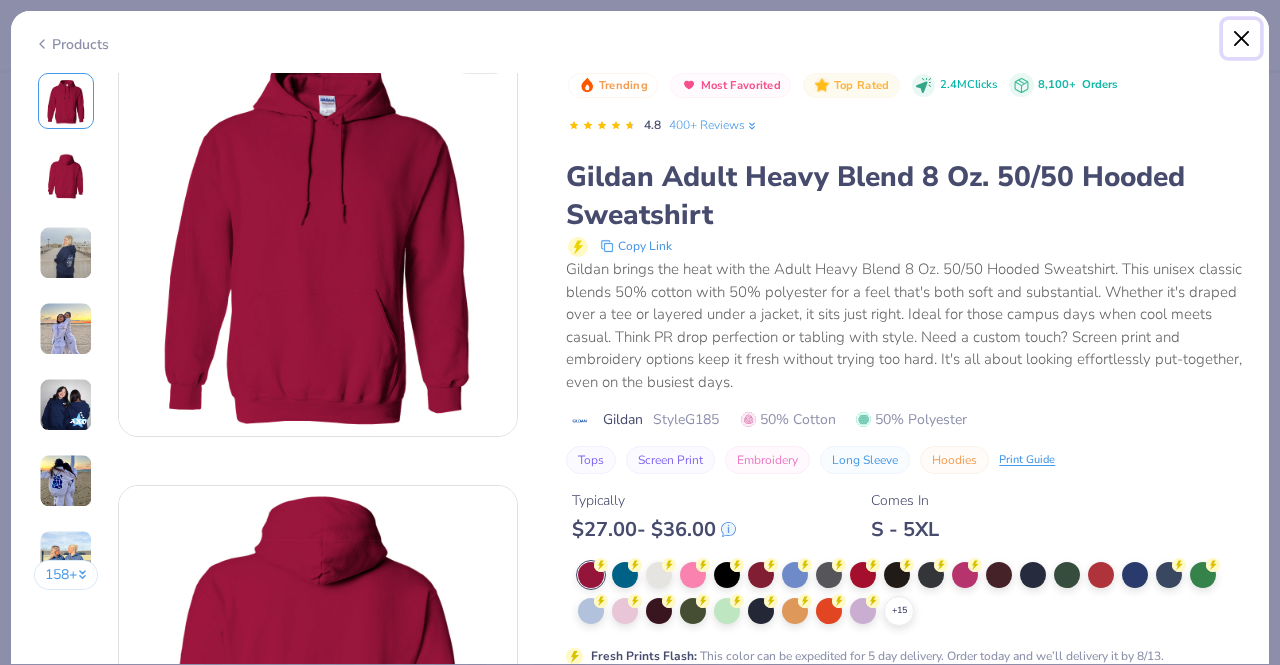 scroll, scrollTop: 0, scrollLeft: 0, axis: both 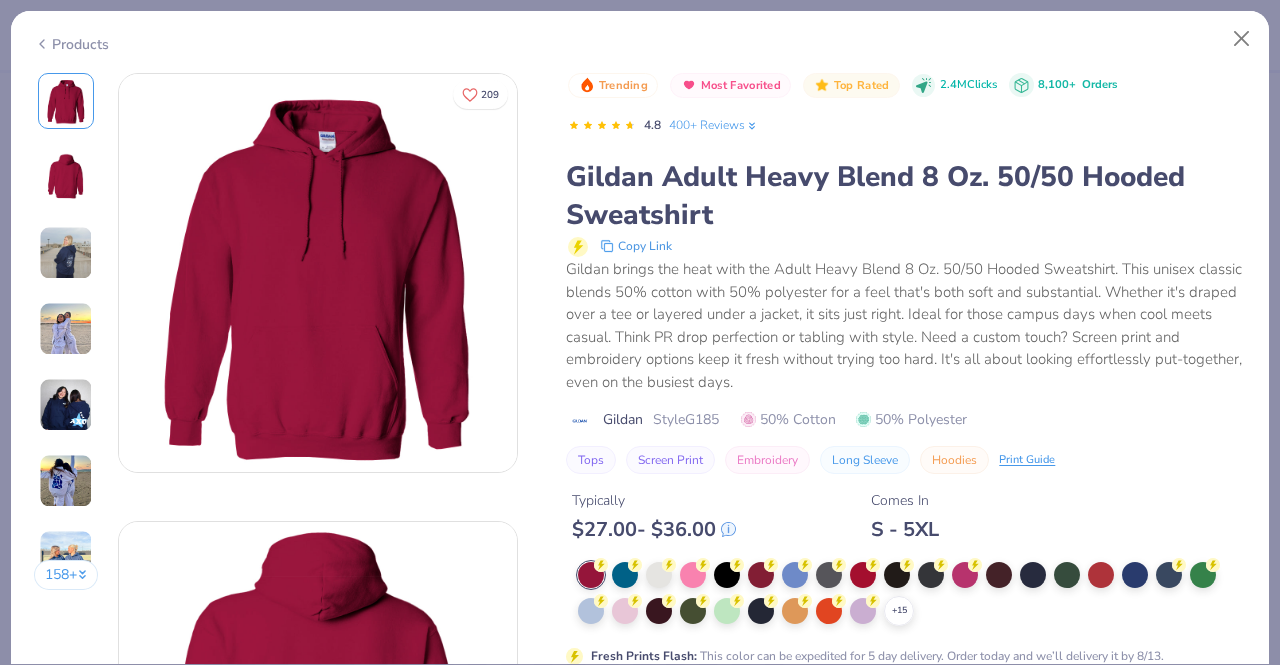 click on "Products" at bounding box center (71, 44) 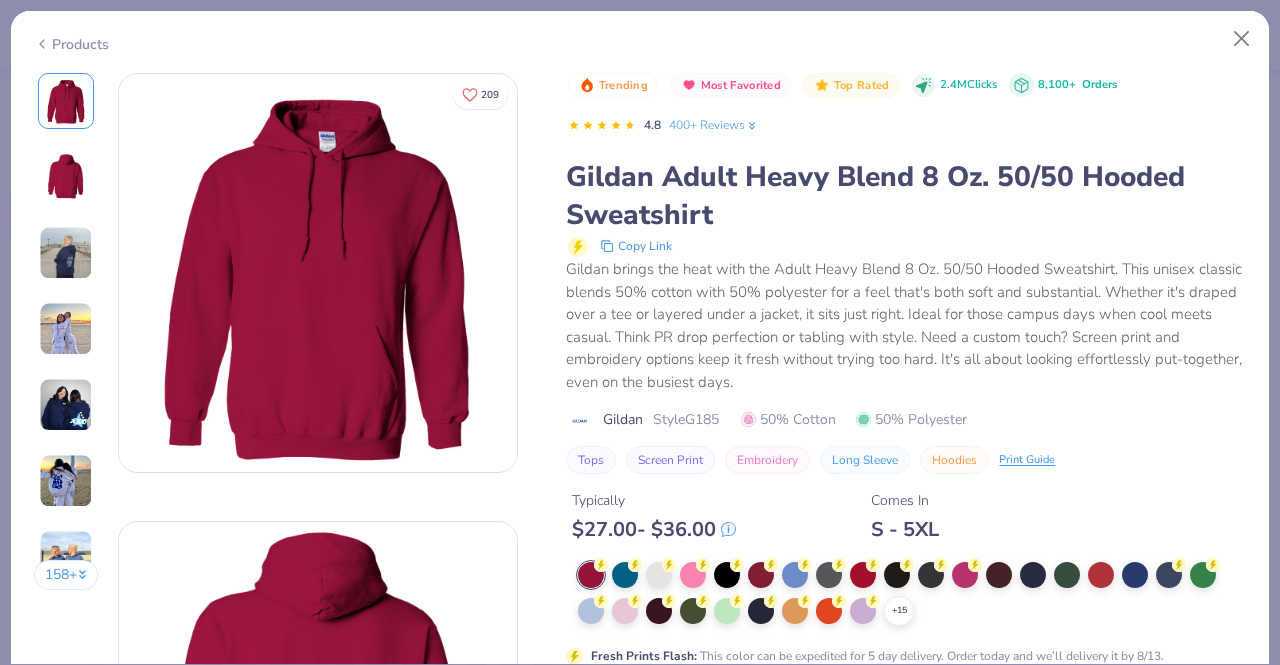click on "Products" at bounding box center [71, 44] 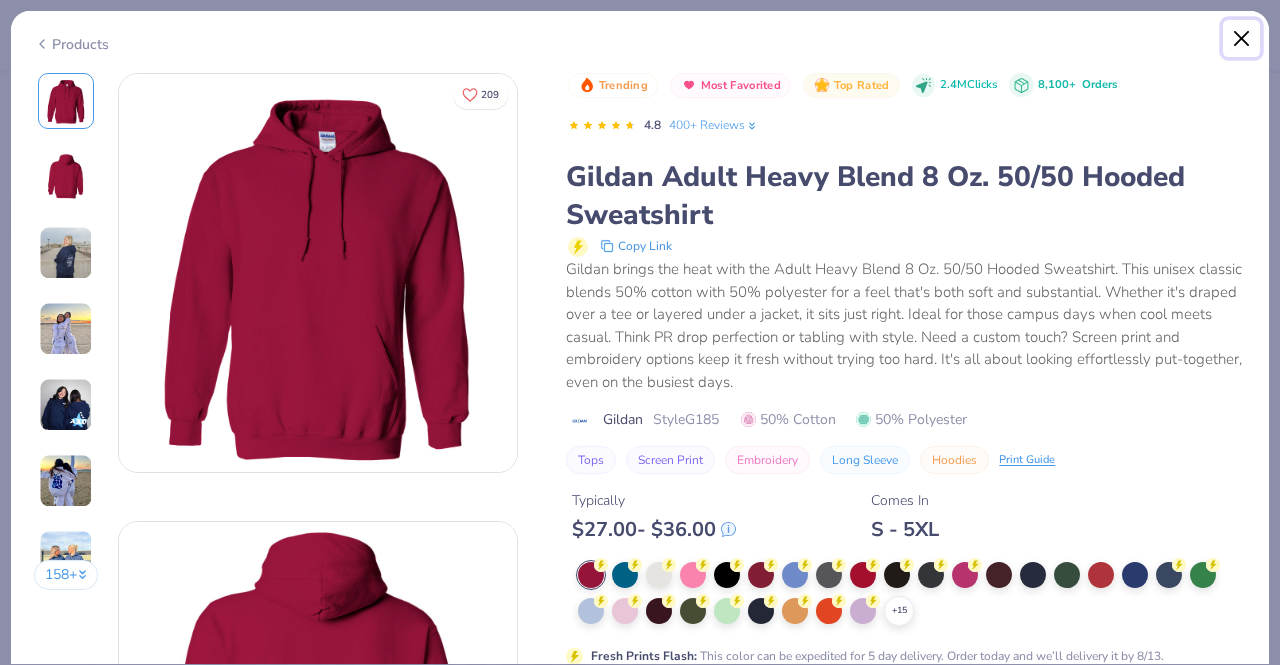 click at bounding box center [1242, 39] 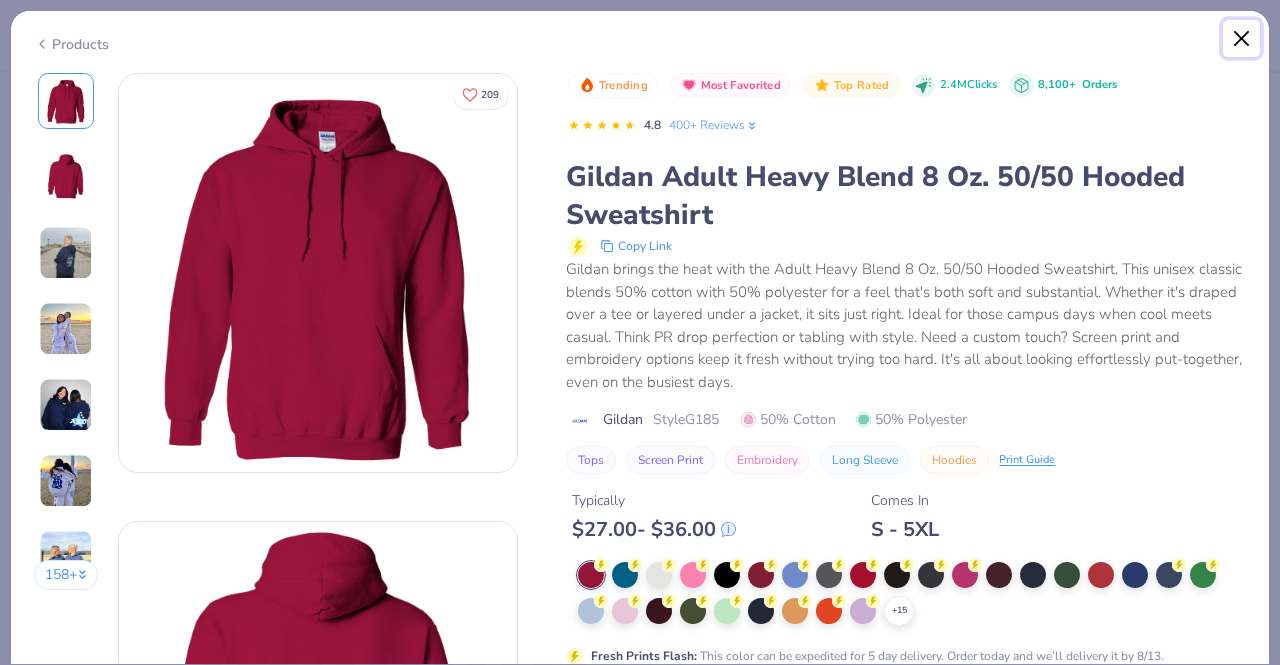 click at bounding box center [1242, 39] 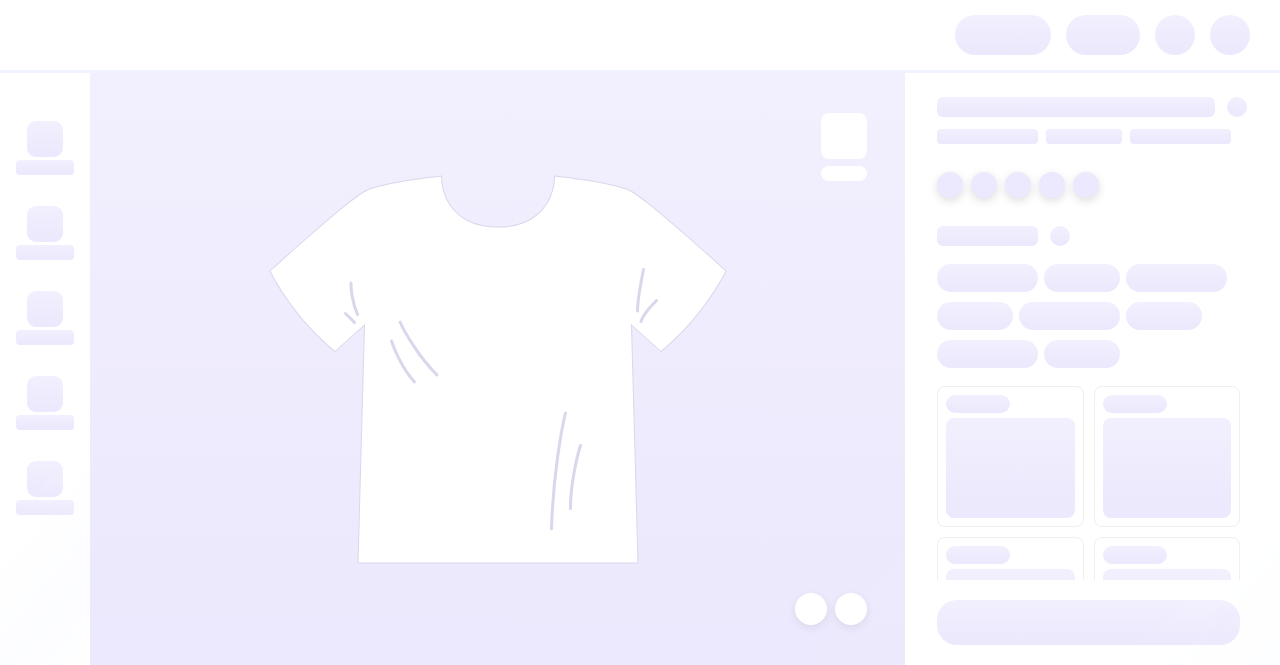 scroll, scrollTop: 0, scrollLeft: 0, axis: both 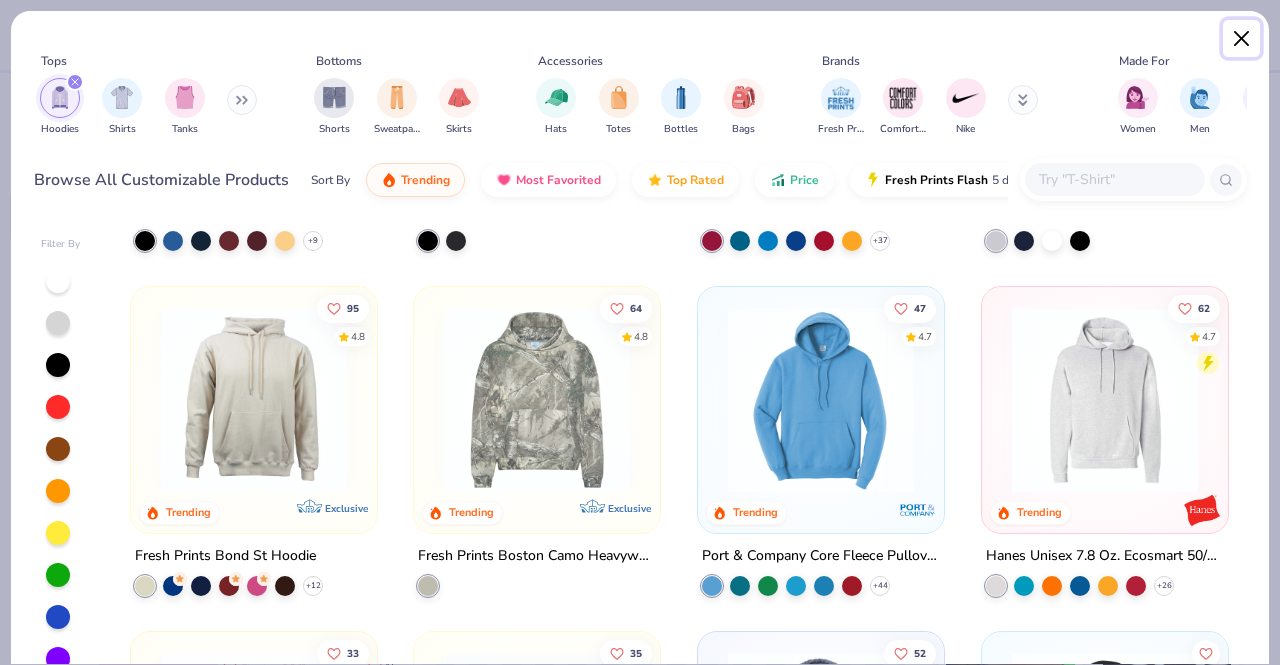 click at bounding box center (1242, 39) 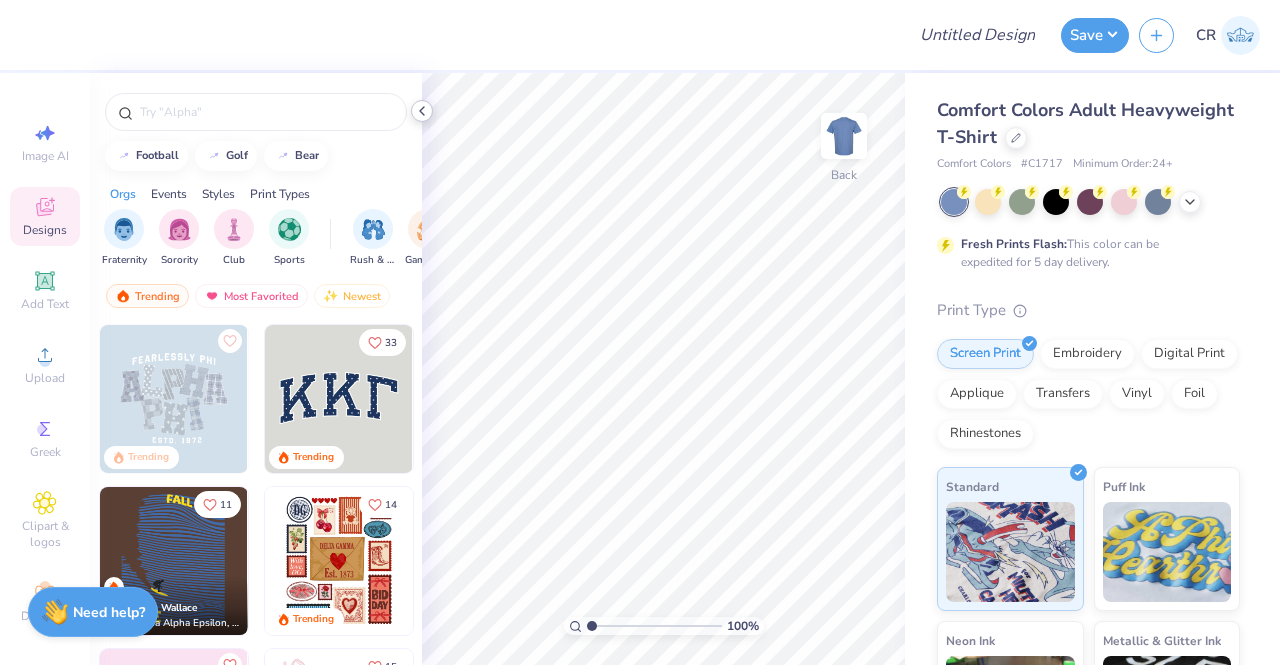 click 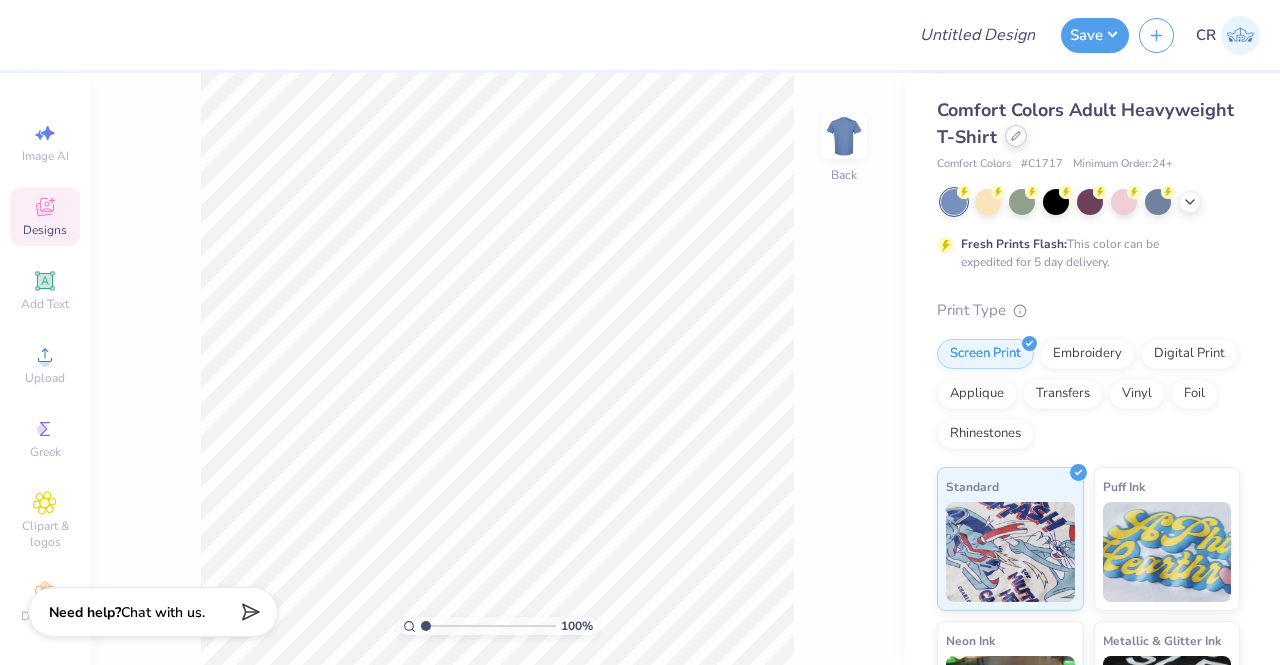 click at bounding box center [1016, 136] 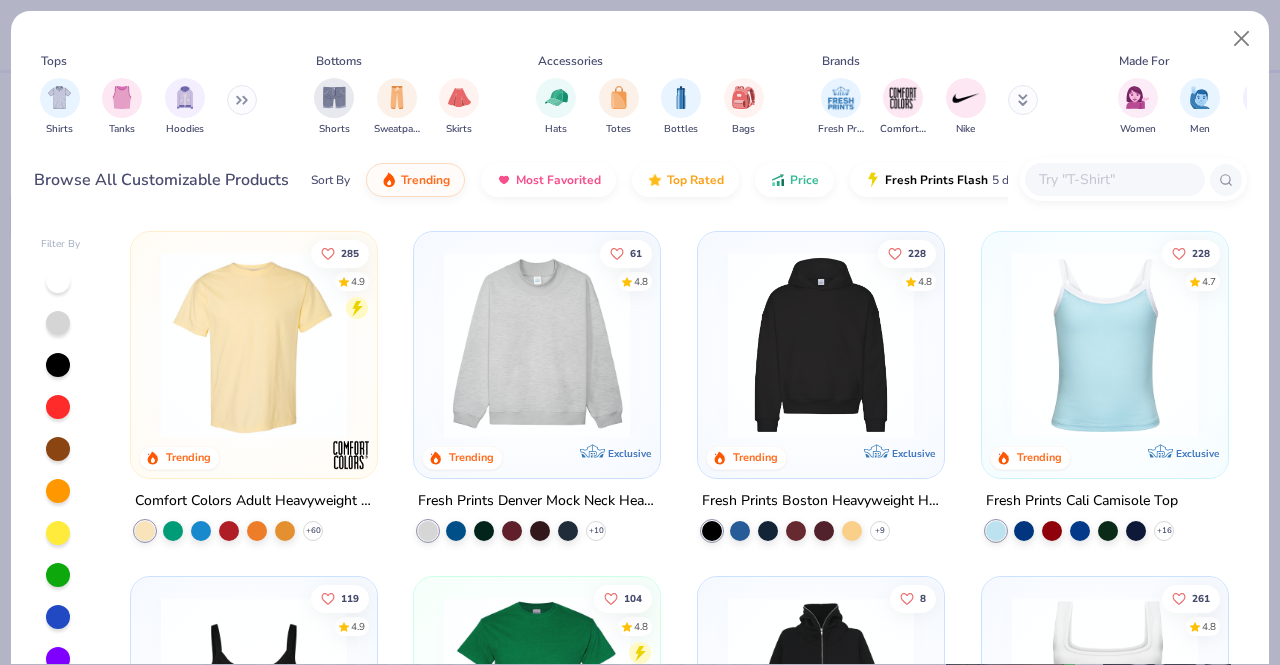 click at bounding box center [1114, 179] 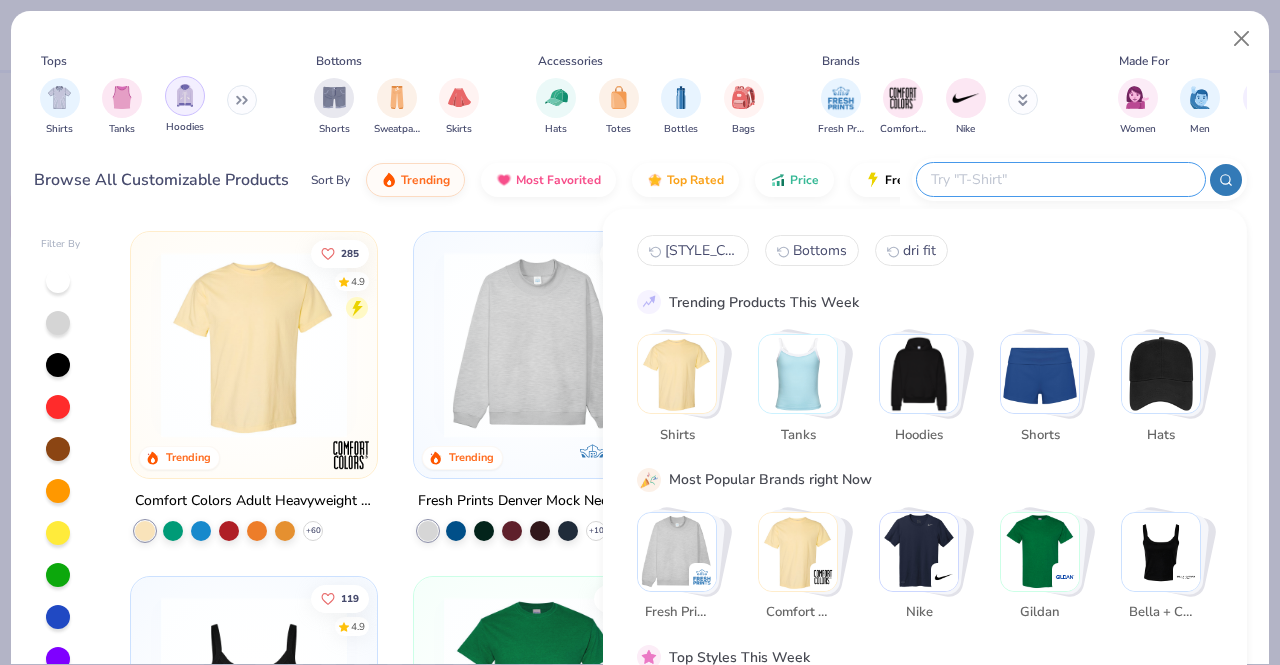 click at bounding box center [185, 96] 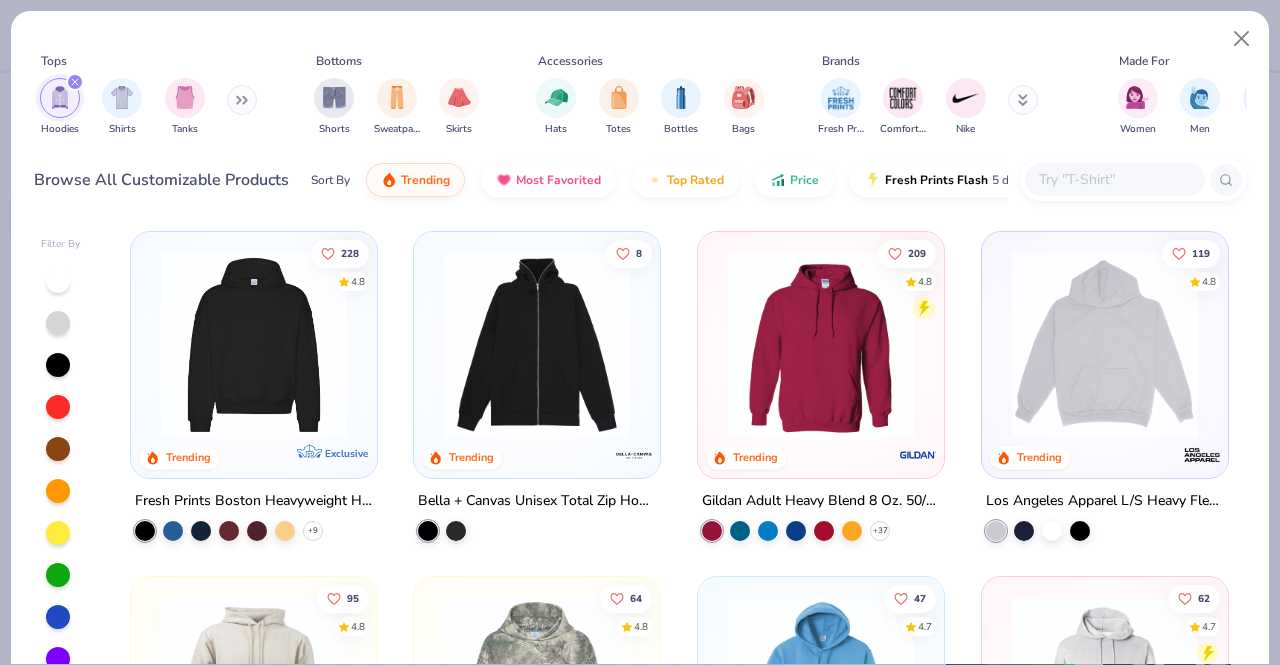 click at bounding box center (254, 345) 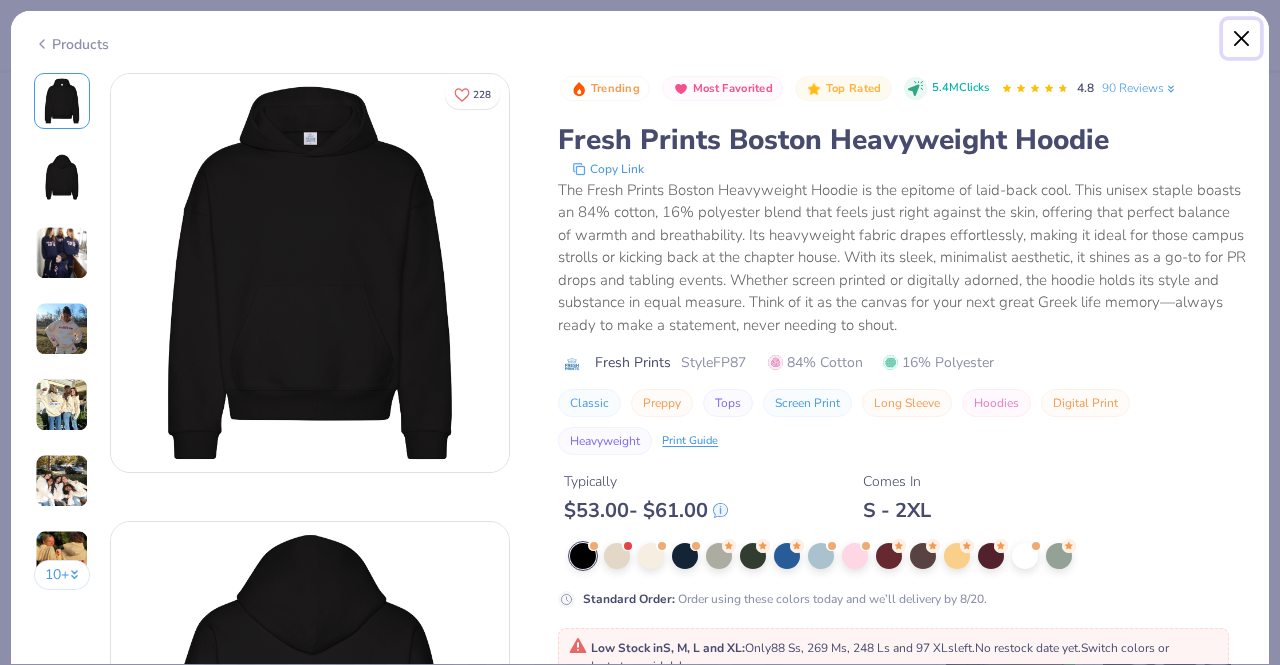 click at bounding box center [1242, 39] 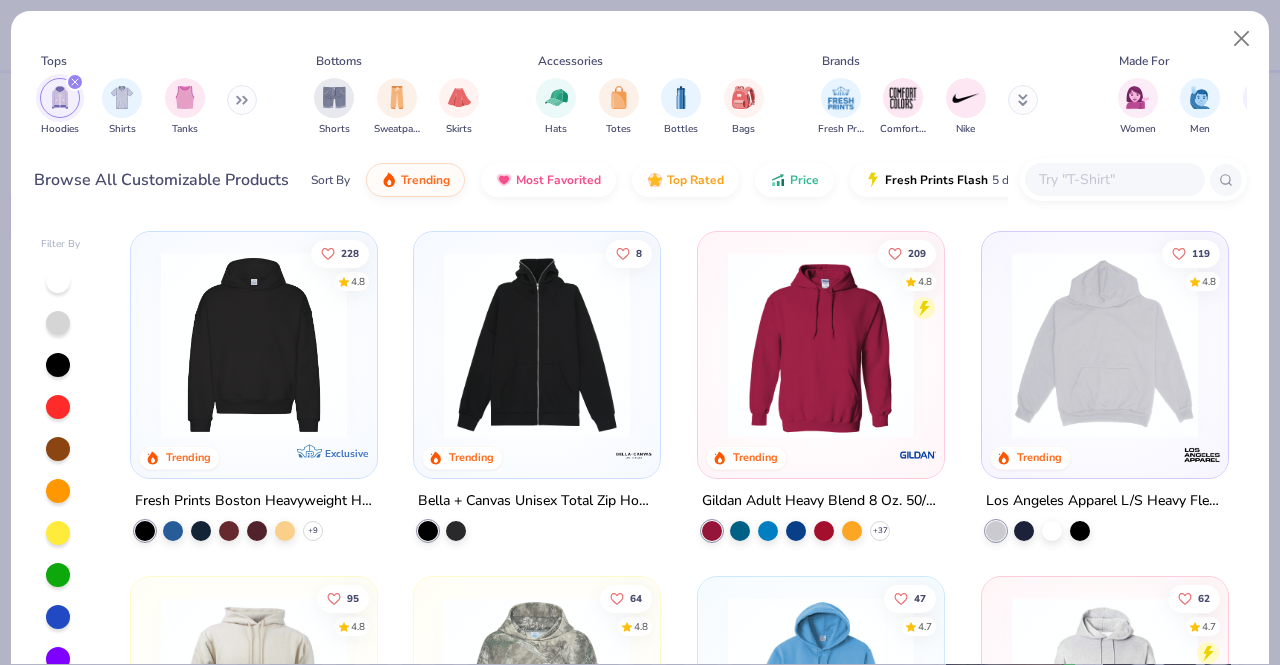 click at bounding box center (254, 345) 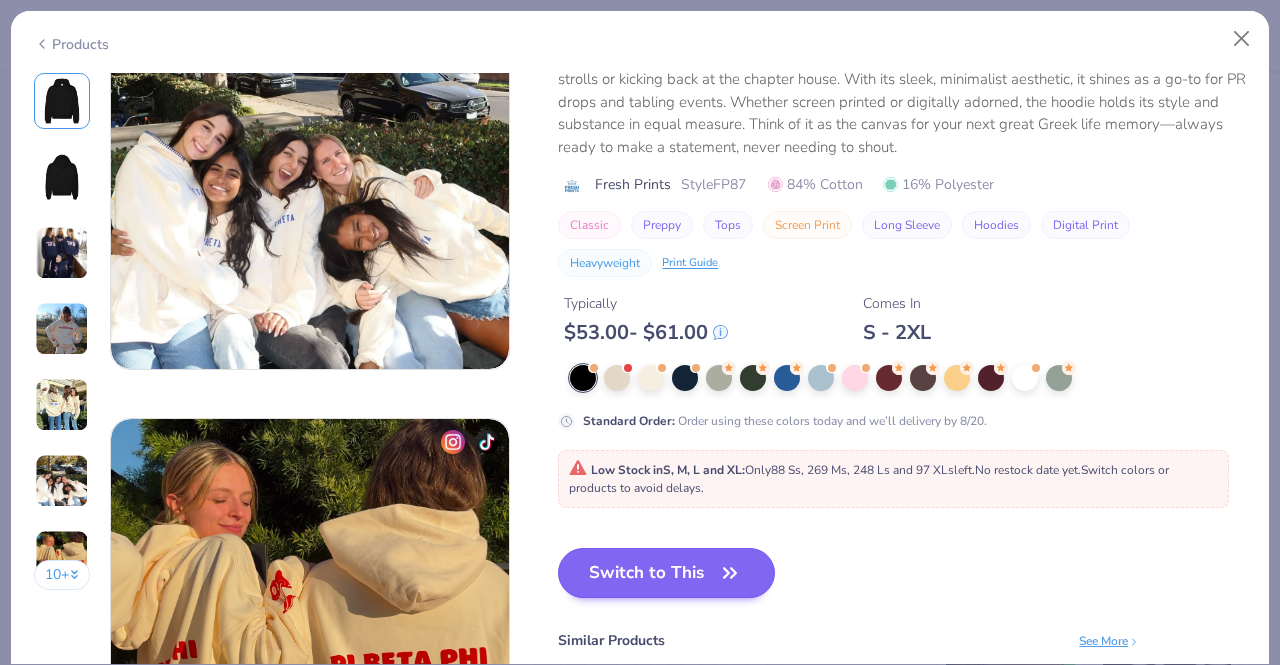 scroll, scrollTop: 2346, scrollLeft: 0, axis: vertical 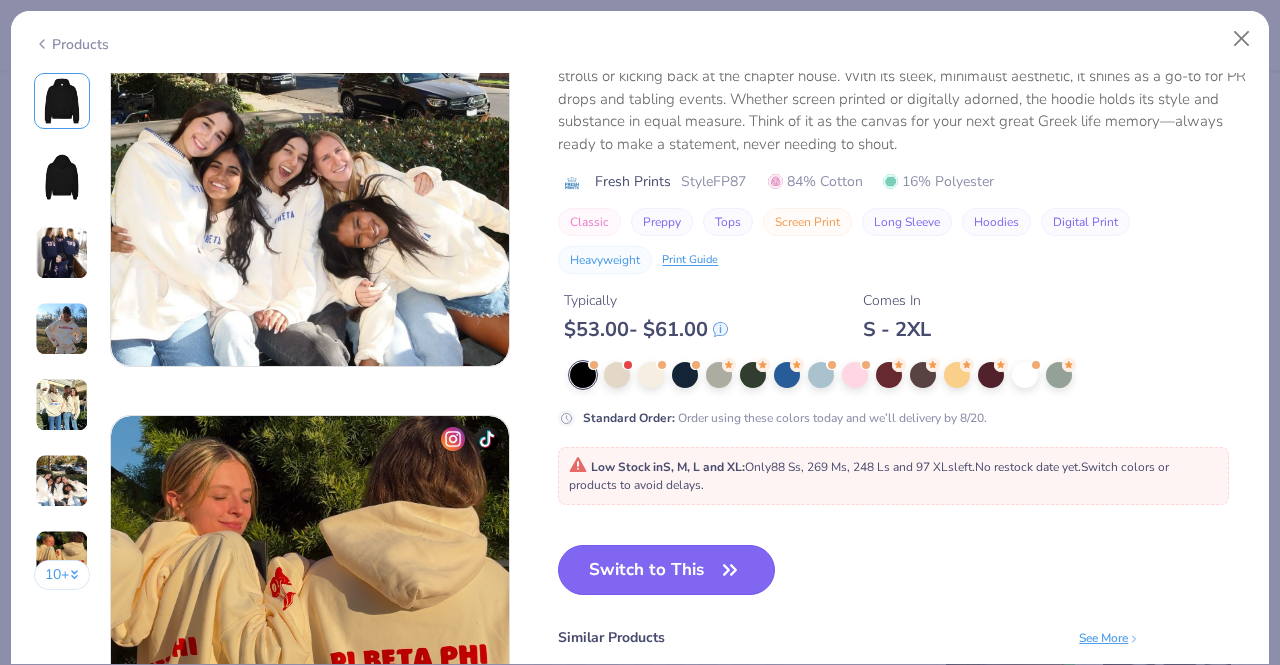 click on "Switch to This" at bounding box center (666, 570) 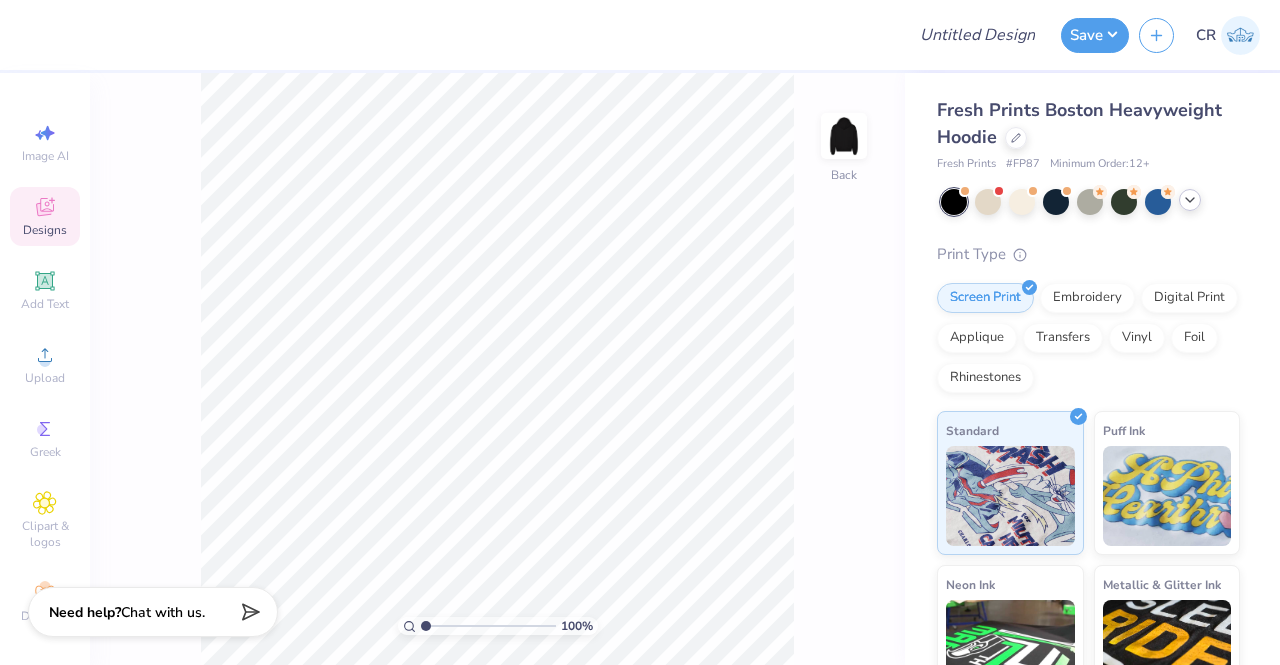 click 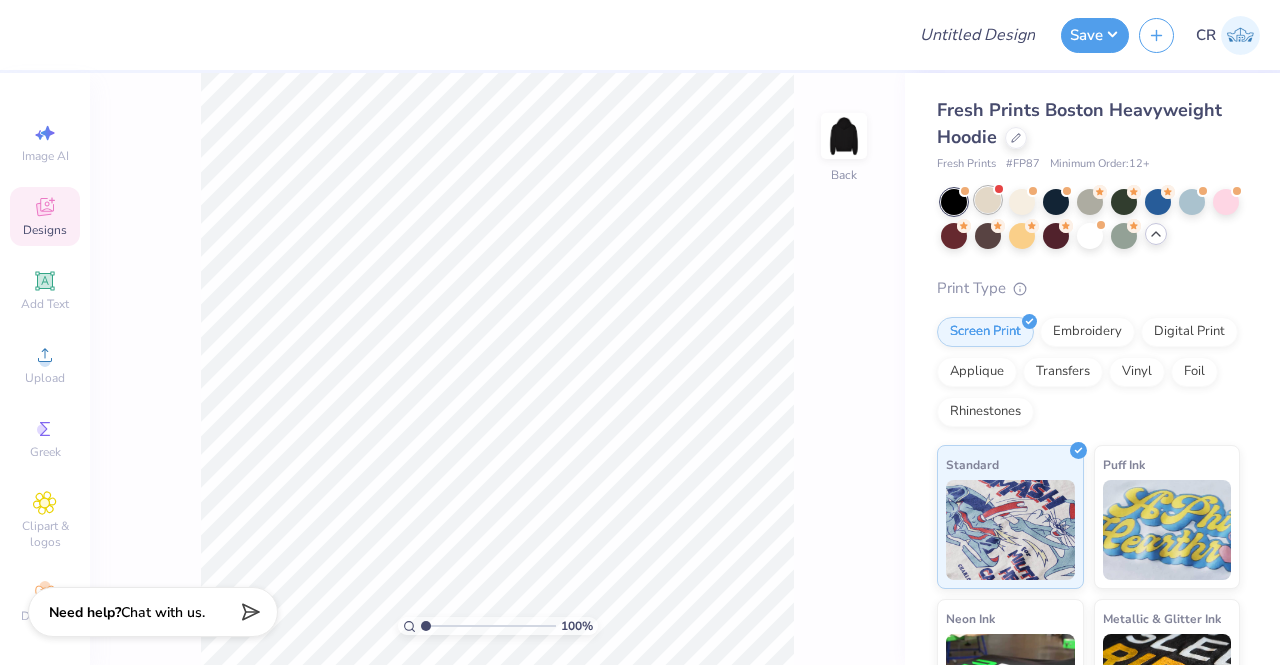 click at bounding box center [988, 200] 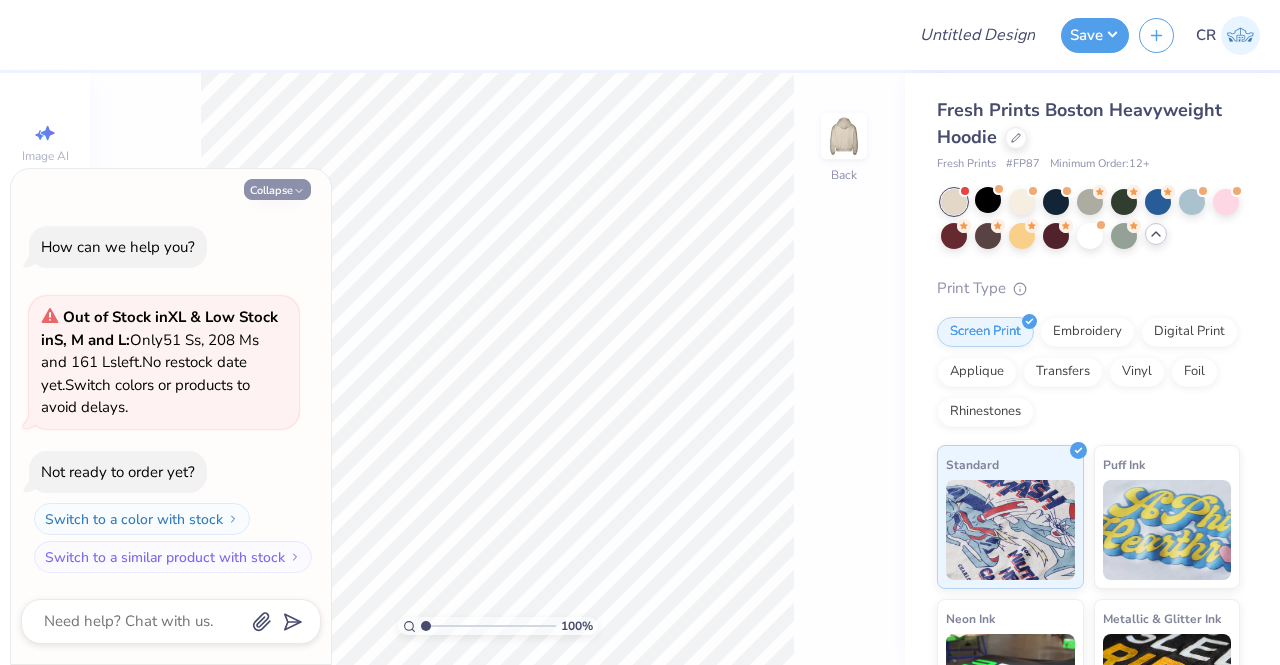 click 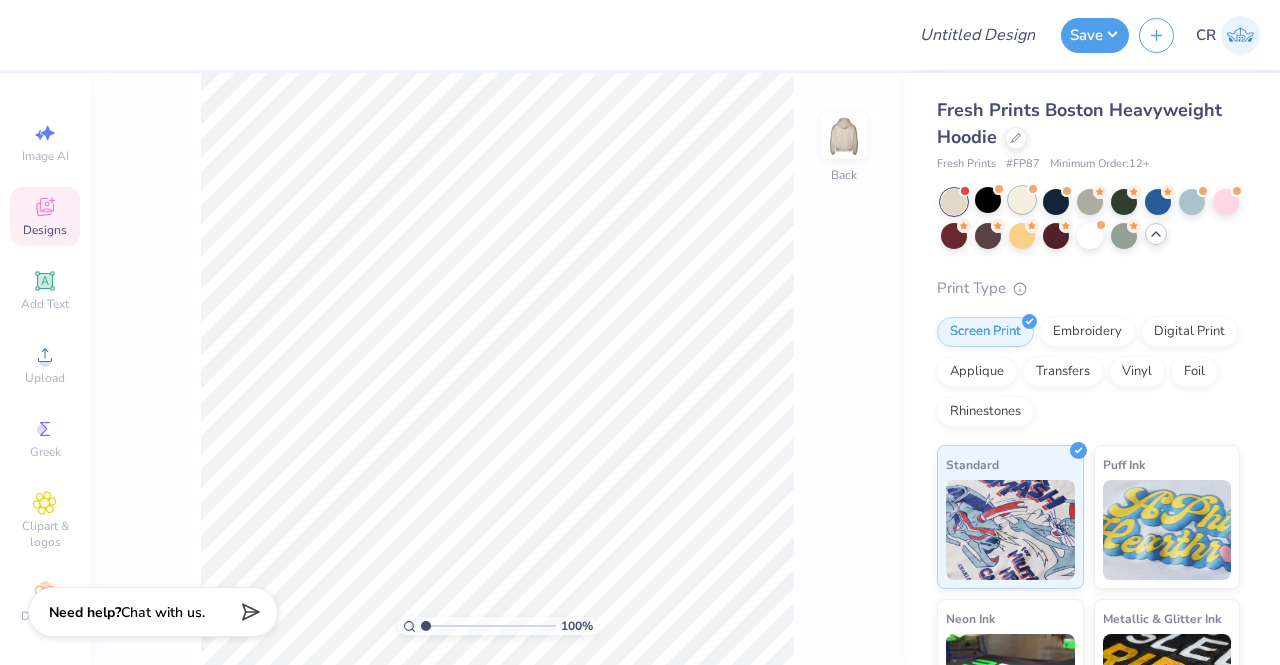 click at bounding box center [1022, 200] 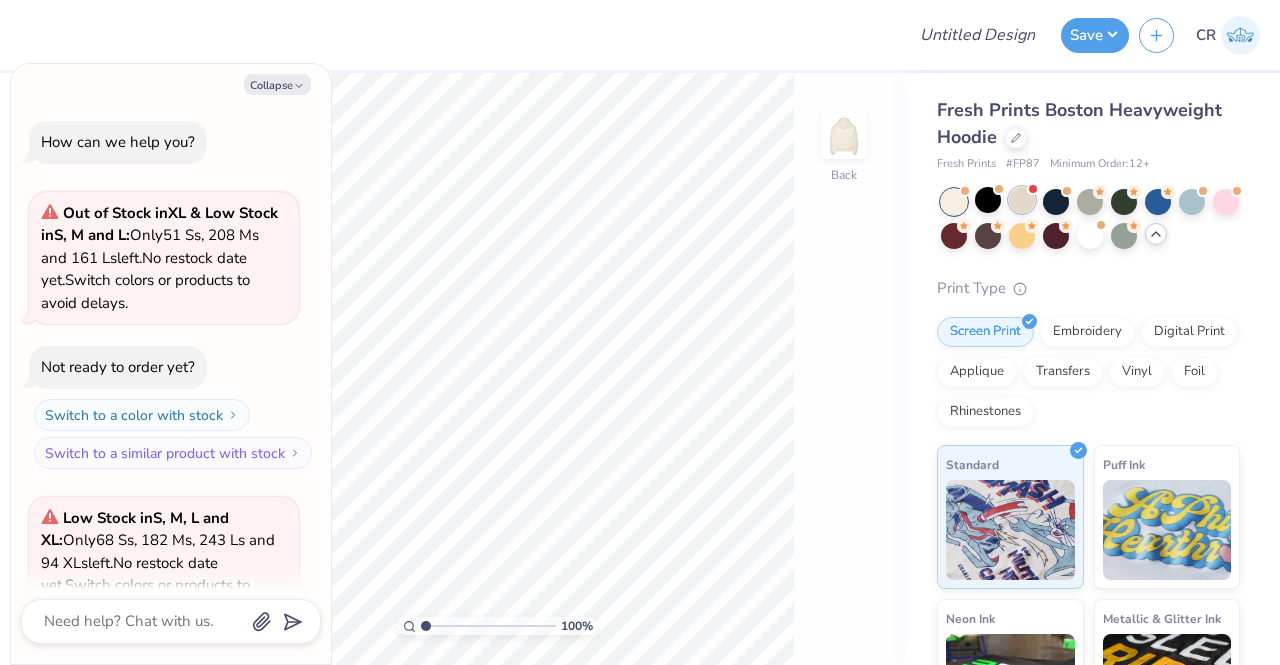 scroll, scrollTop: 200, scrollLeft: 0, axis: vertical 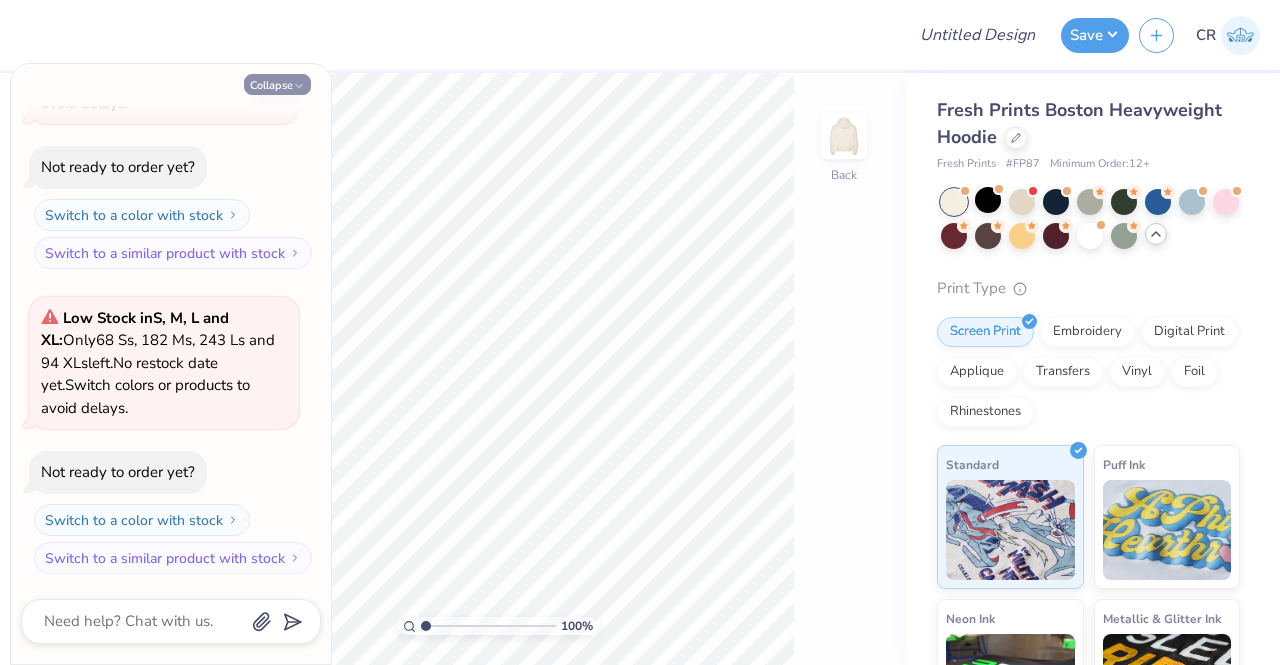 click 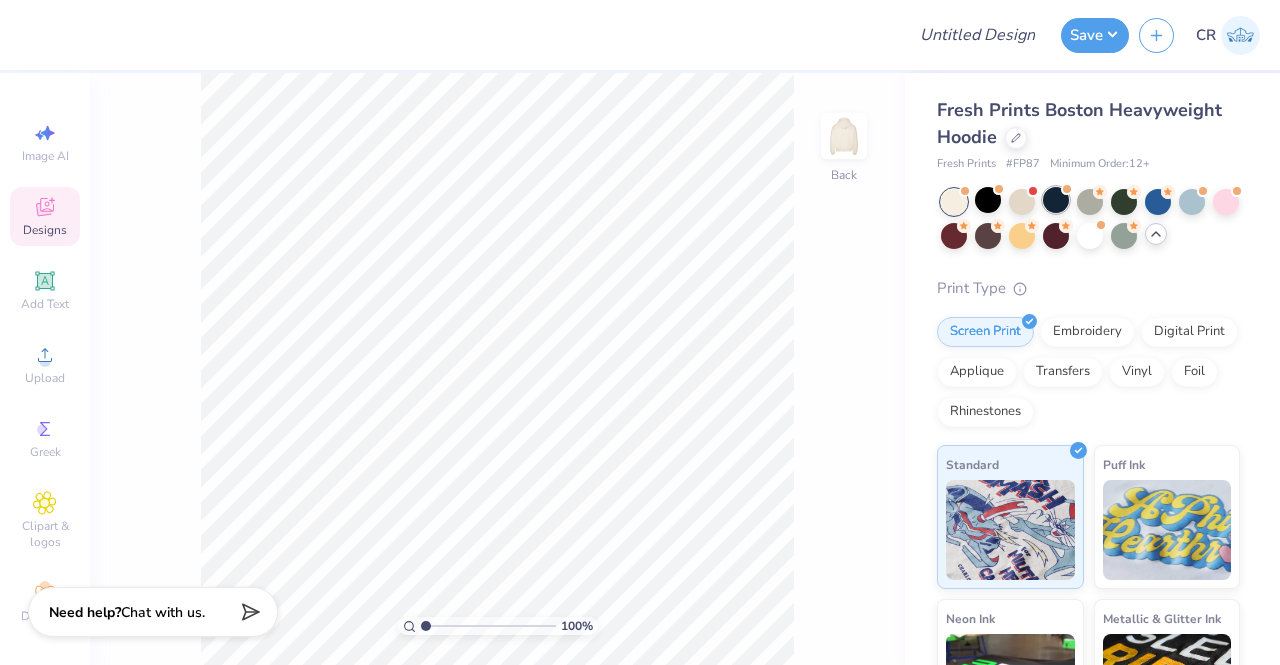 click at bounding box center (1056, 200) 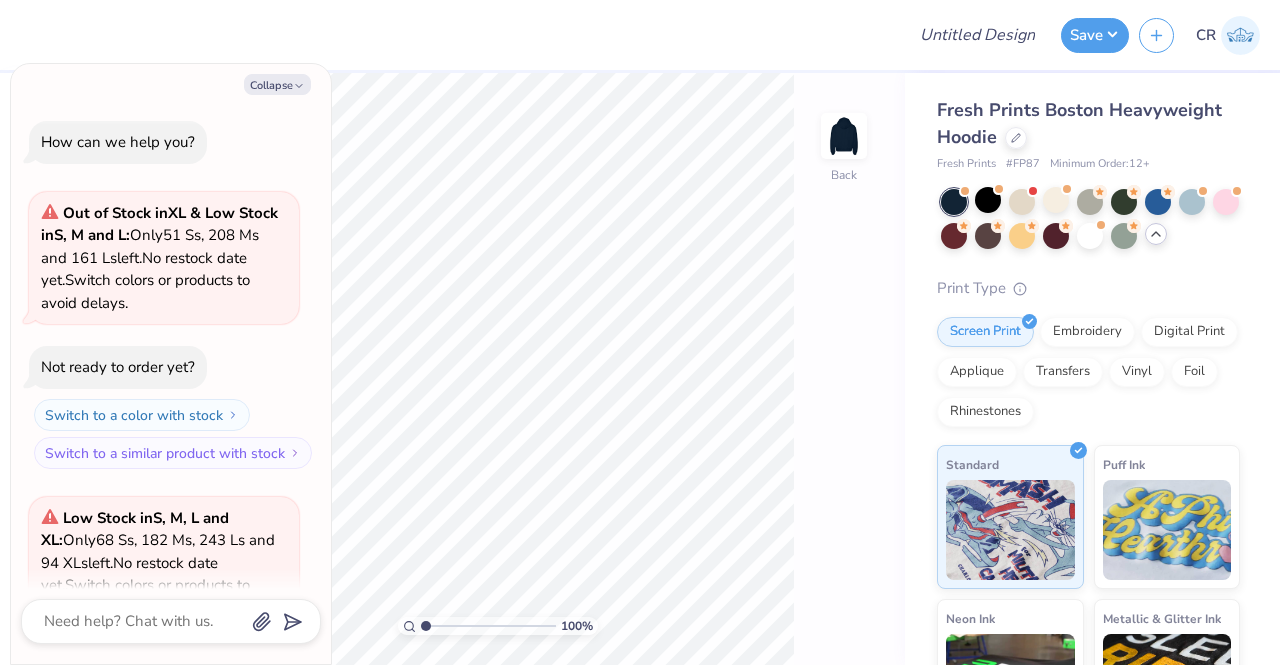 scroll, scrollTop: 504, scrollLeft: 0, axis: vertical 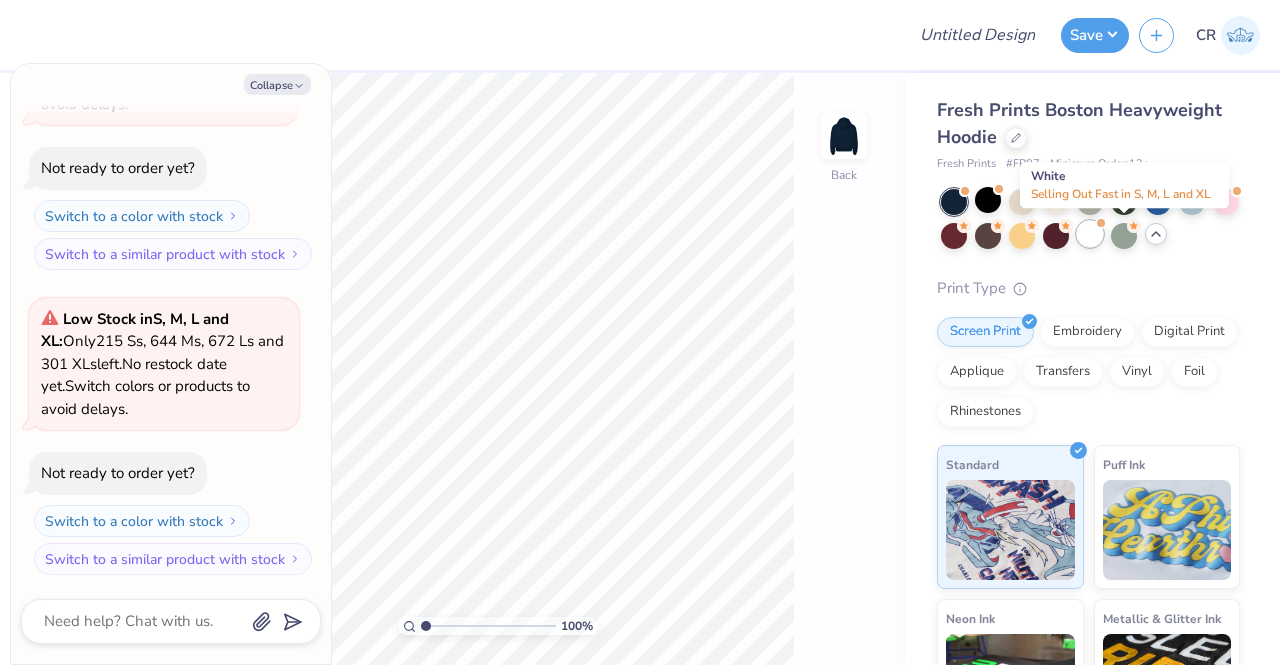 click at bounding box center [1090, 234] 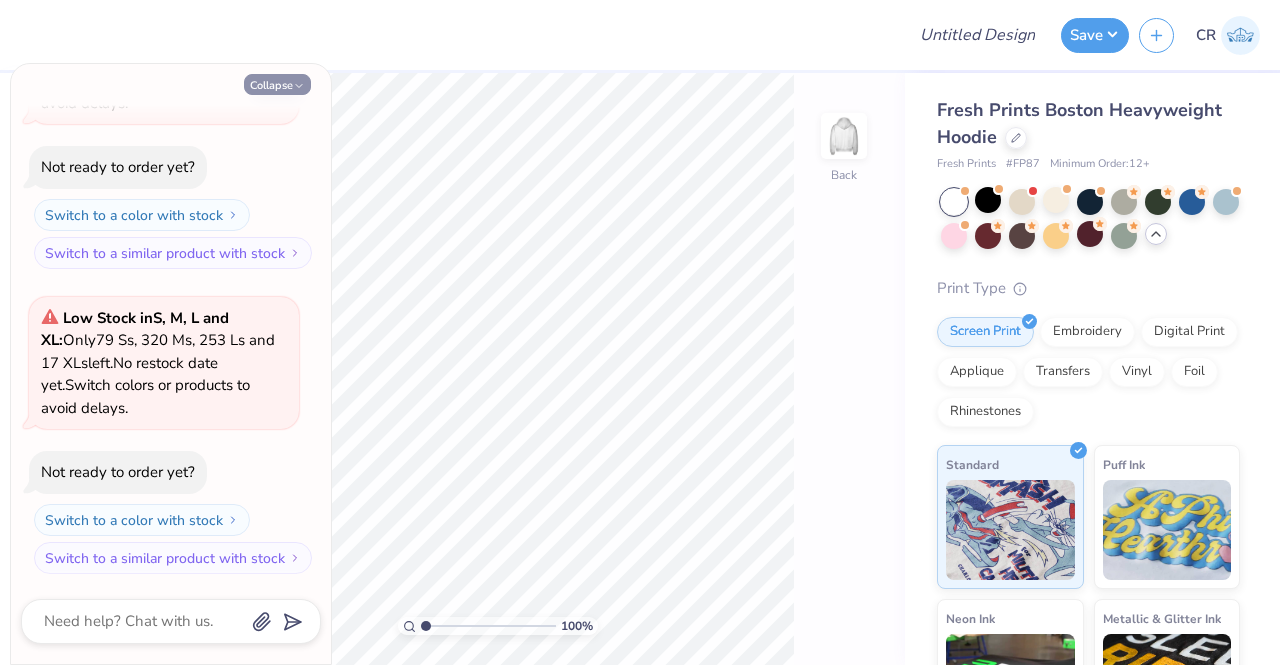 click 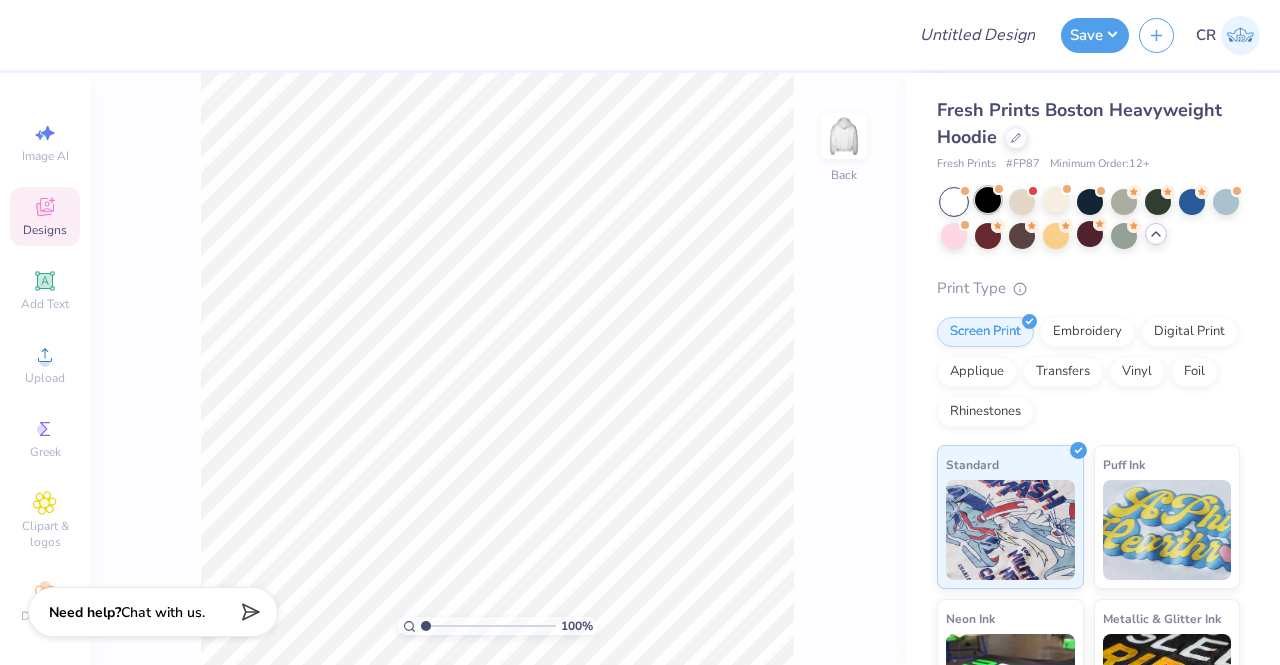 click at bounding box center [988, 200] 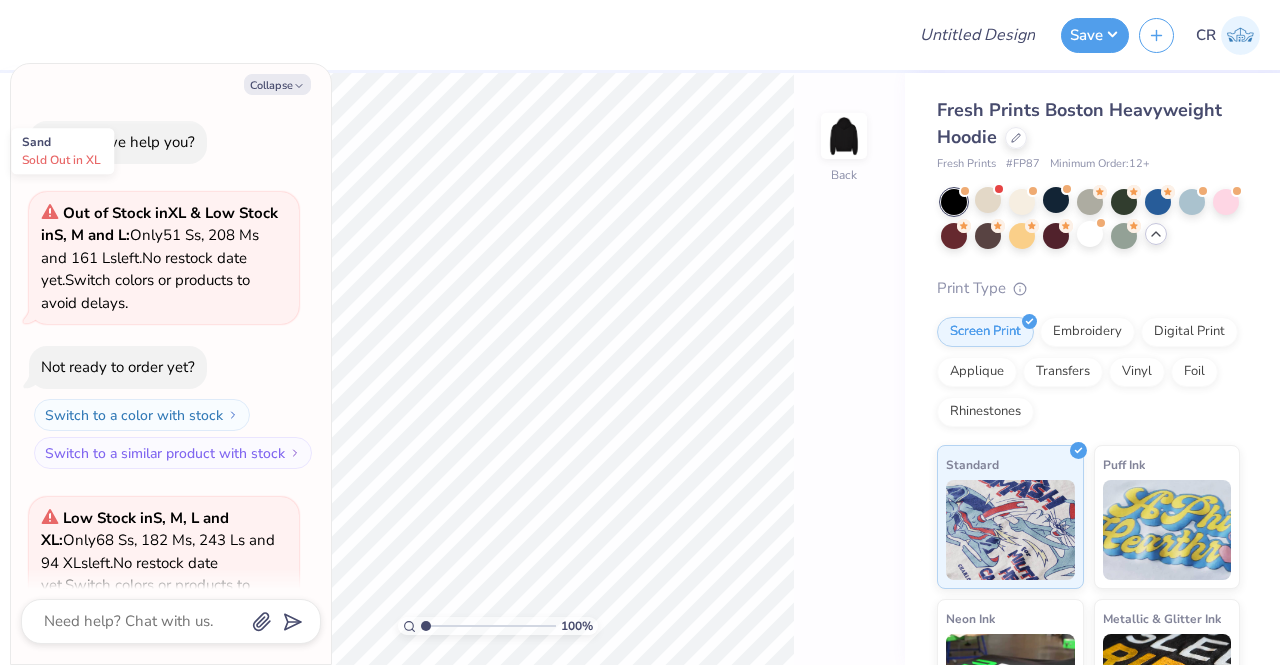 scroll, scrollTop: 1114, scrollLeft: 0, axis: vertical 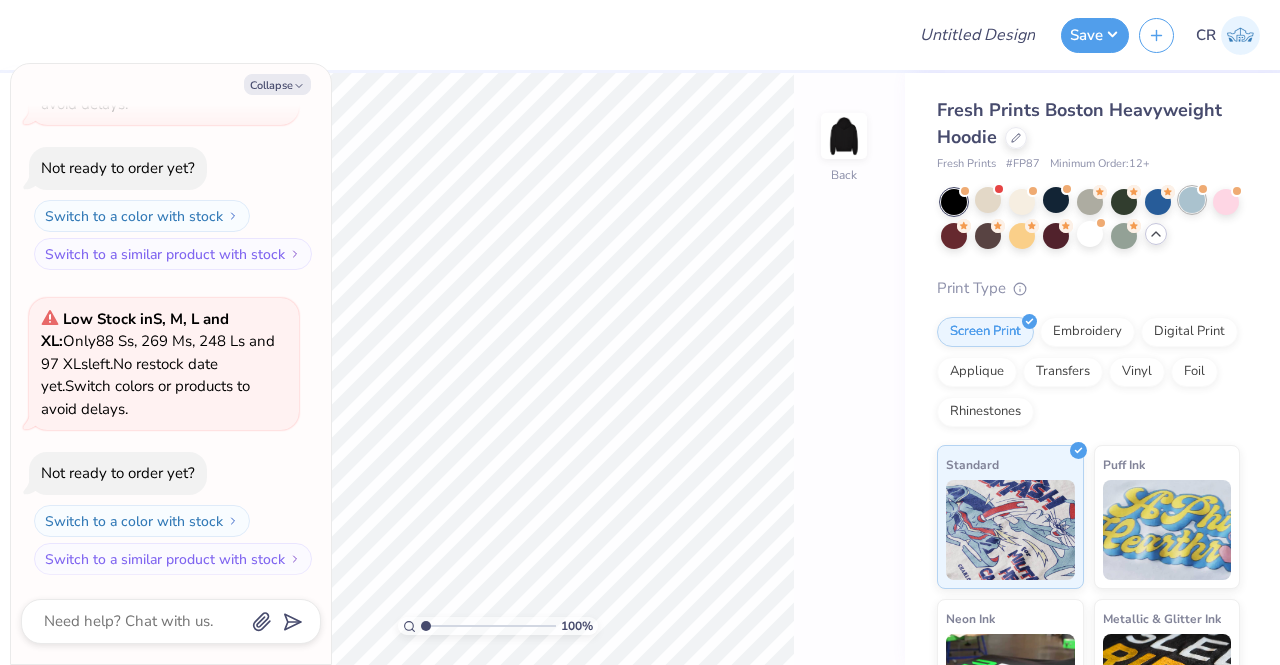 click at bounding box center (1192, 200) 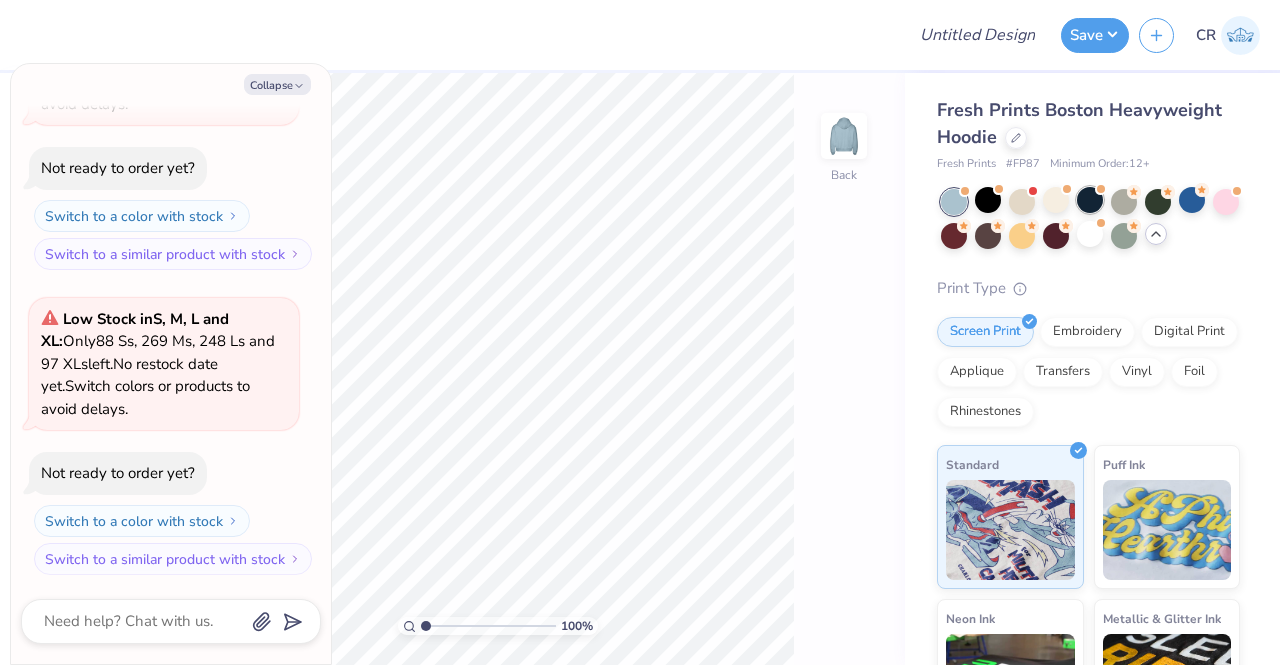 scroll, scrollTop: 1420, scrollLeft: 0, axis: vertical 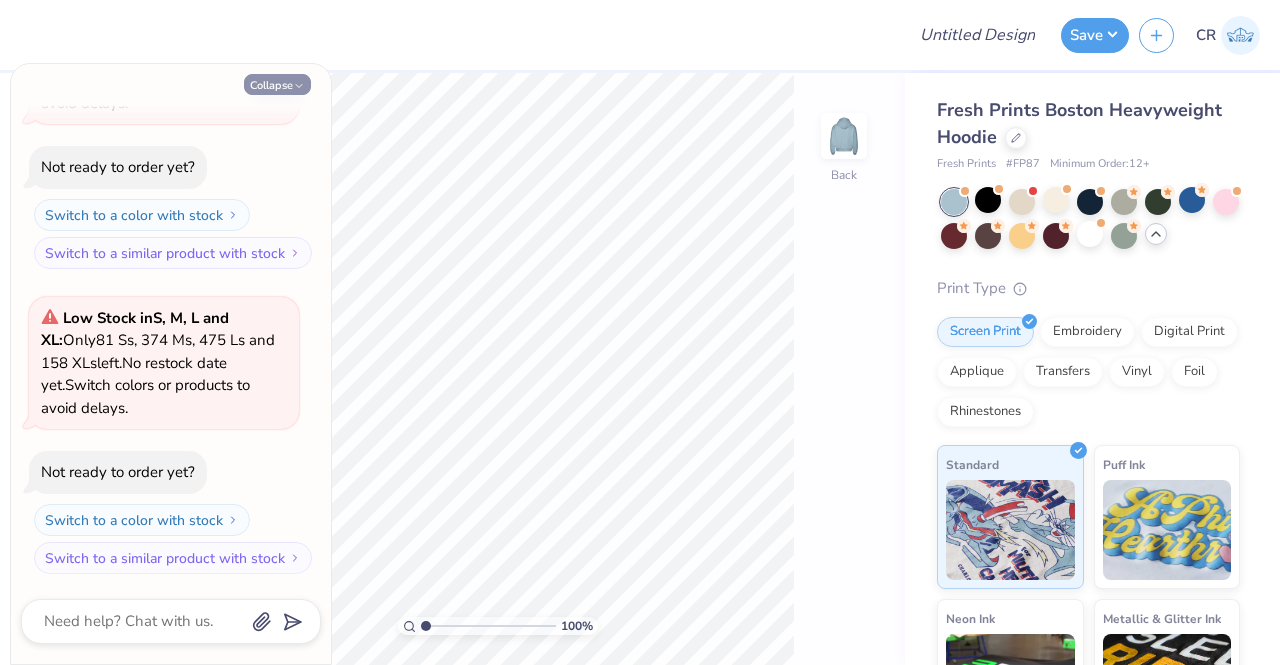 click on "Collapse" at bounding box center (277, 84) 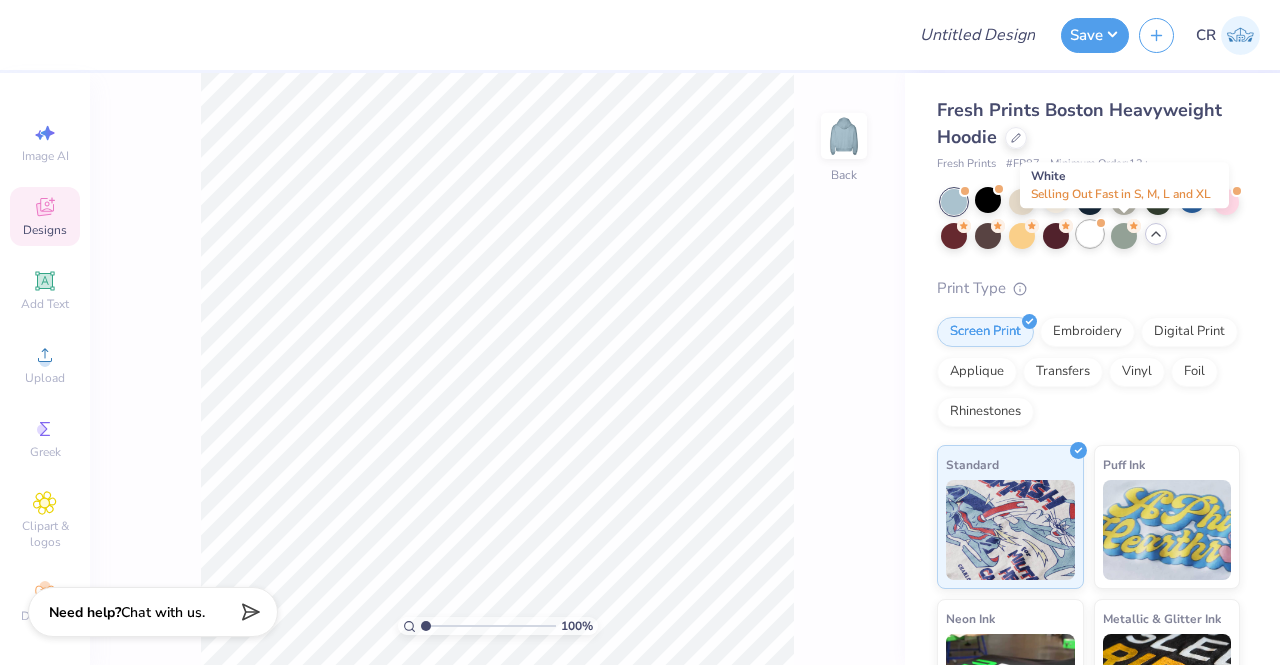 click at bounding box center (1090, 234) 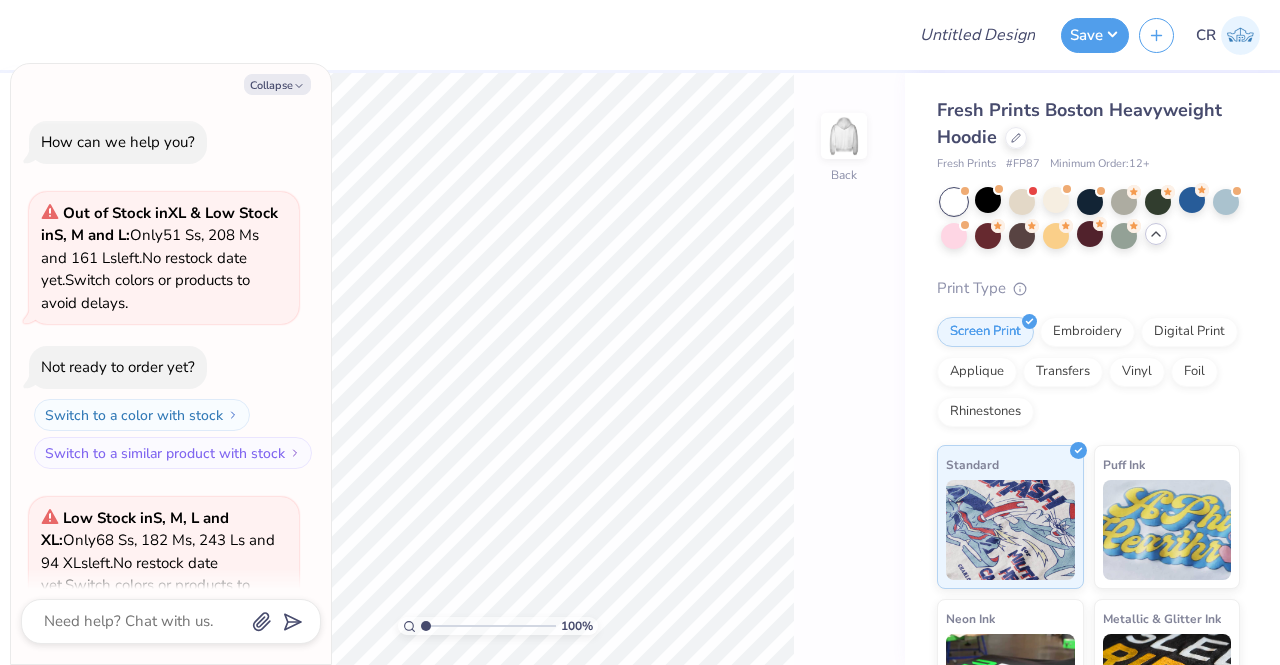 scroll, scrollTop: 1724, scrollLeft: 0, axis: vertical 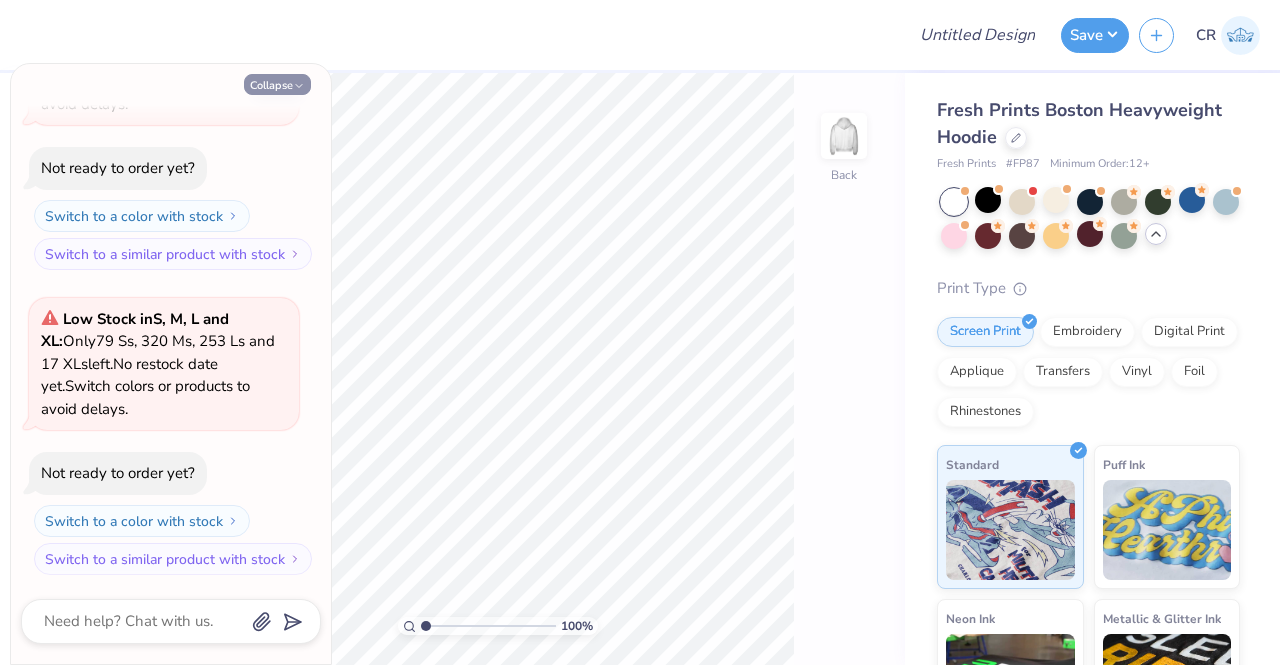 click 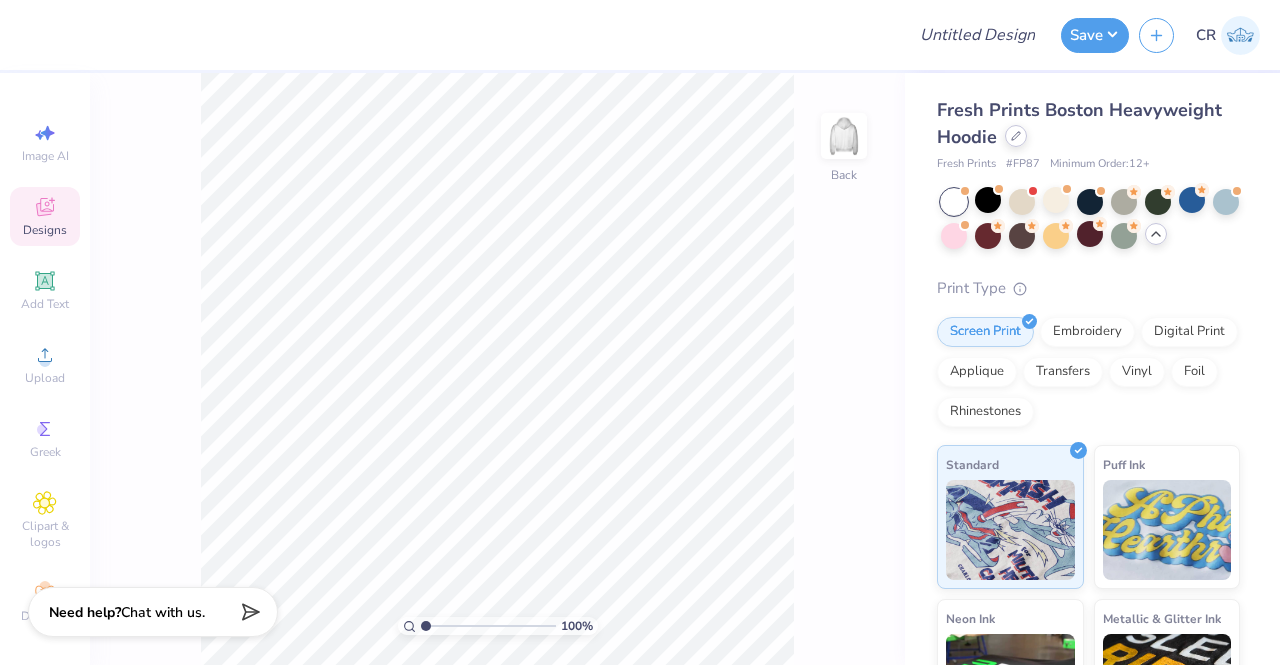 click 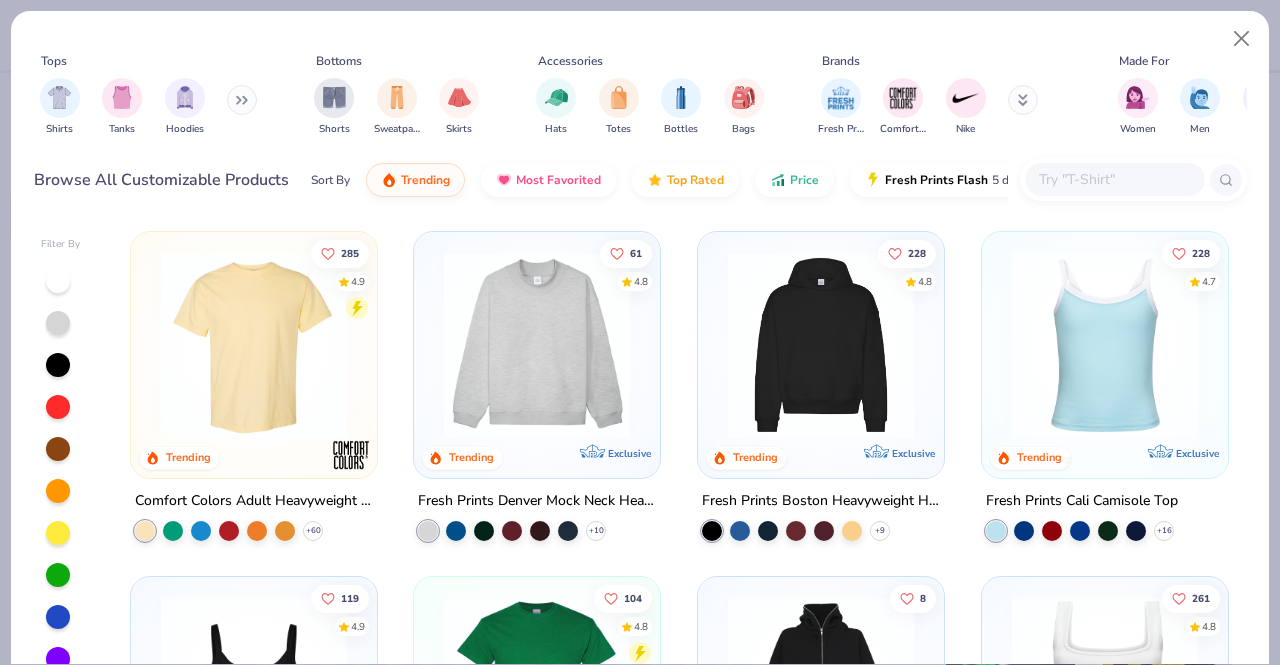 click 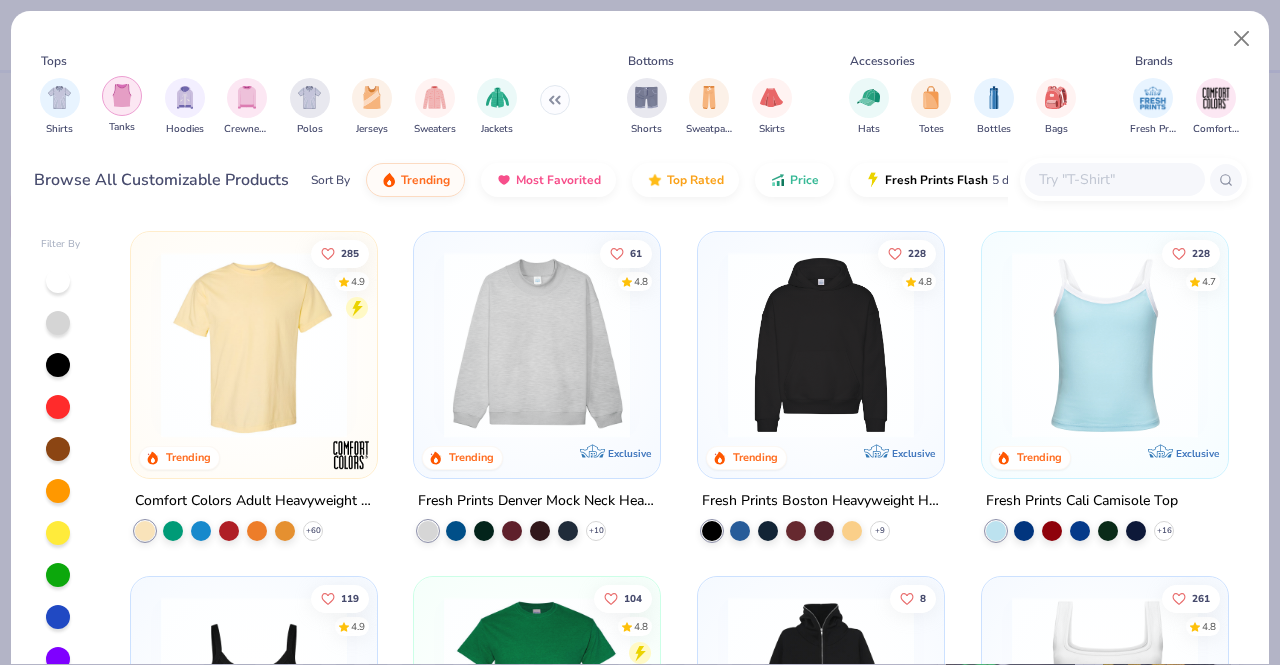 click at bounding box center [122, 96] 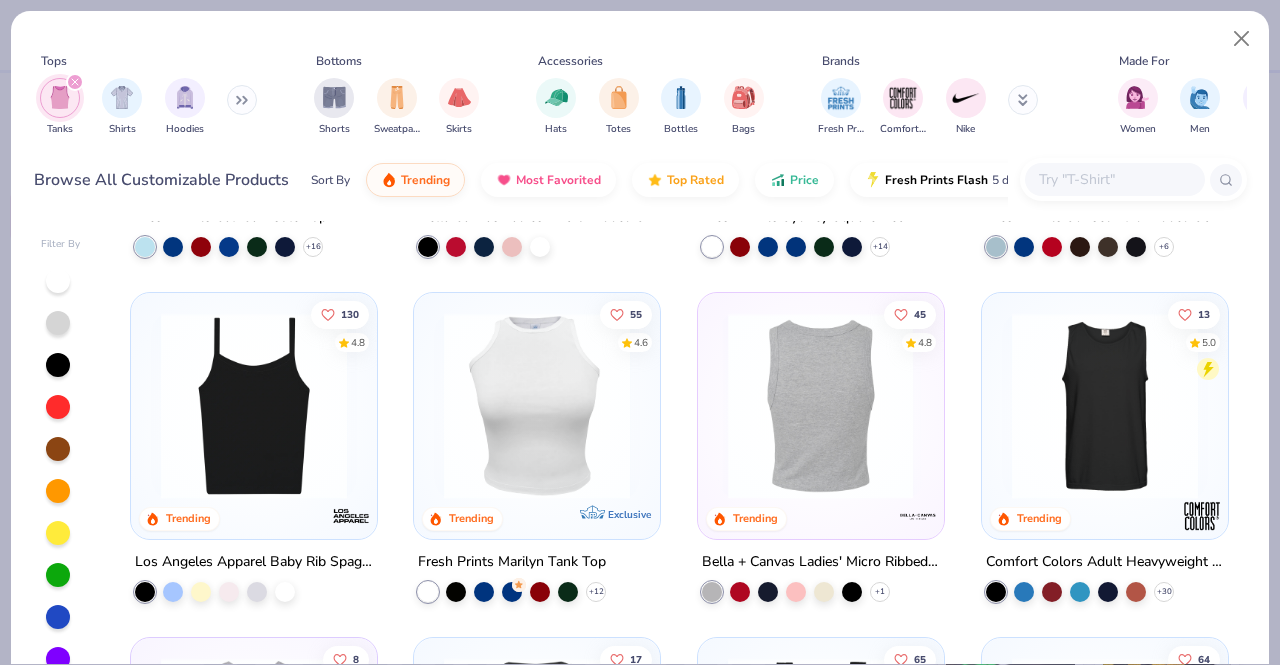 scroll, scrollTop: 283, scrollLeft: 0, axis: vertical 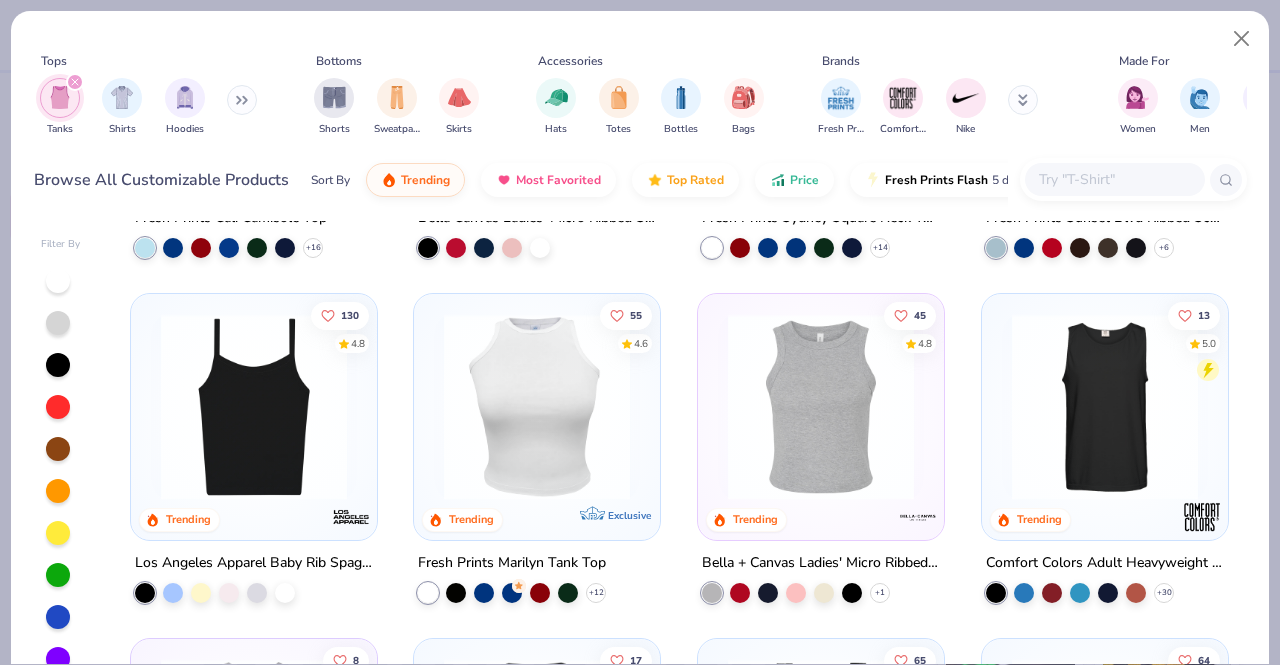 click at bounding box center [821, 407] 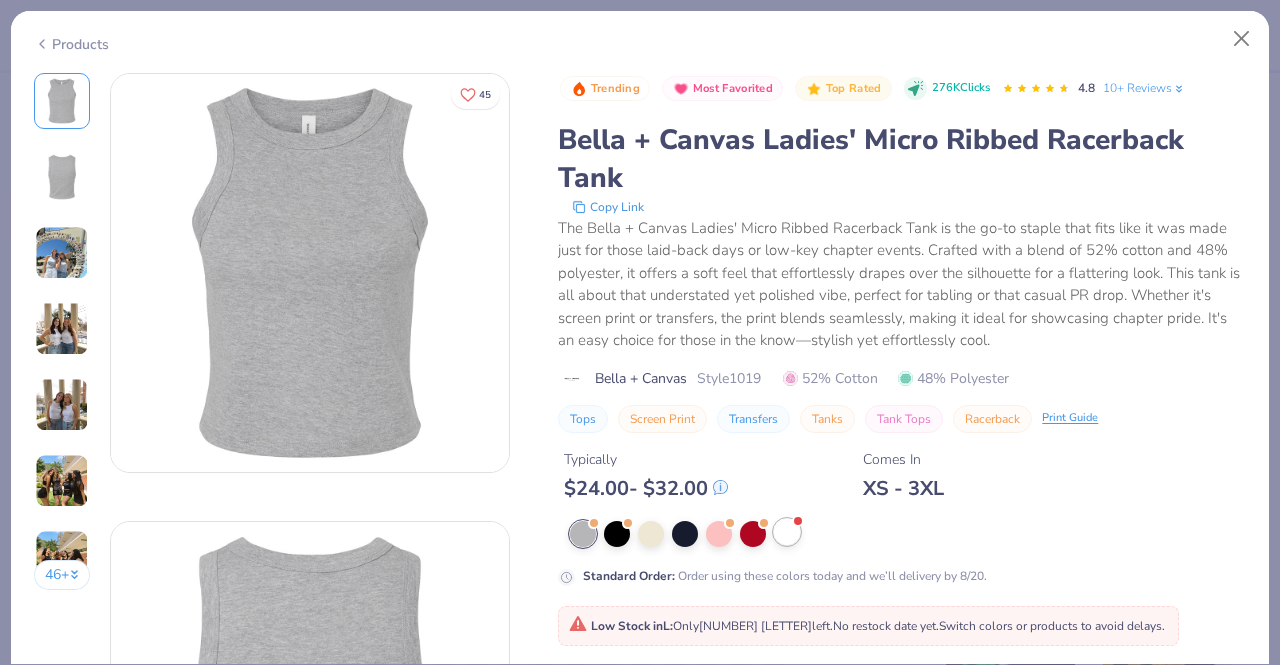 click at bounding box center [787, 532] 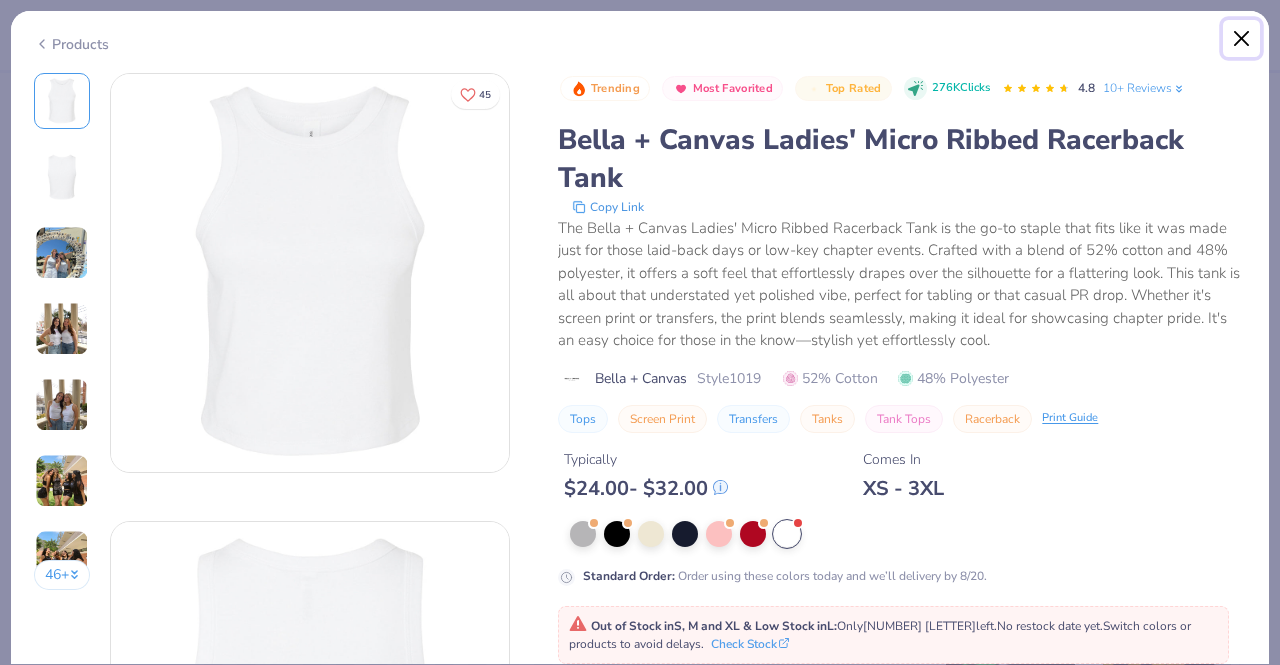 click at bounding box center [1242, 39] 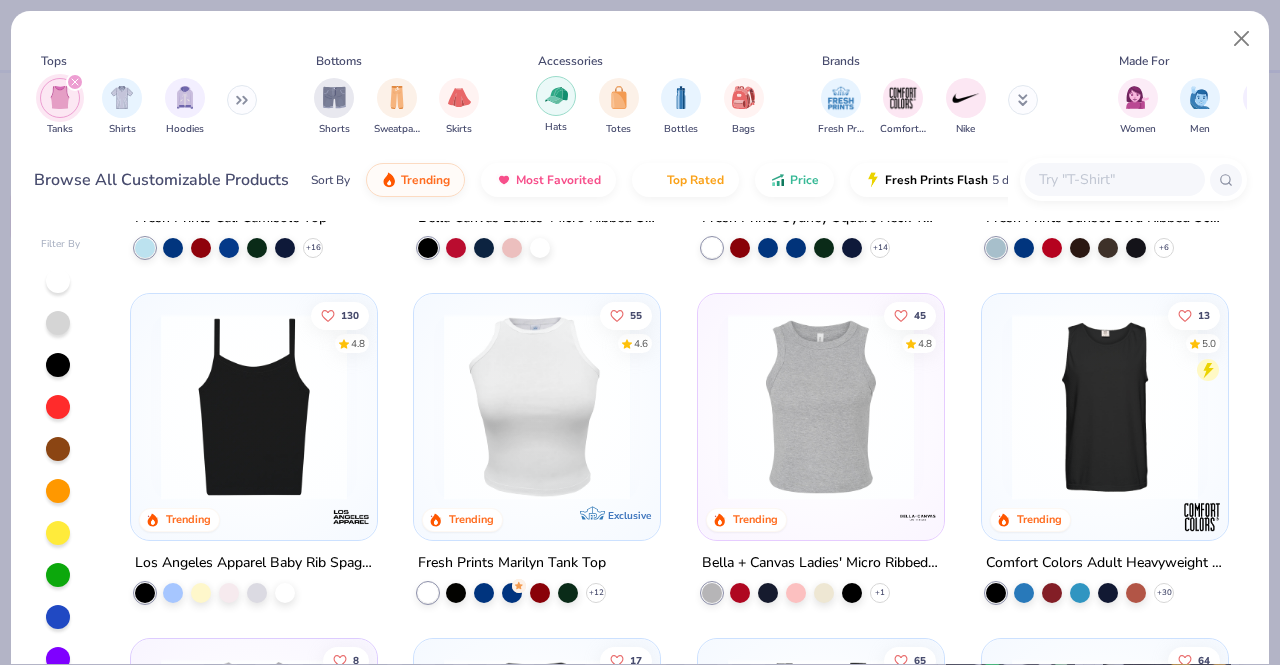click at bounding box center [556, 95] 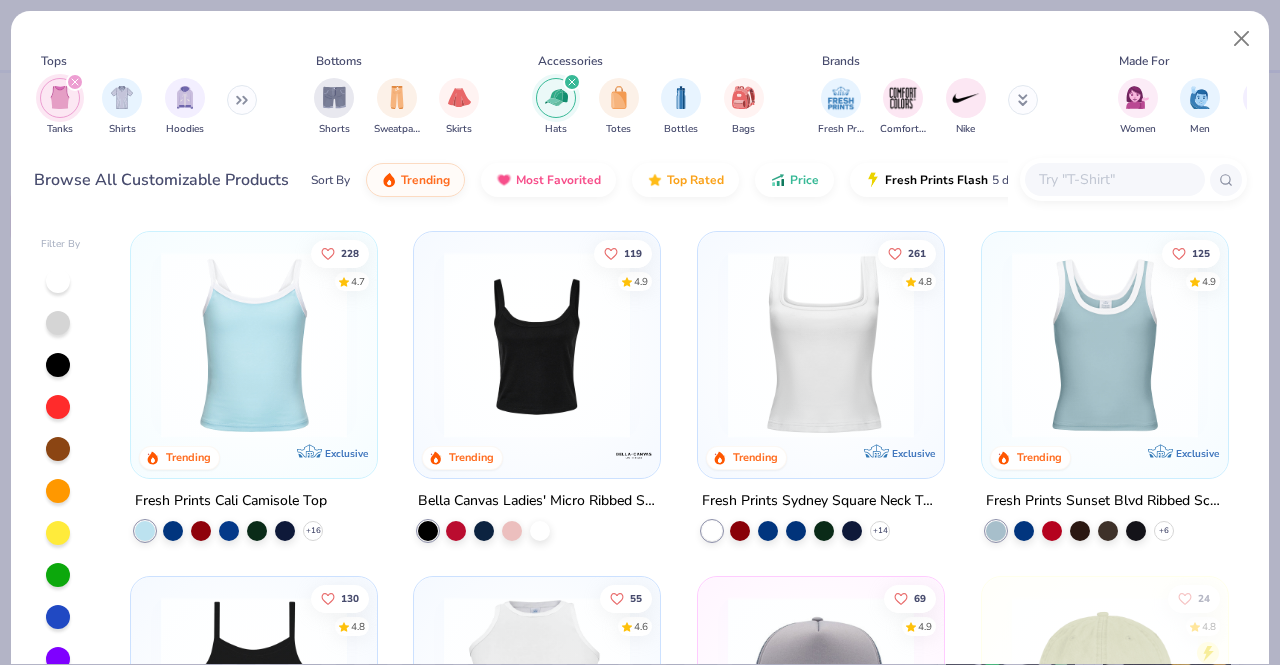 click 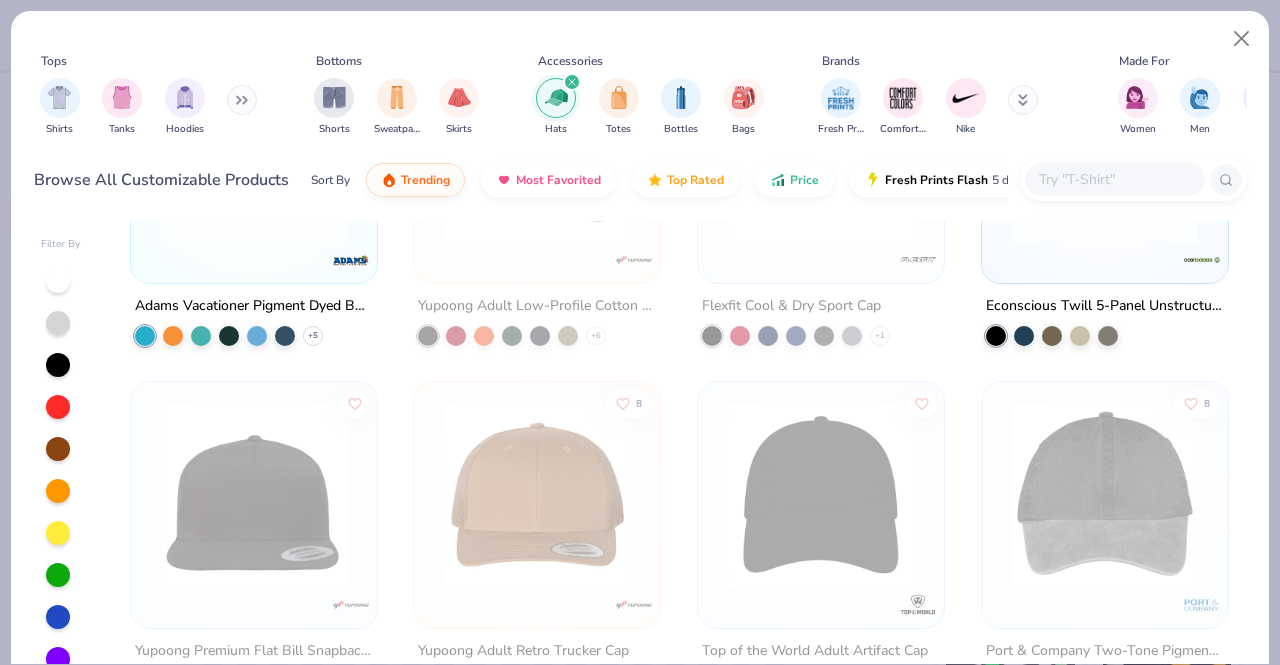 scroll, scrollTop: 1291, scrollLeft: 0, axis: vertical 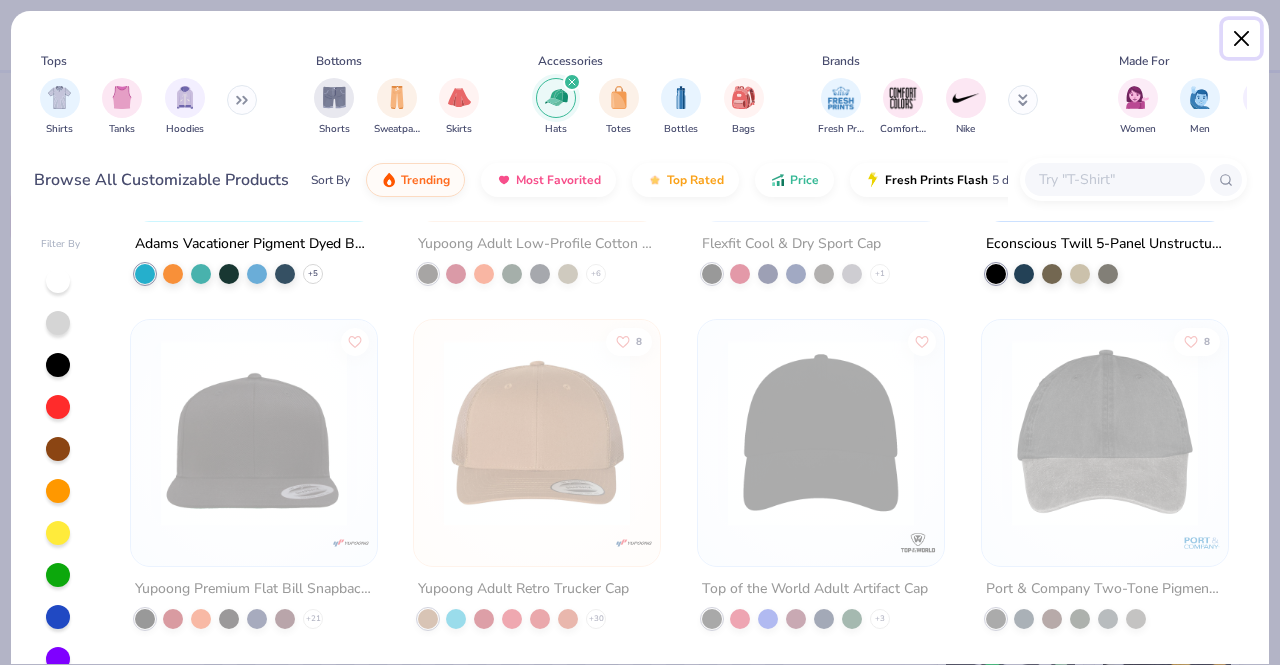 click at bounding box center [1242, 39] 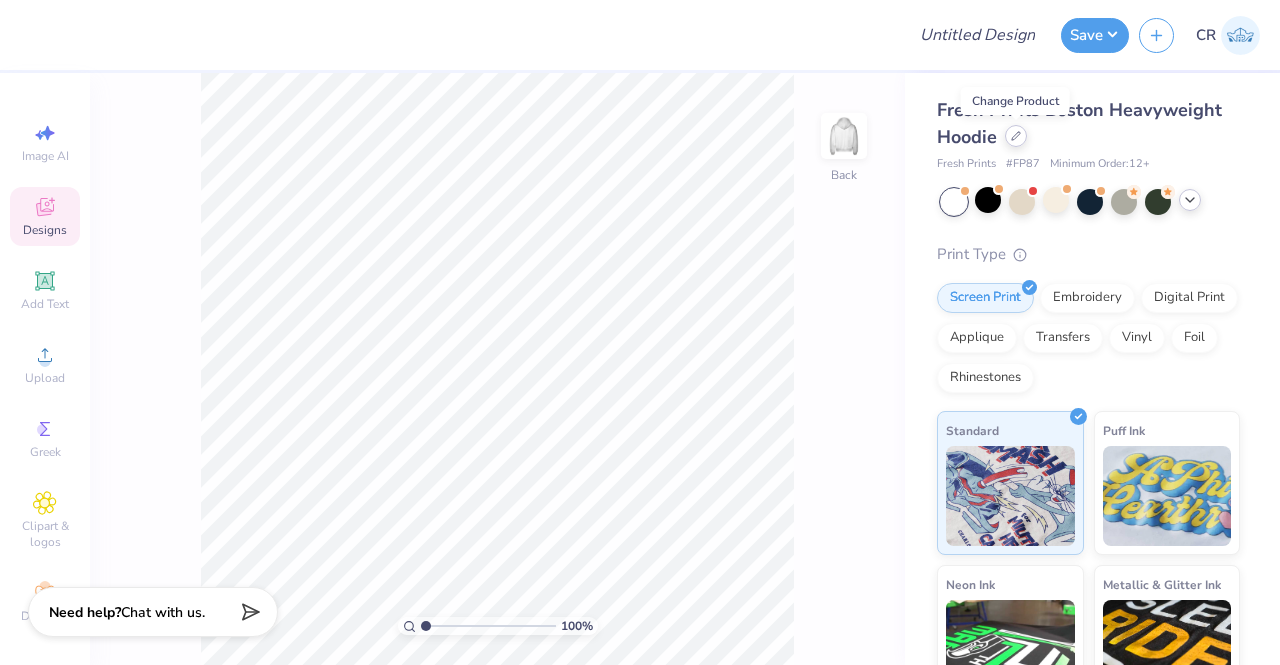 click 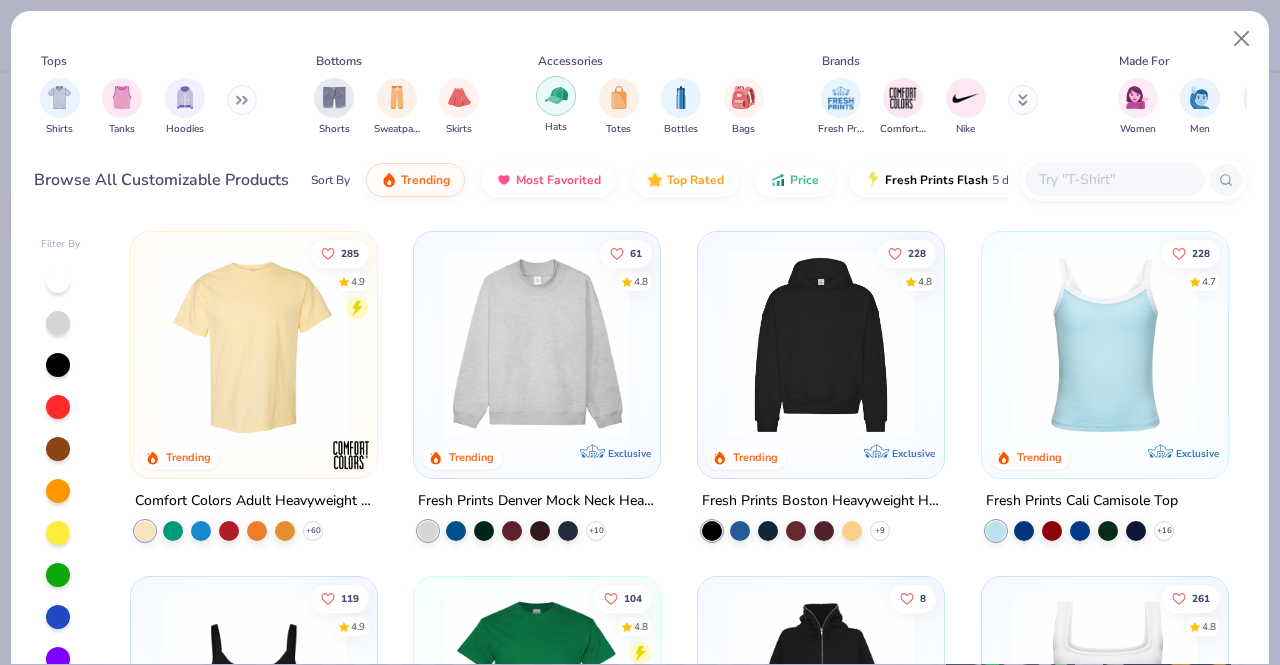 click at bounding box center (556, 95) 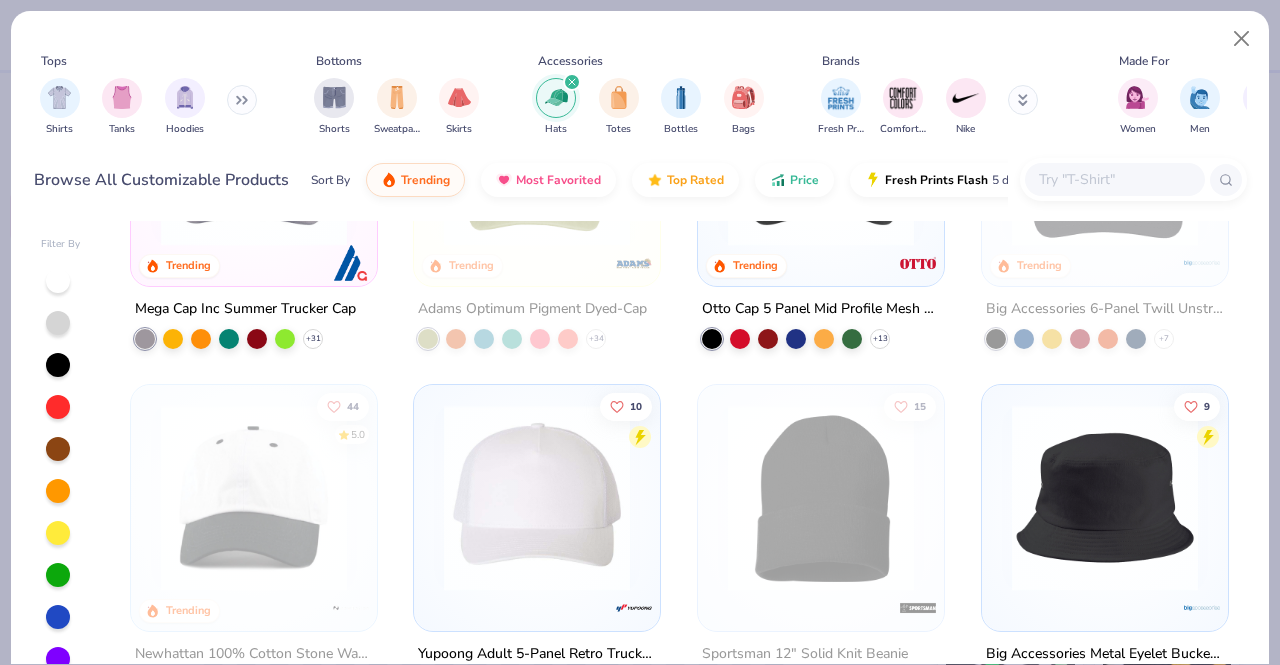 scroll, scrollTop: 191, scrollLeft: 0, axis: vertical 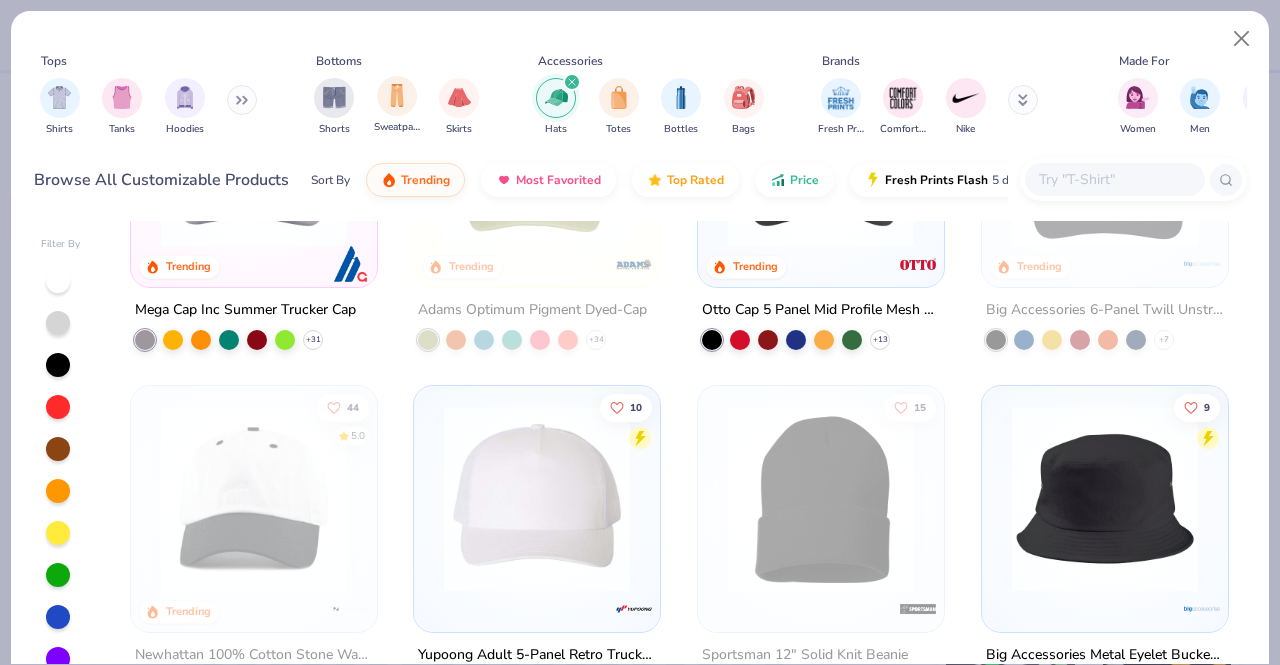 click at bounding box center (572, 82) 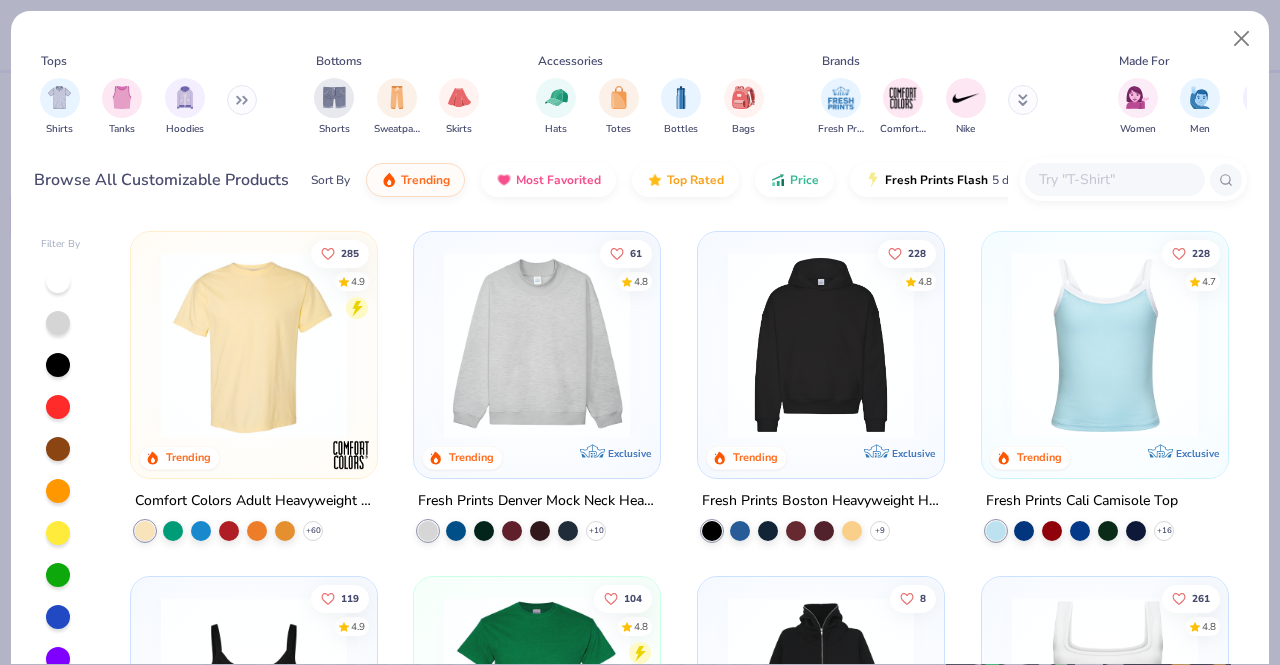 scroll, scrollTop: 0, scrollLeft: 0, axis: both 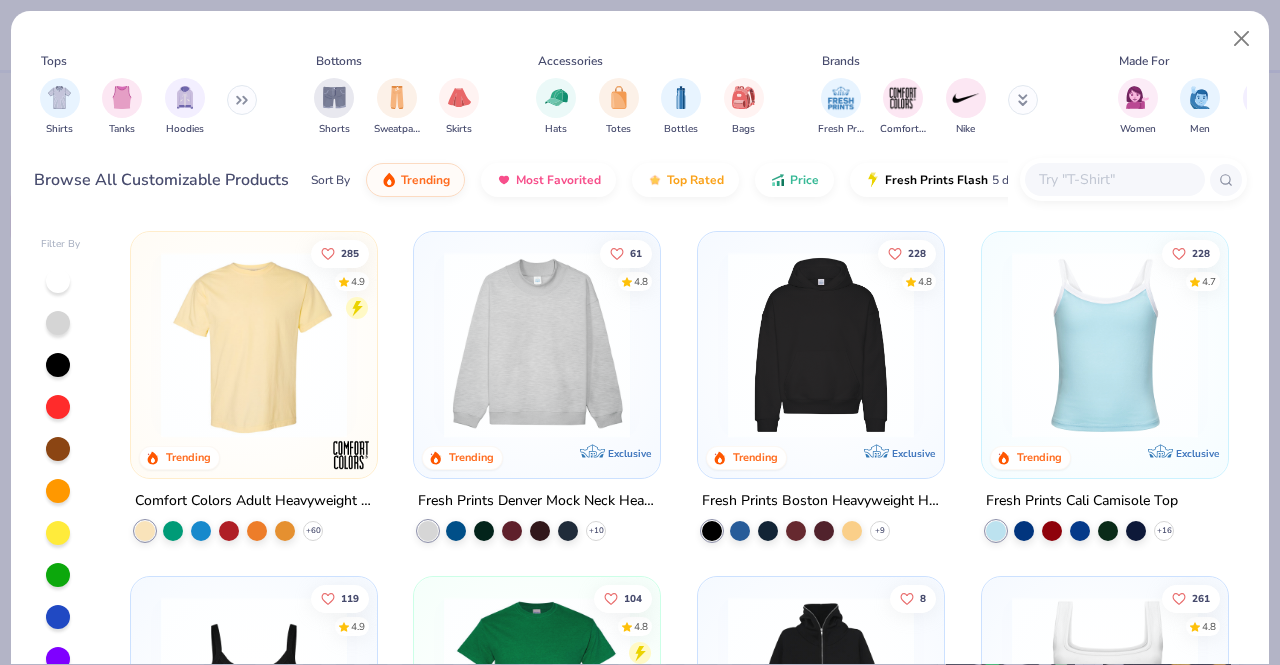 click 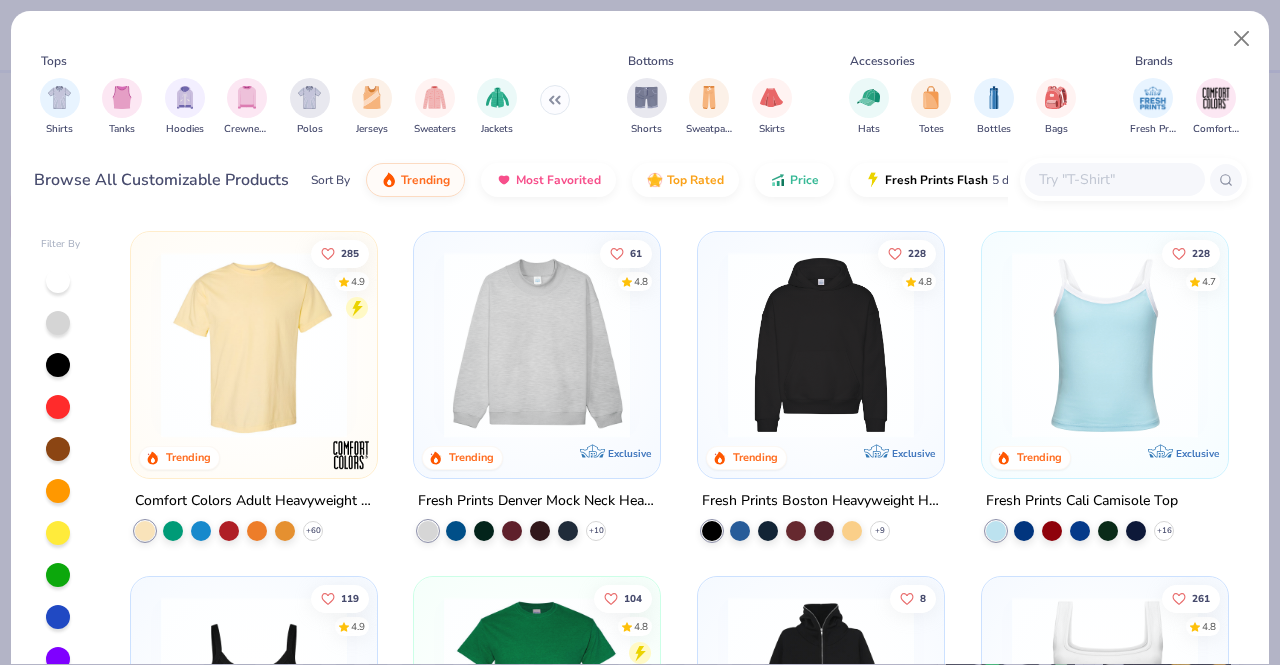 click at bounding box center [254, 345] 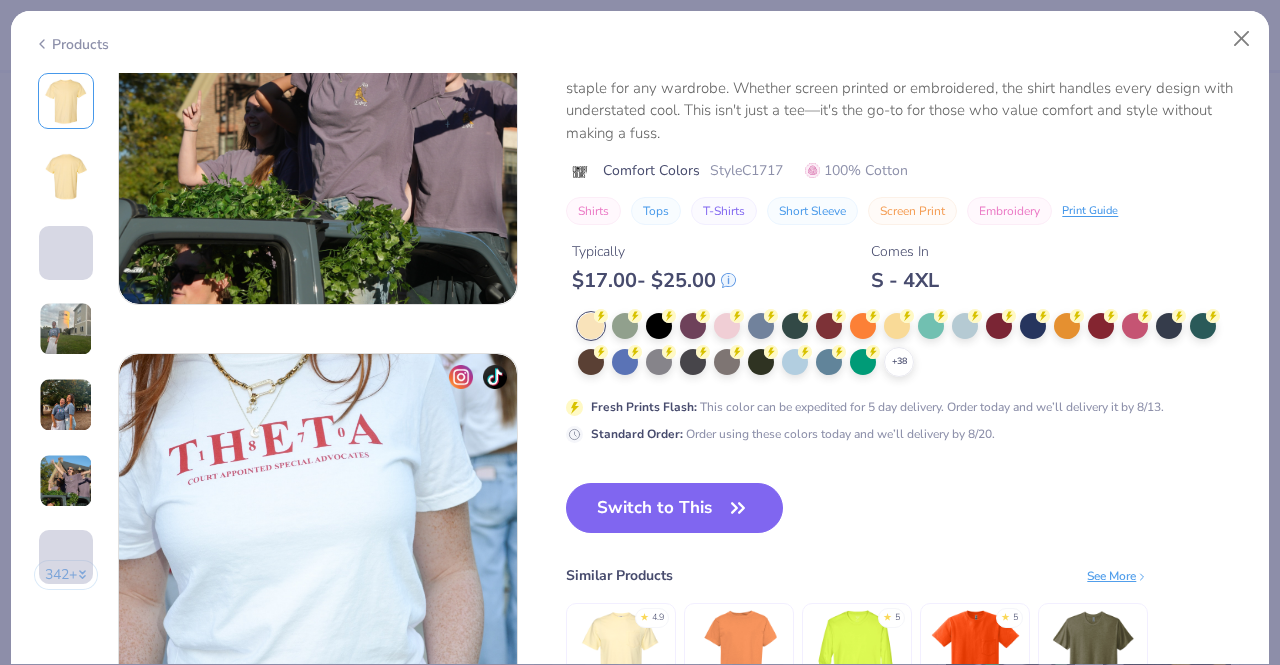 scroll, scrollTop: 2413, scrollLeft: 0, axis: vertical 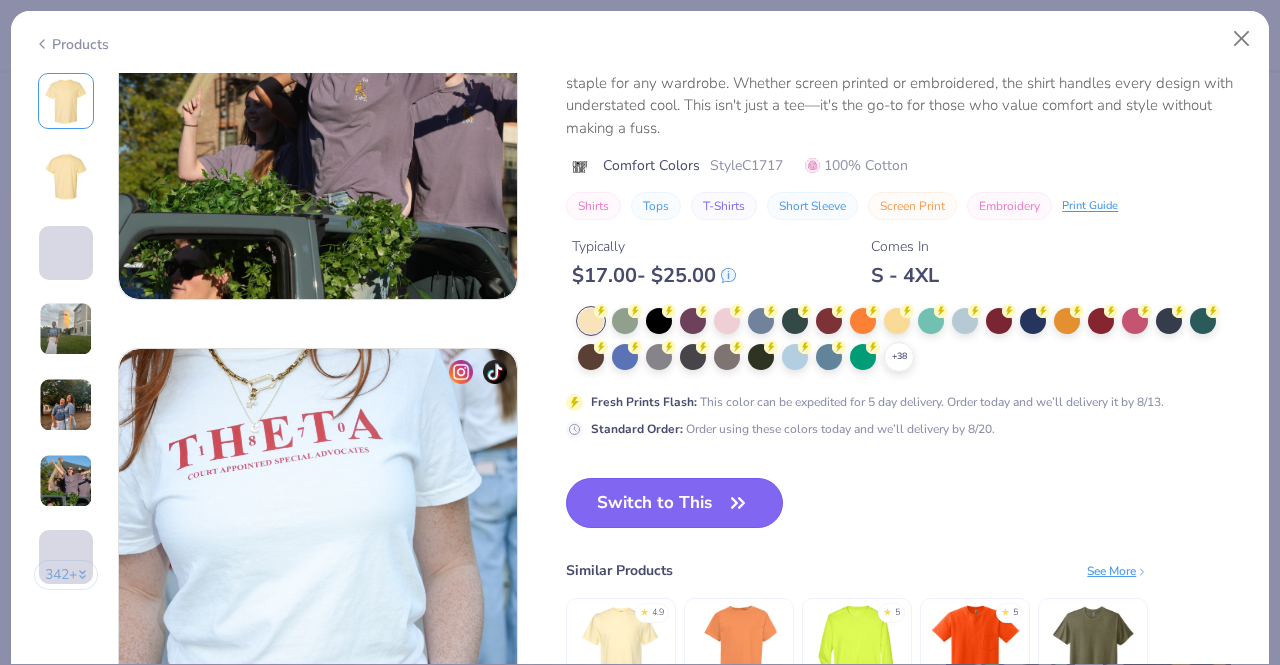 click 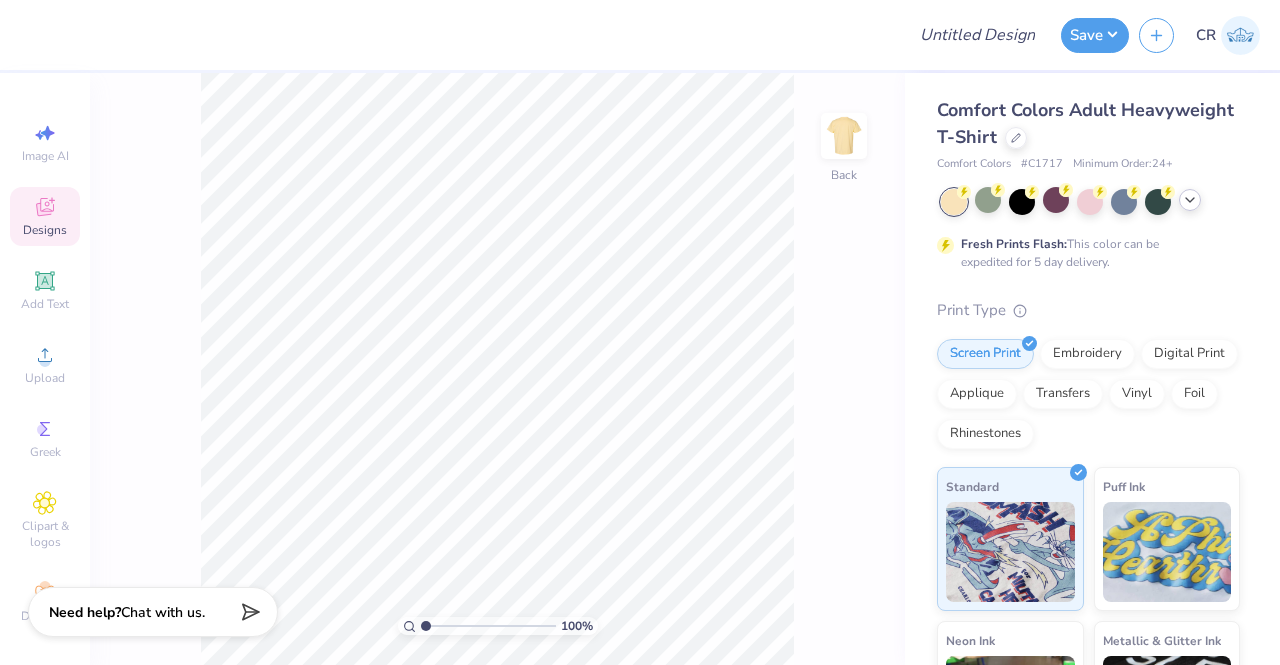 click 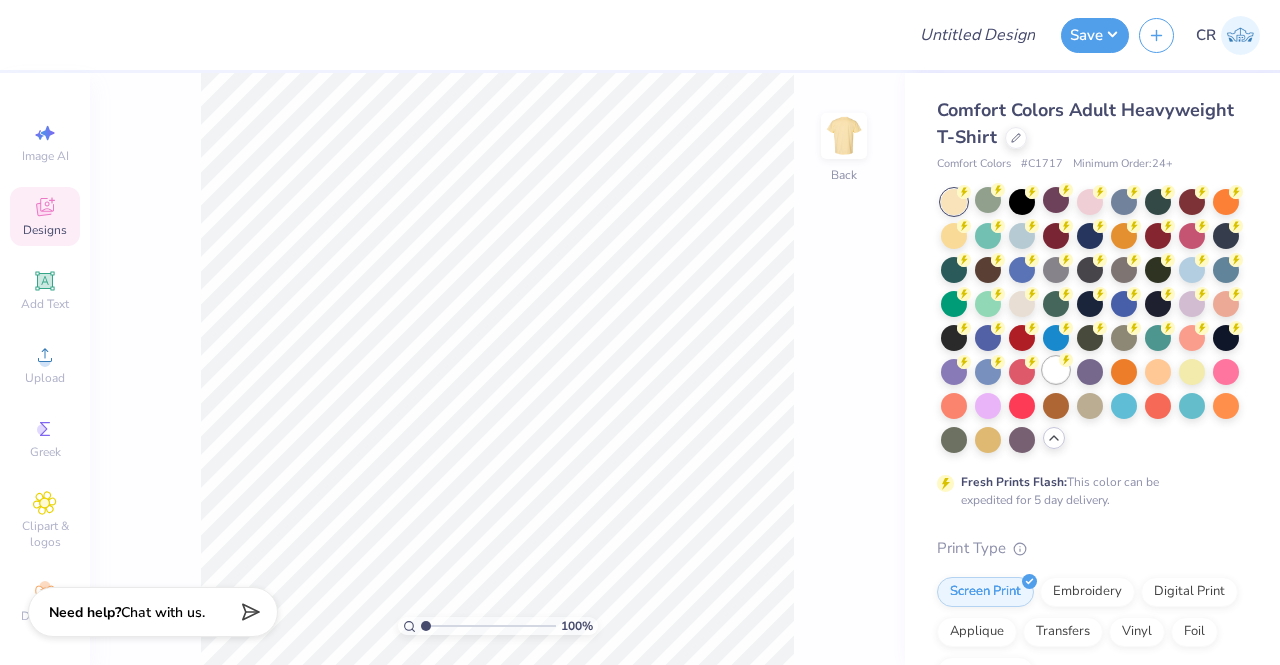 click at bounding box center (1056, 370) 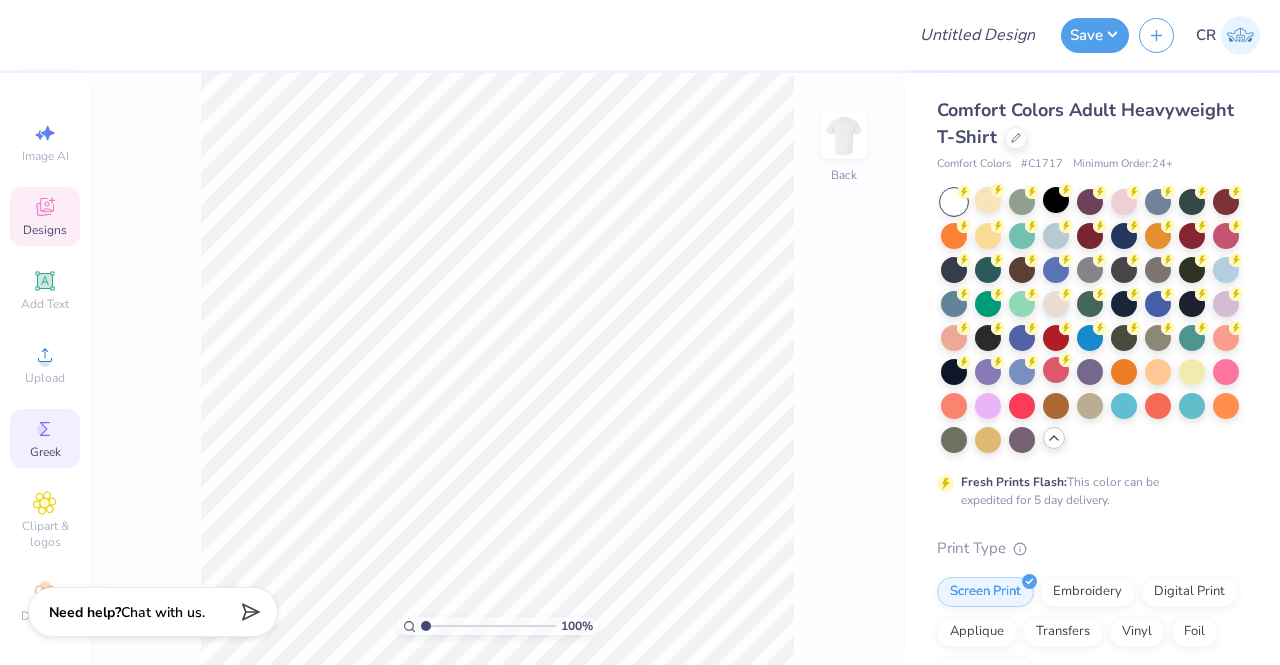 scroll, scrollTop: 22, scrollLeft: 0, axis: vertical 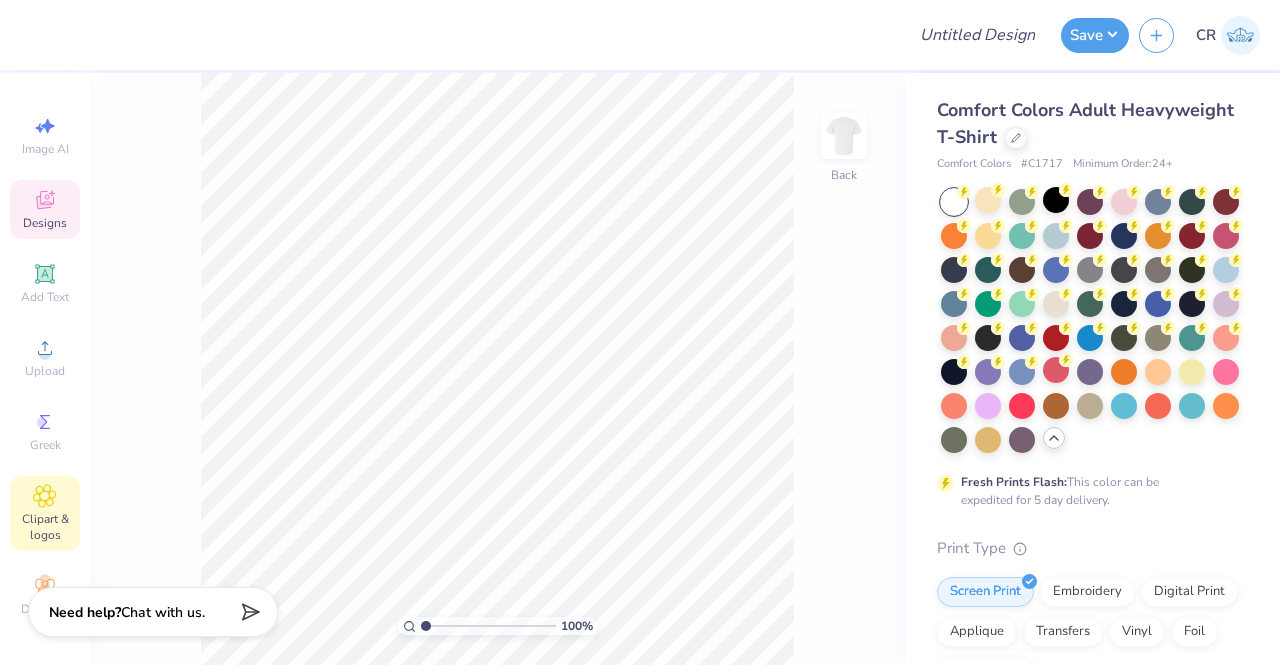 click 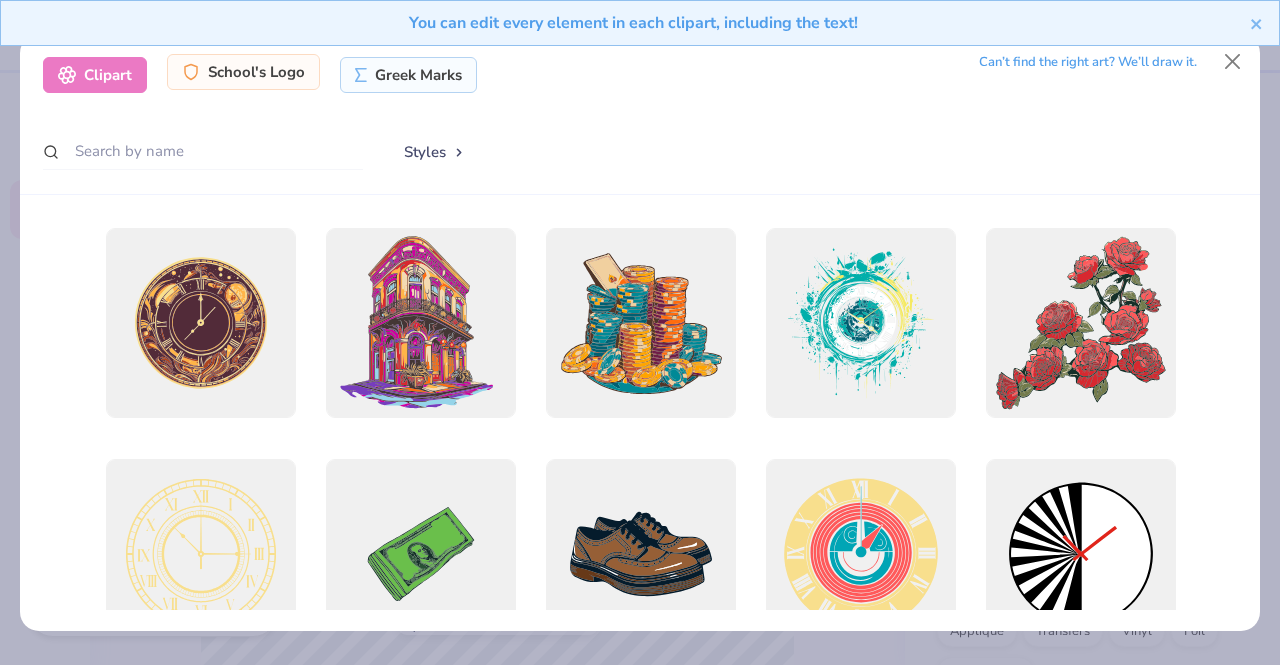 click on "School's Logo" at bounding box center [243, 72] 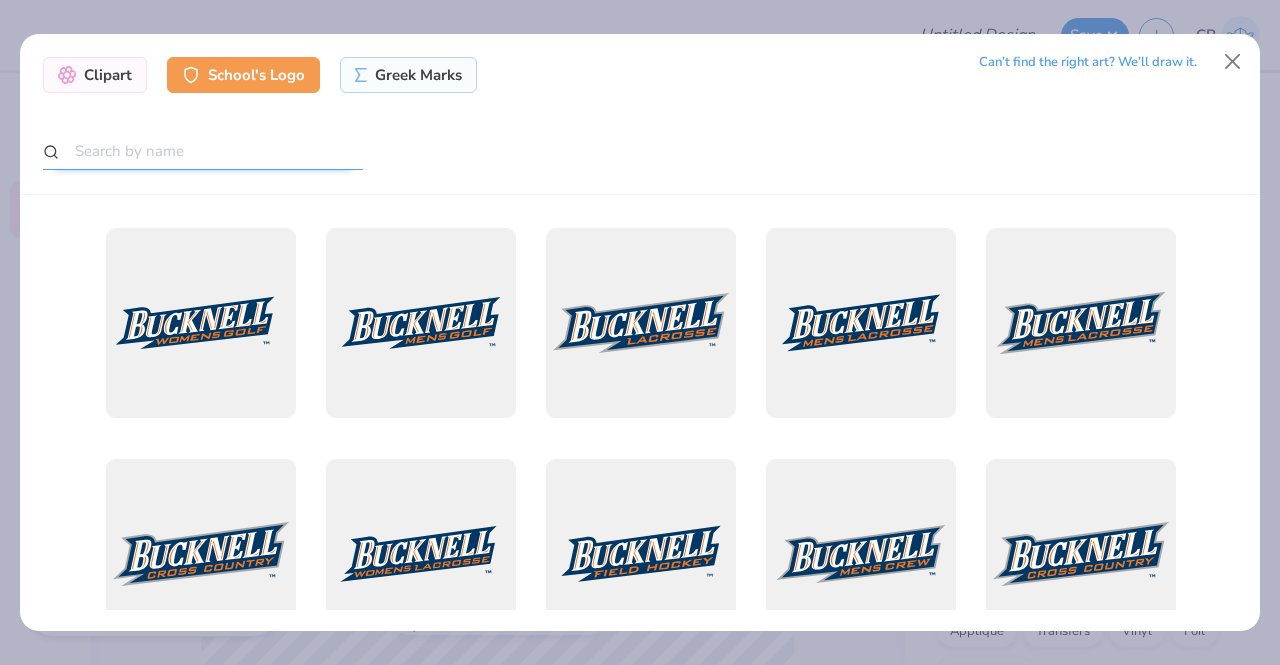 click at bounding box center [203, 151] 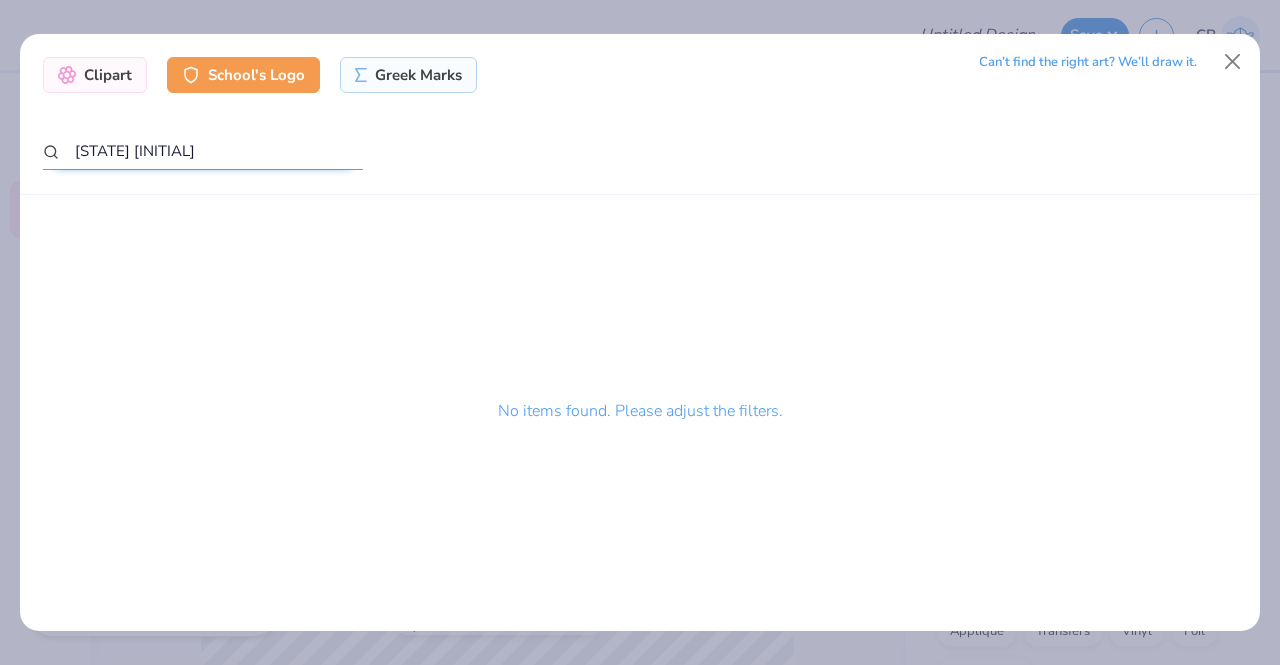 type on "tennessee knox" 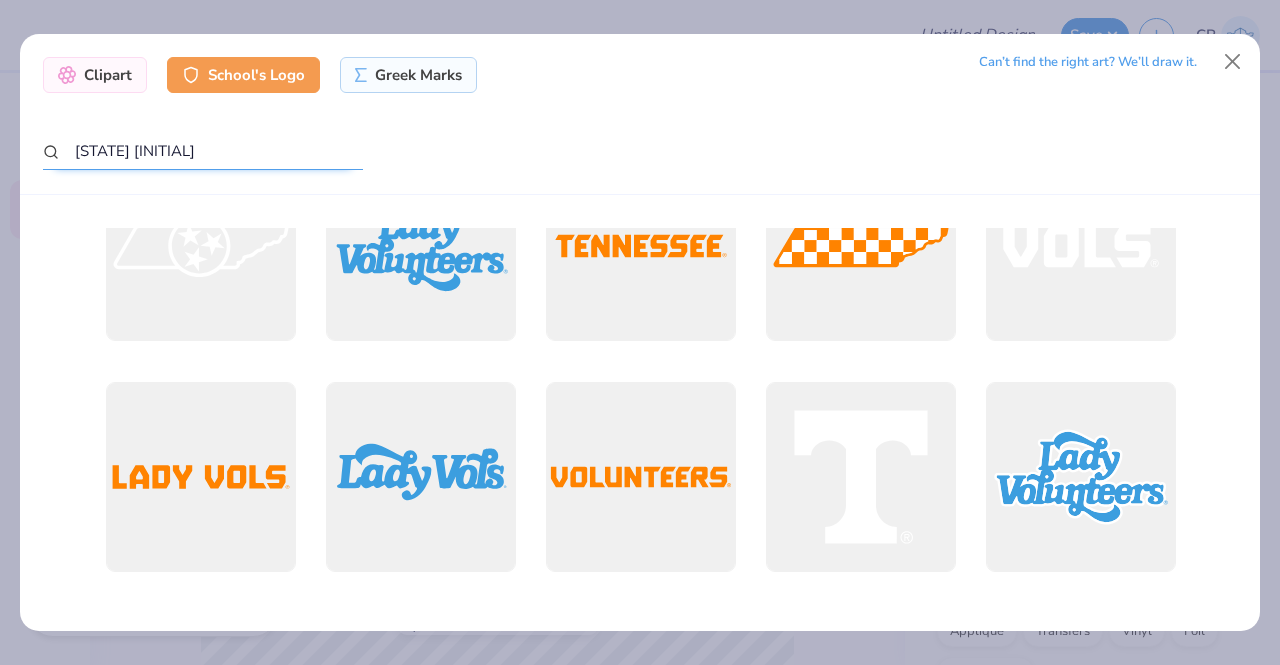 scroll, scrollTop: 625, scrollLeft: 0, axis: vertical 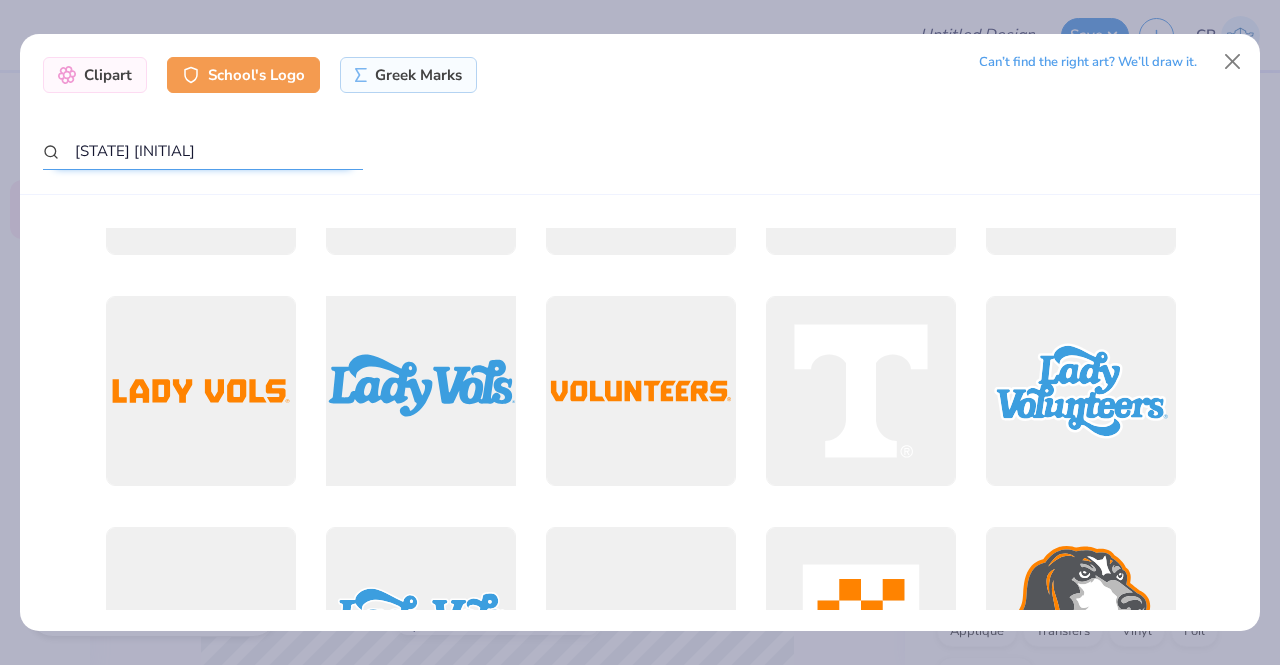 type on "x" 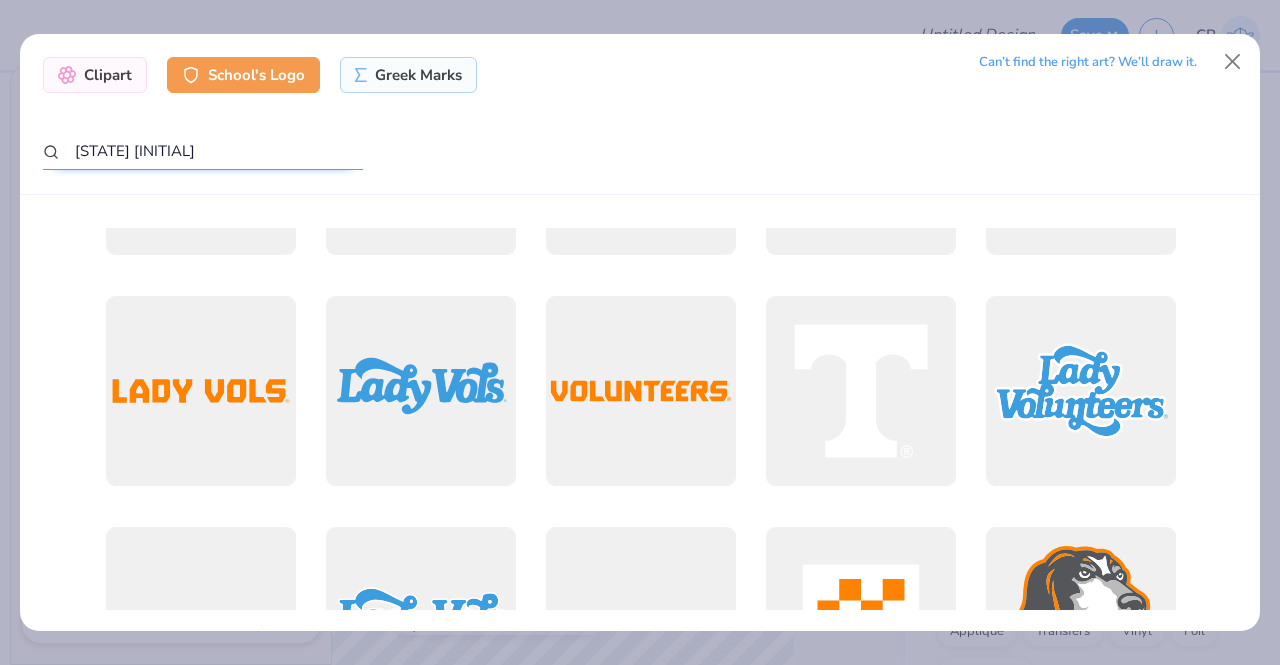 scroll, scrollTop: 857, scrollLeft: 0, axis: vertical 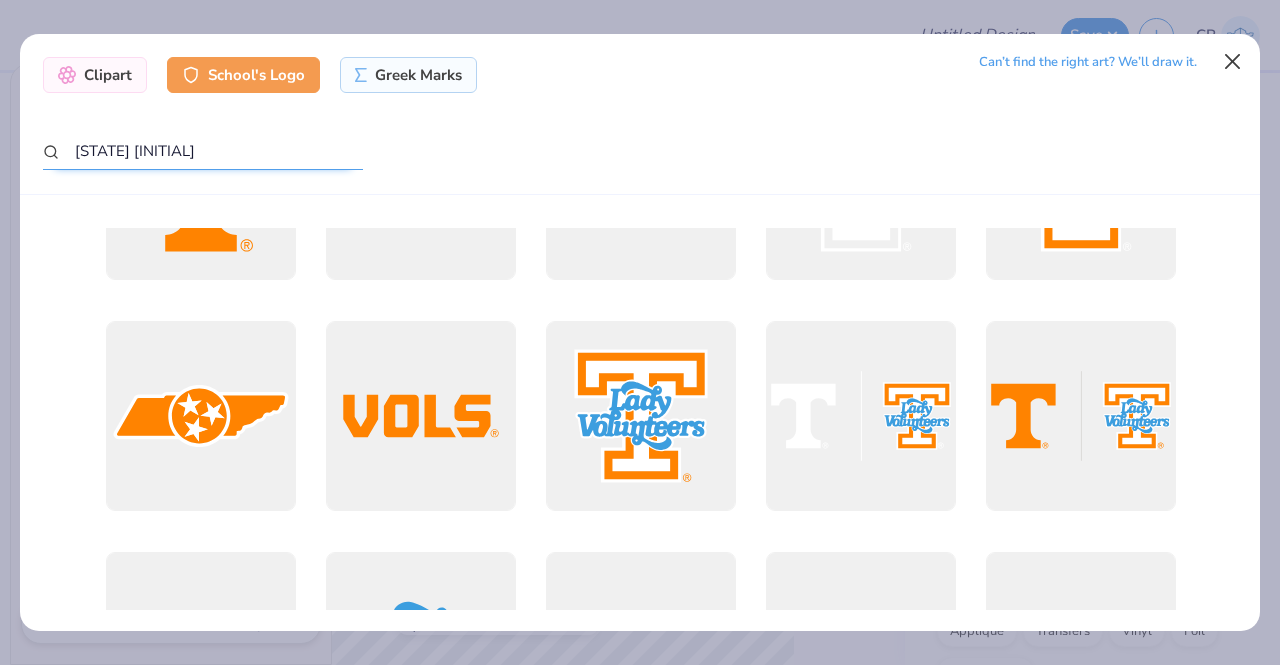 type on "tennessee knox" 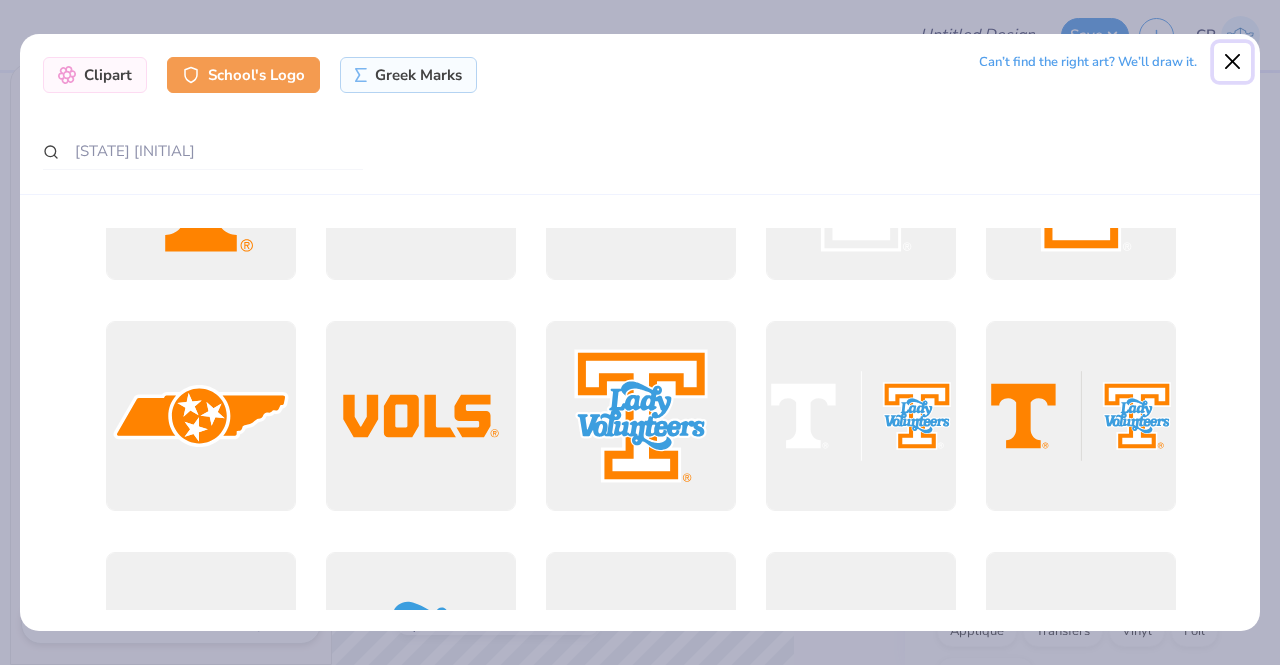 click at bounding box center (1233, 62) 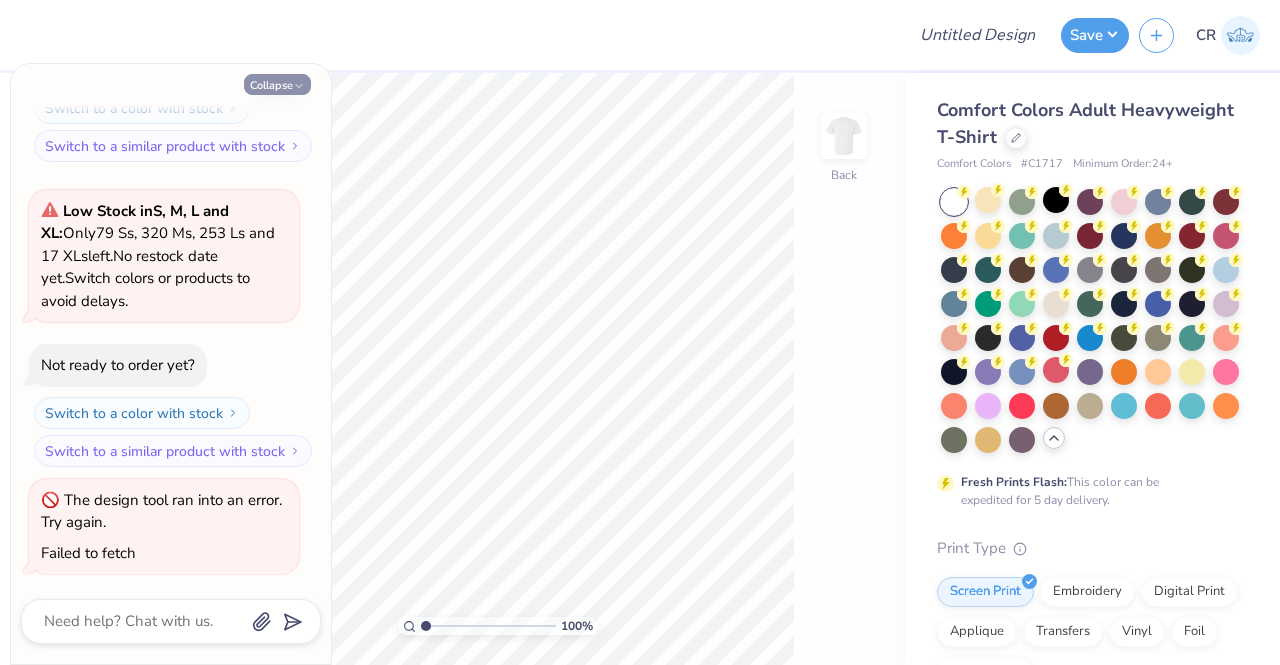 click on "Collapse" at bounding box center [277, 84] 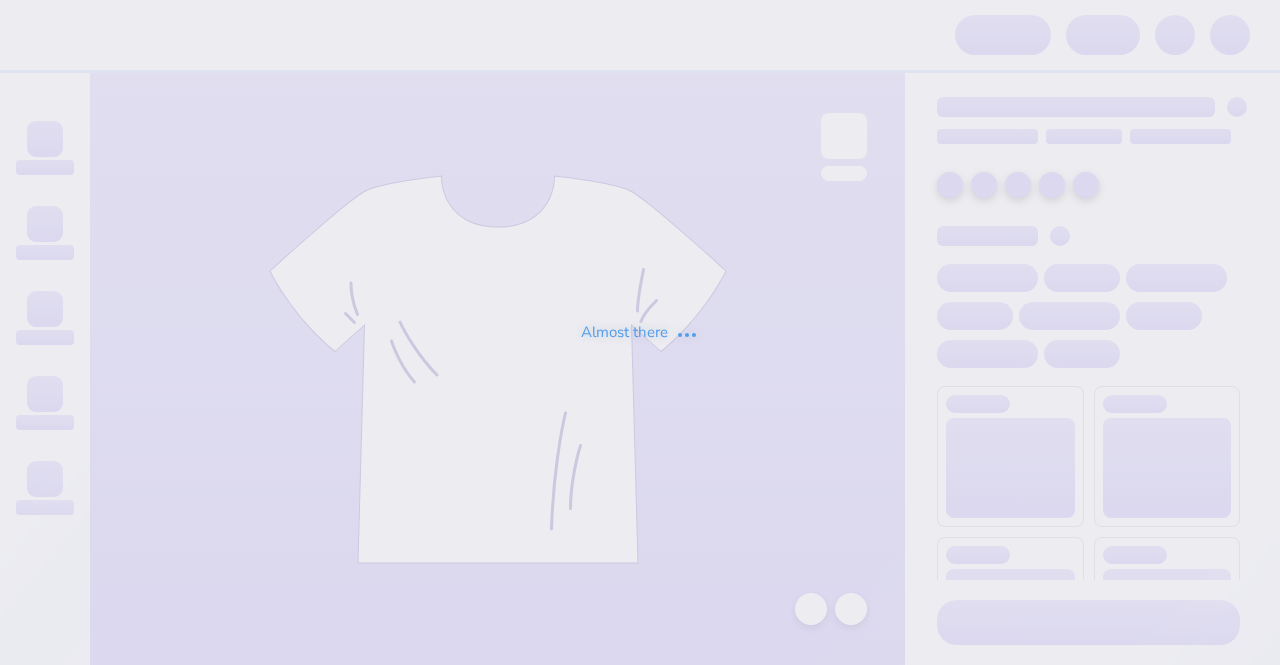 scroll, scrollTop: 0, scrollLeft: 0, axis: both 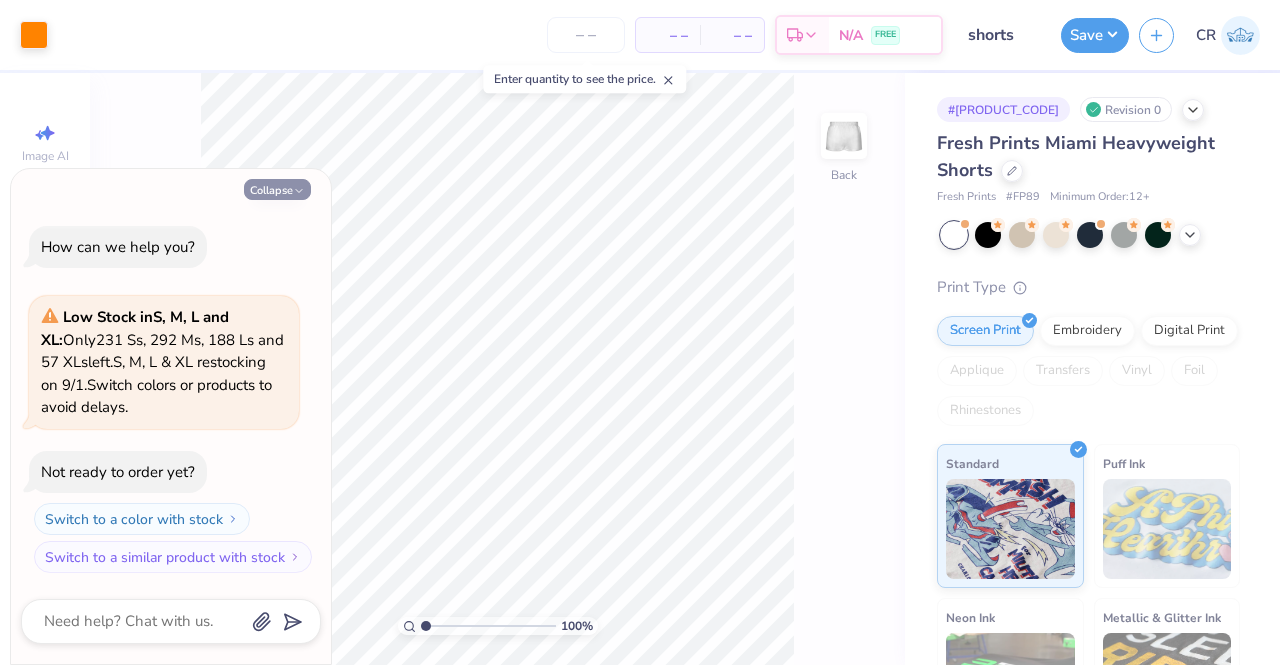 click 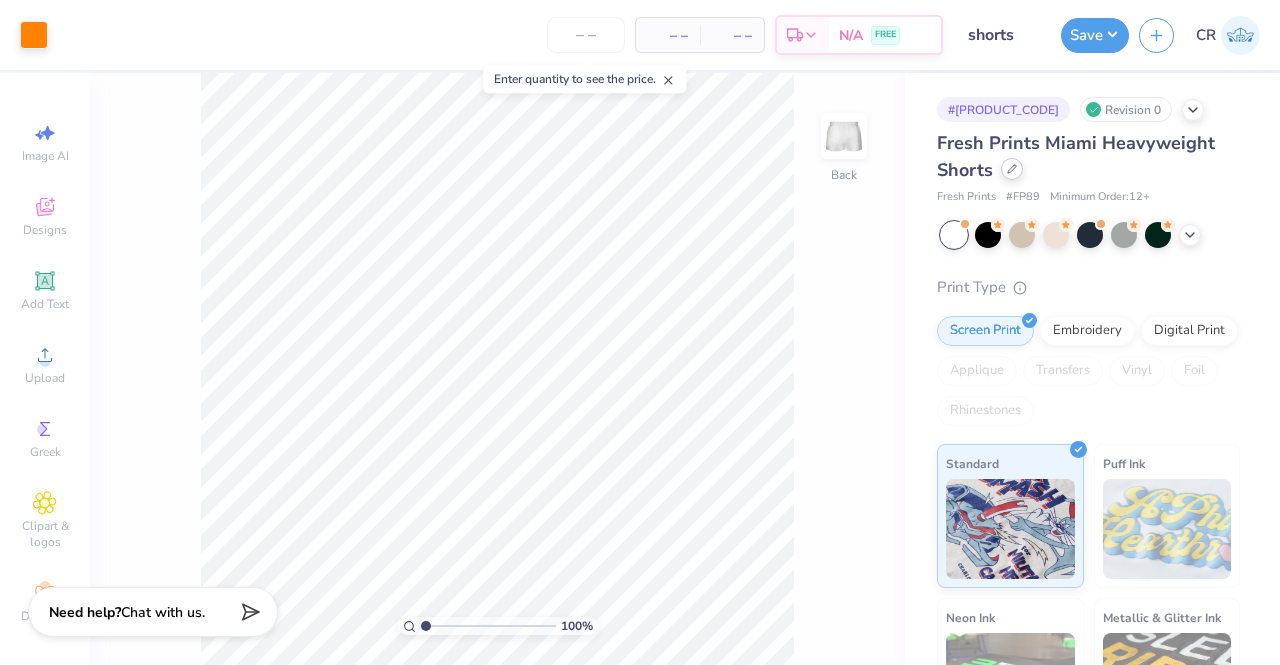 click at bounding box center (1012, 169) 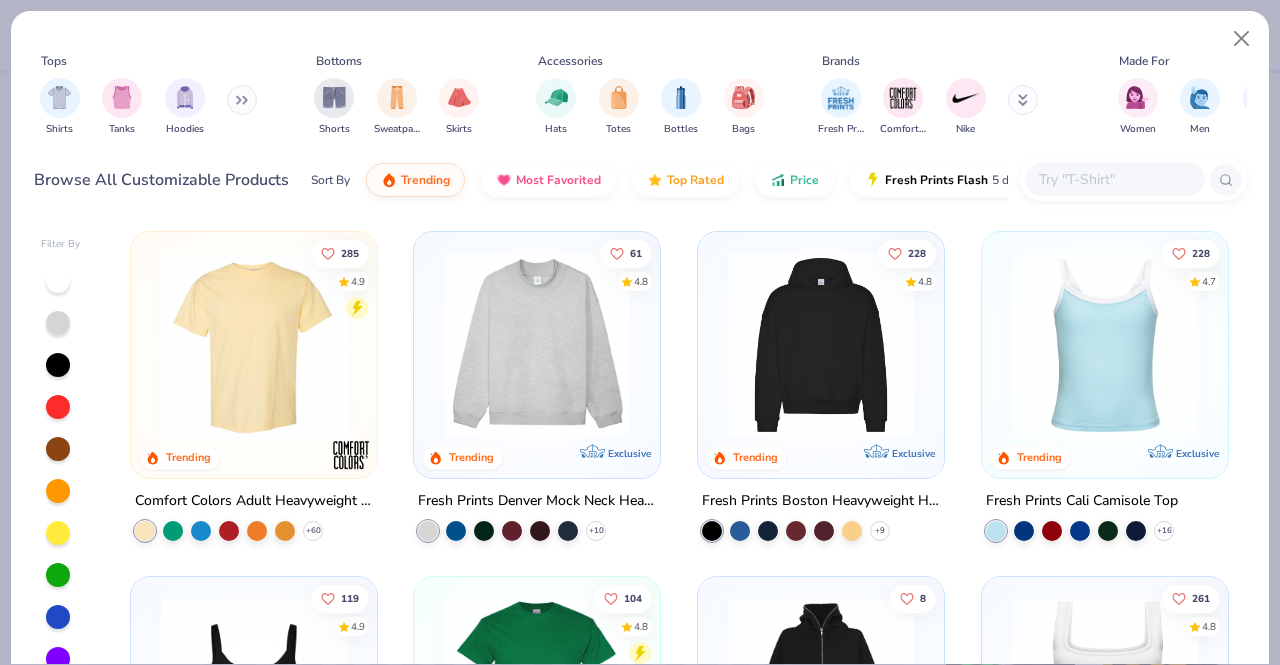 click at bounding box center [1114, 179] 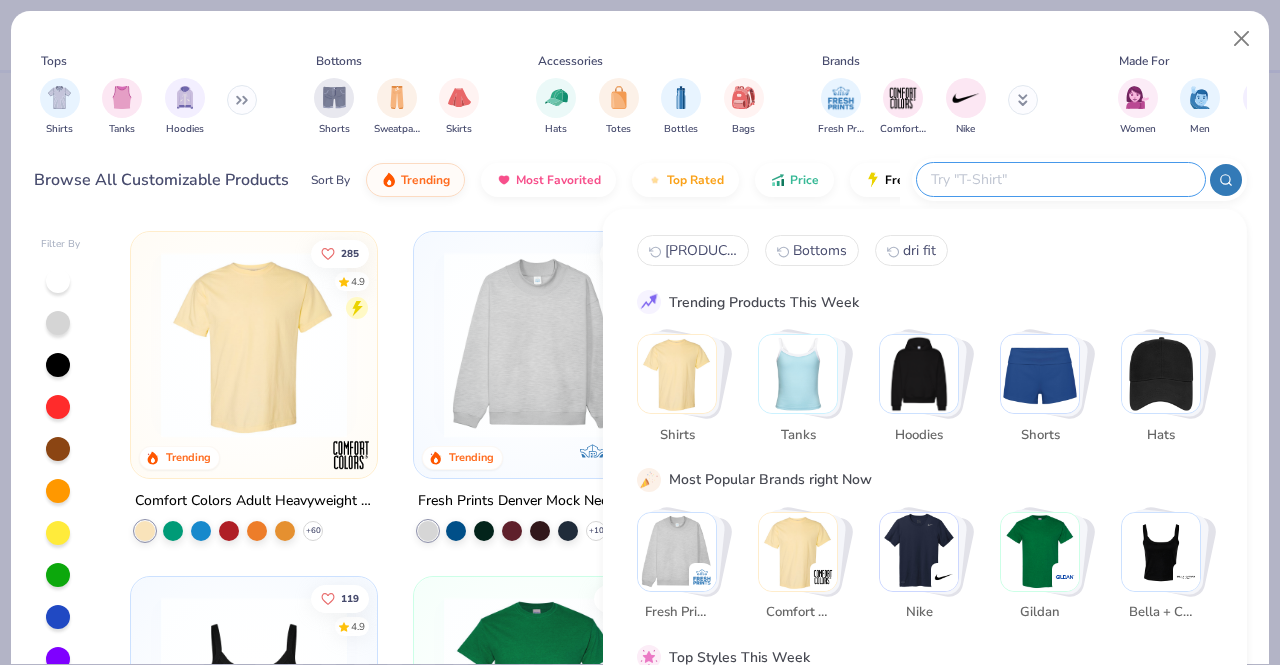 click 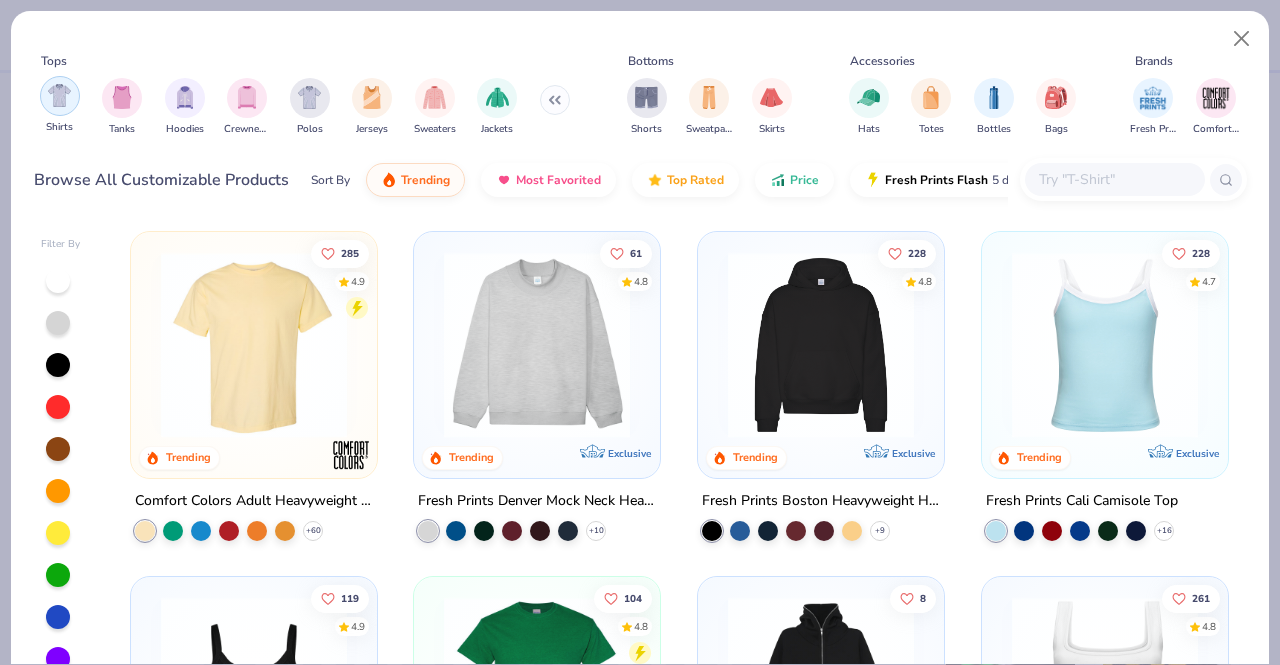 click at bounding box center [59, 95] 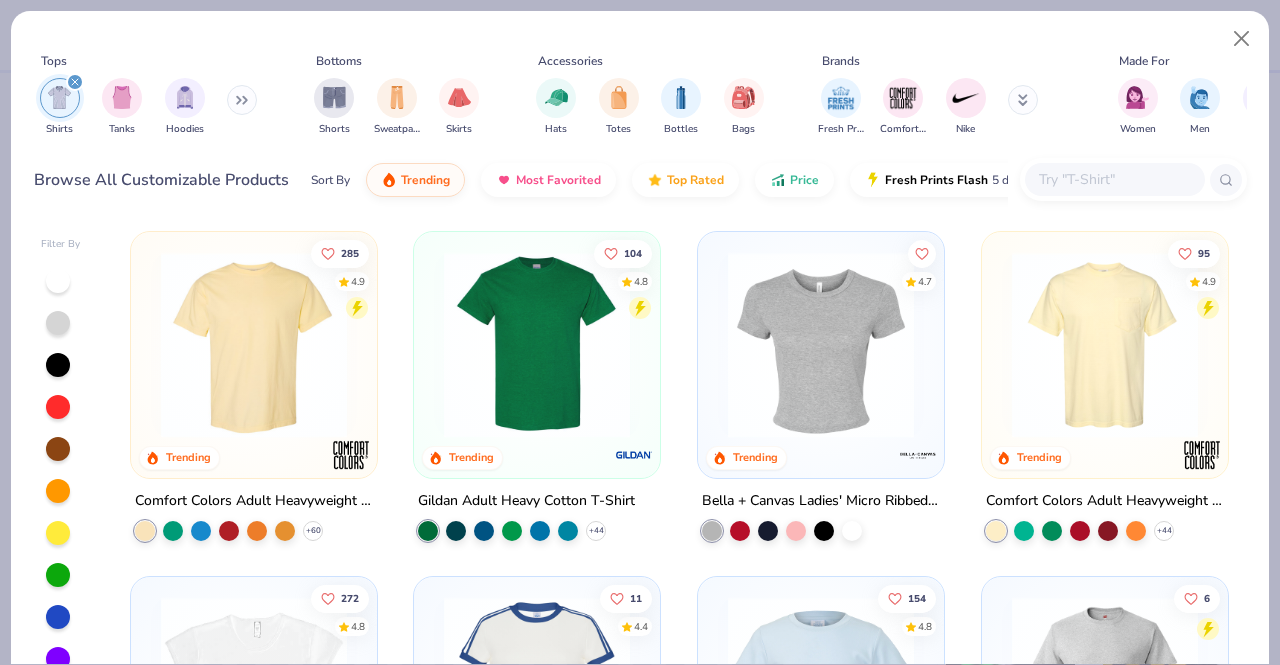 click at bounding box center (1114, 179) 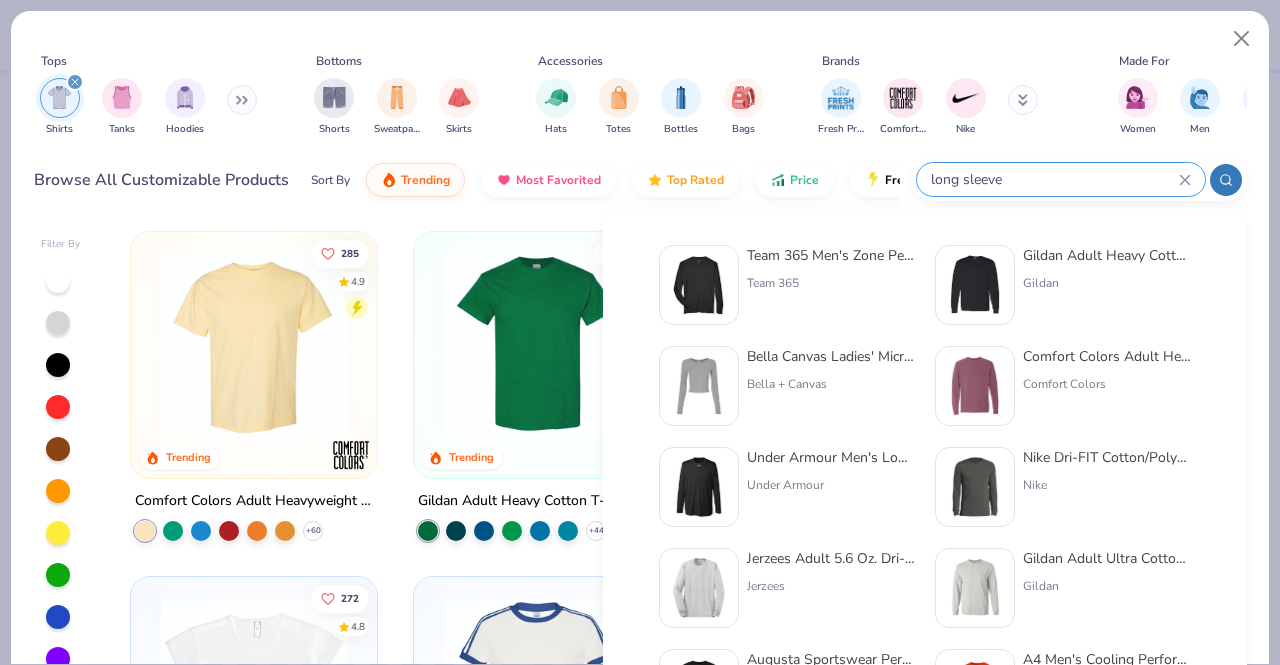 type on "long sleeve" 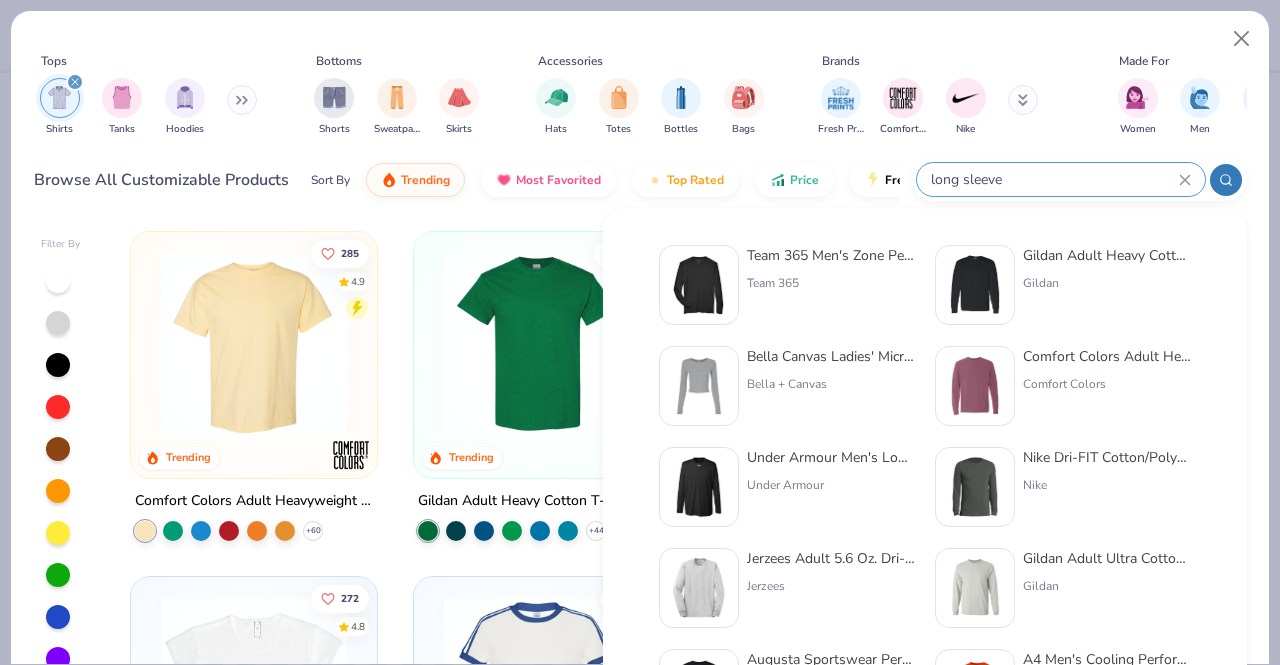 click on "Team 365 Men's Zone Performance Long-Sleeve T-Shirt" at bounding box center [831, 255] 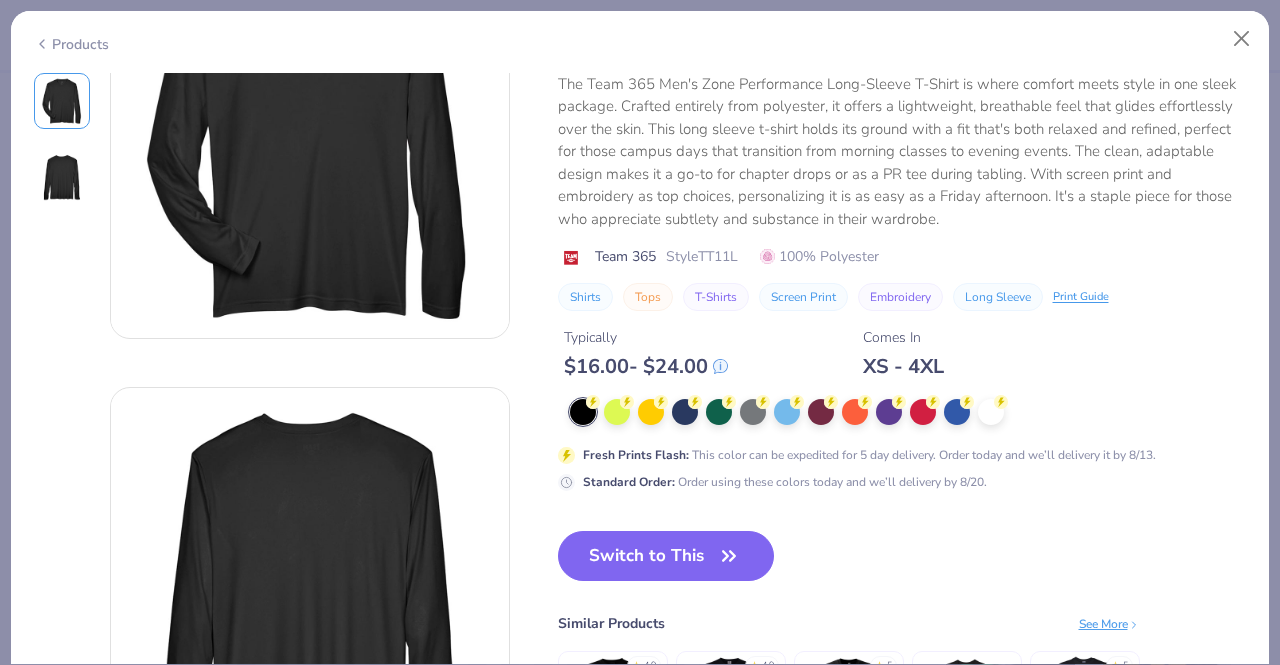 scroll, scrollTop: 149, scrollLeft: 0, axis: vertical 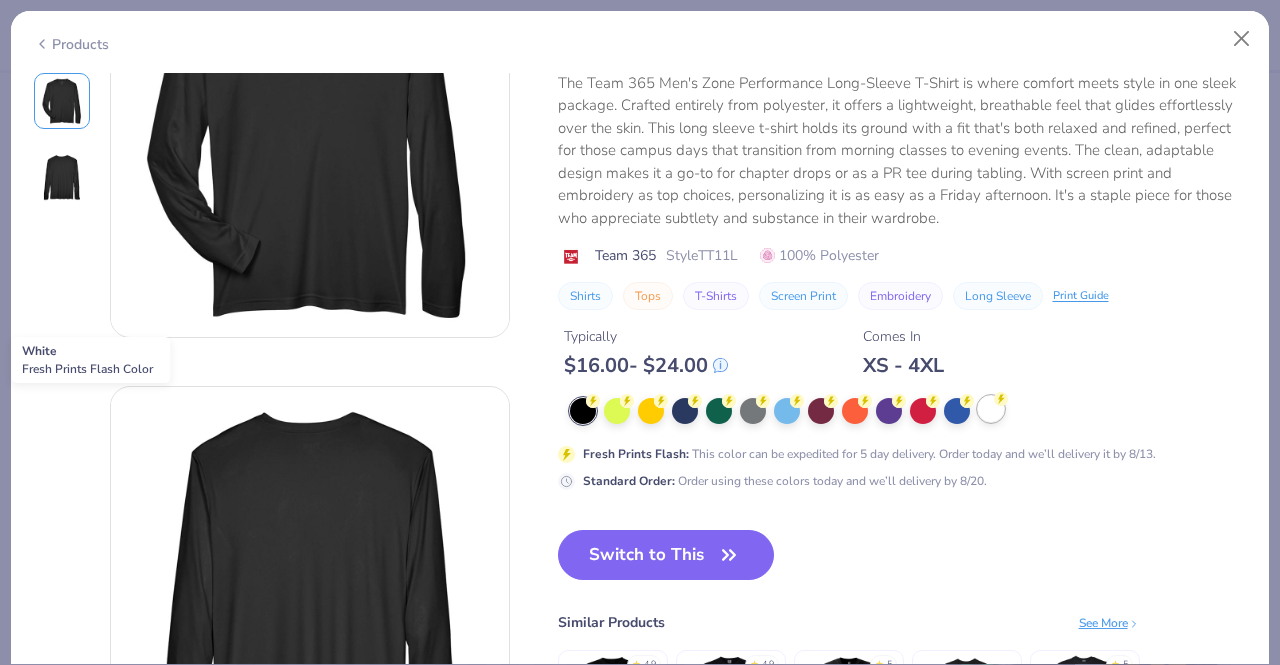 click at bounding box center [991, 409] 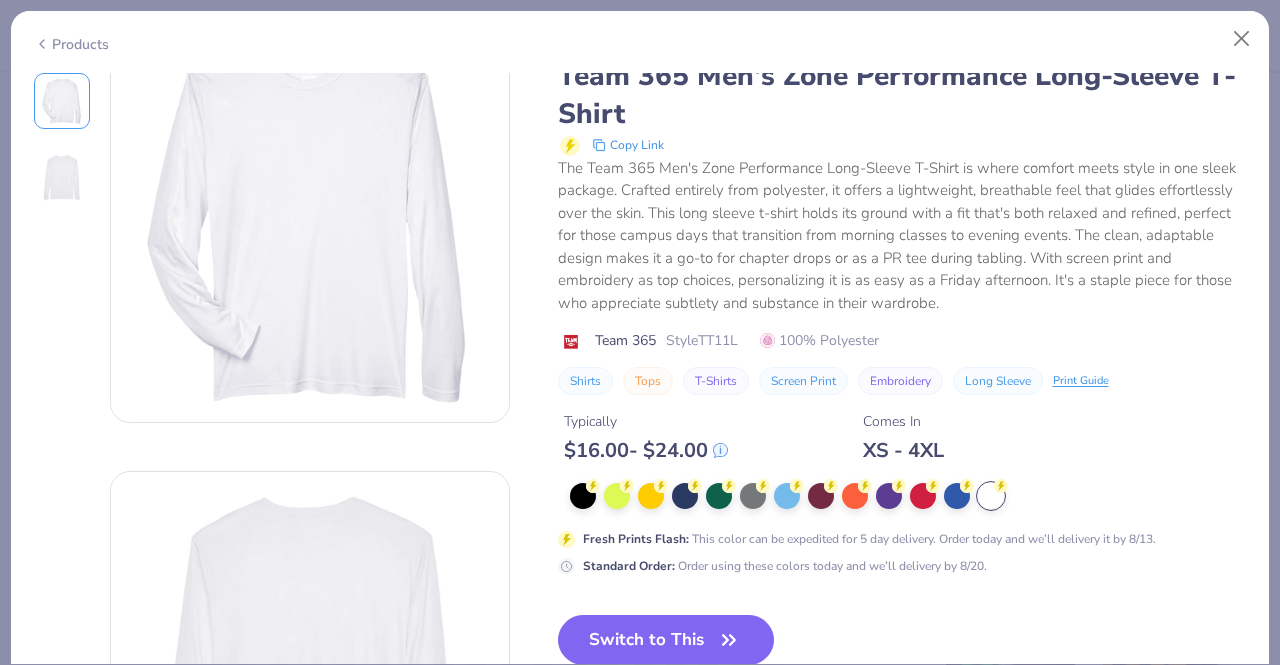 scroll, scrollTop: 0, scrollLeft: 0, axis: both 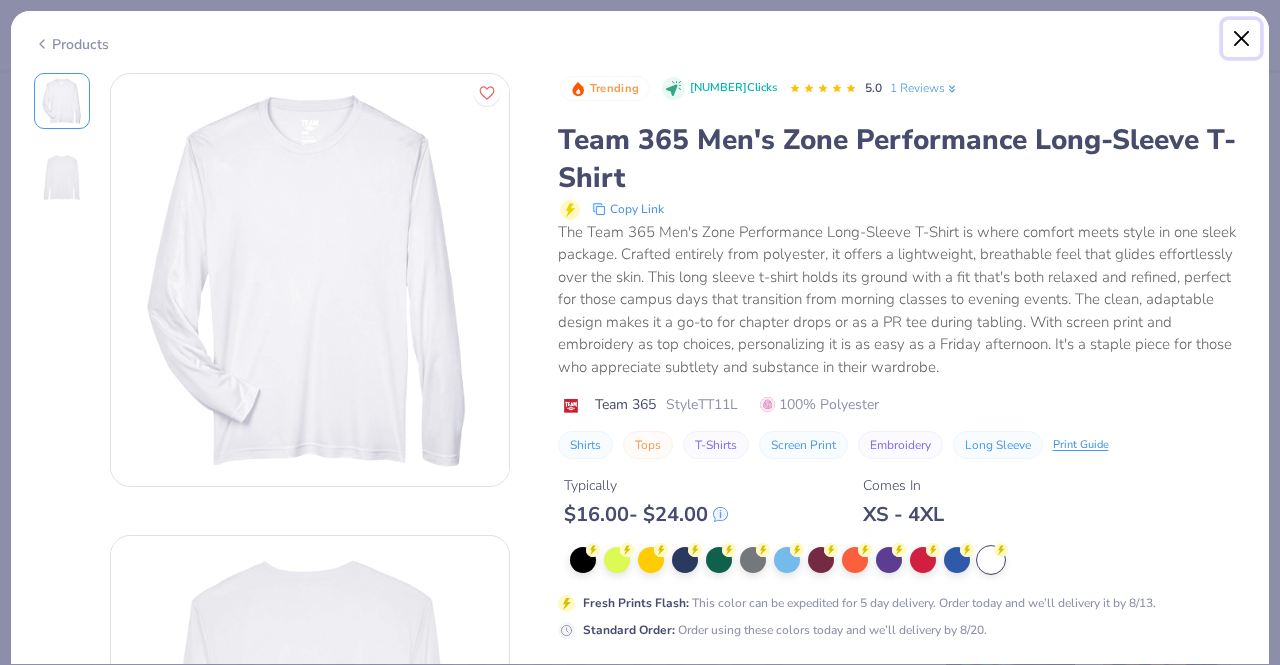 click at bounding box center [1242, 39] 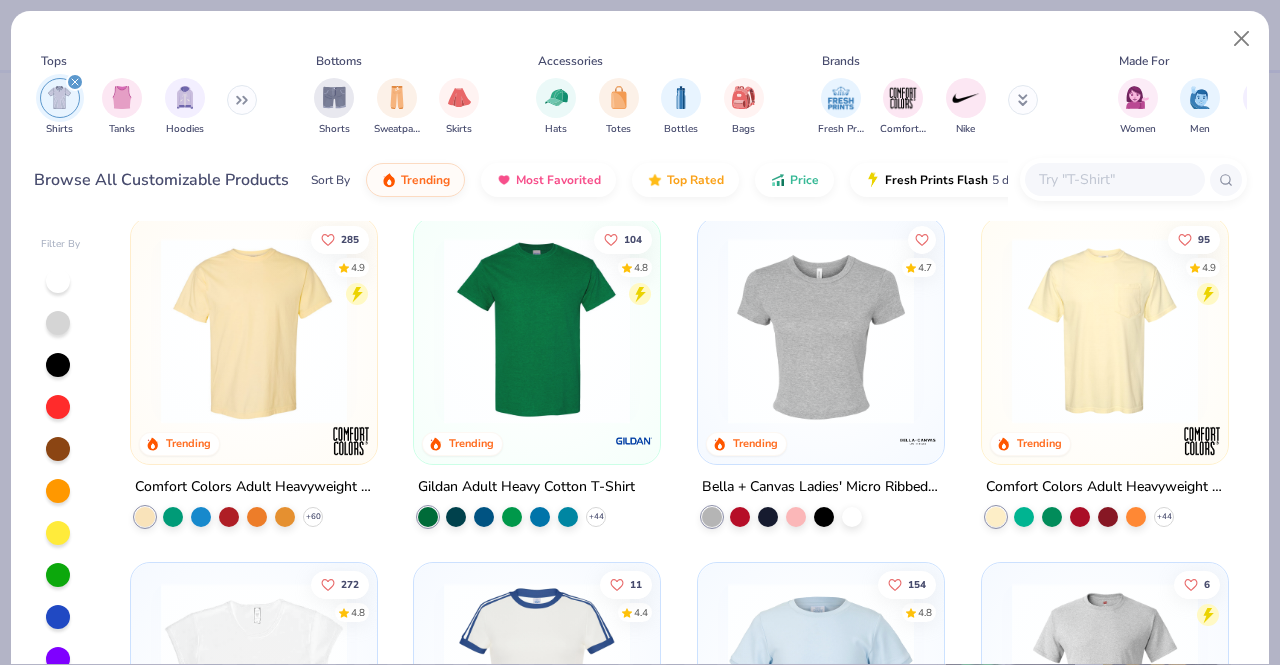 scroll, scrollTop: 0, scrollLeft: 0, axis: both 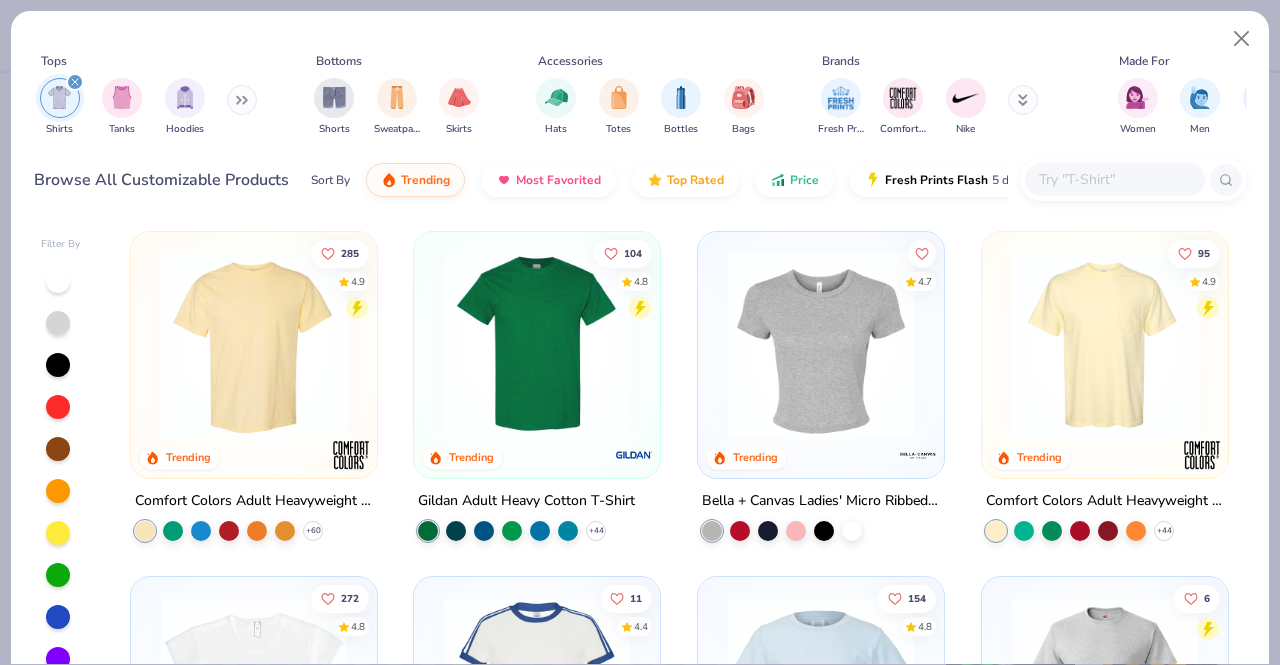 click at bounding box center [537, 345] 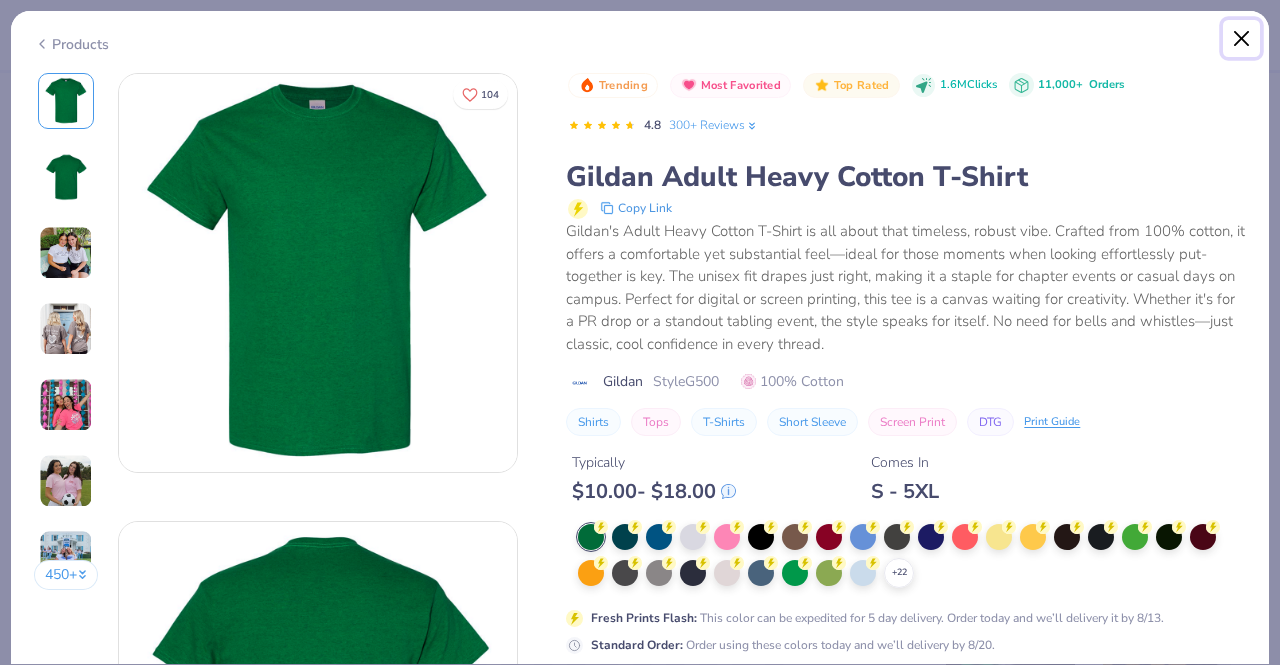 click at bounding box center [1242, 39] 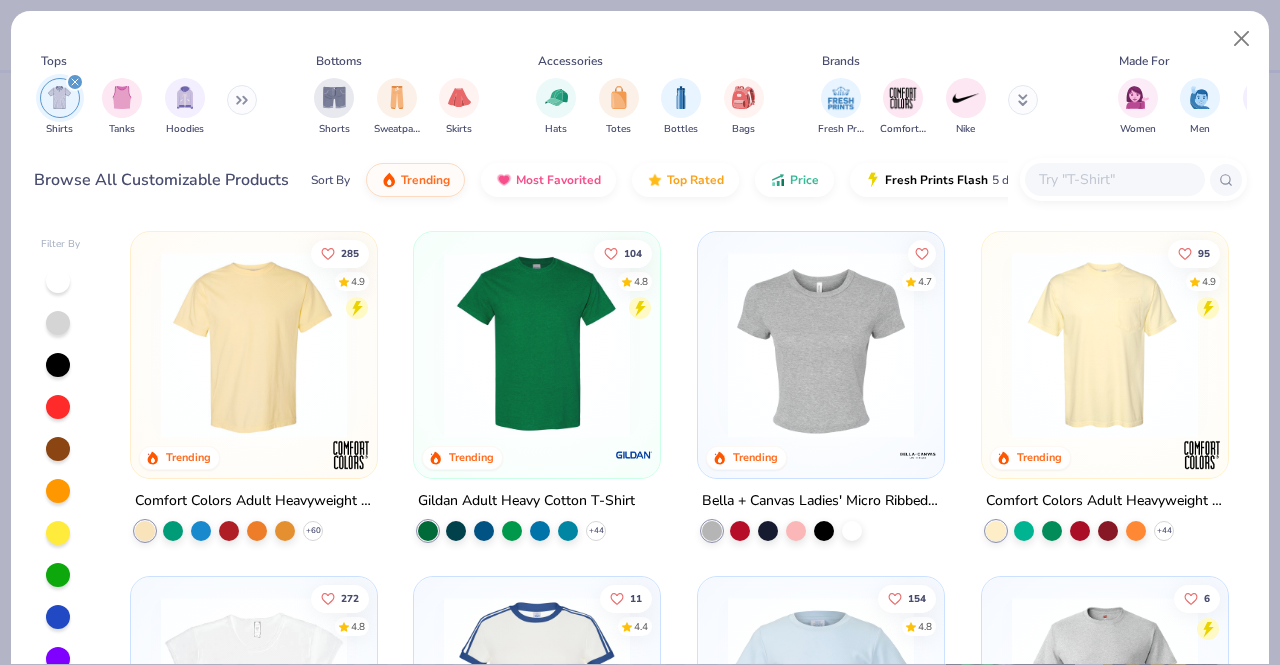click at bounding box center (537, 345) 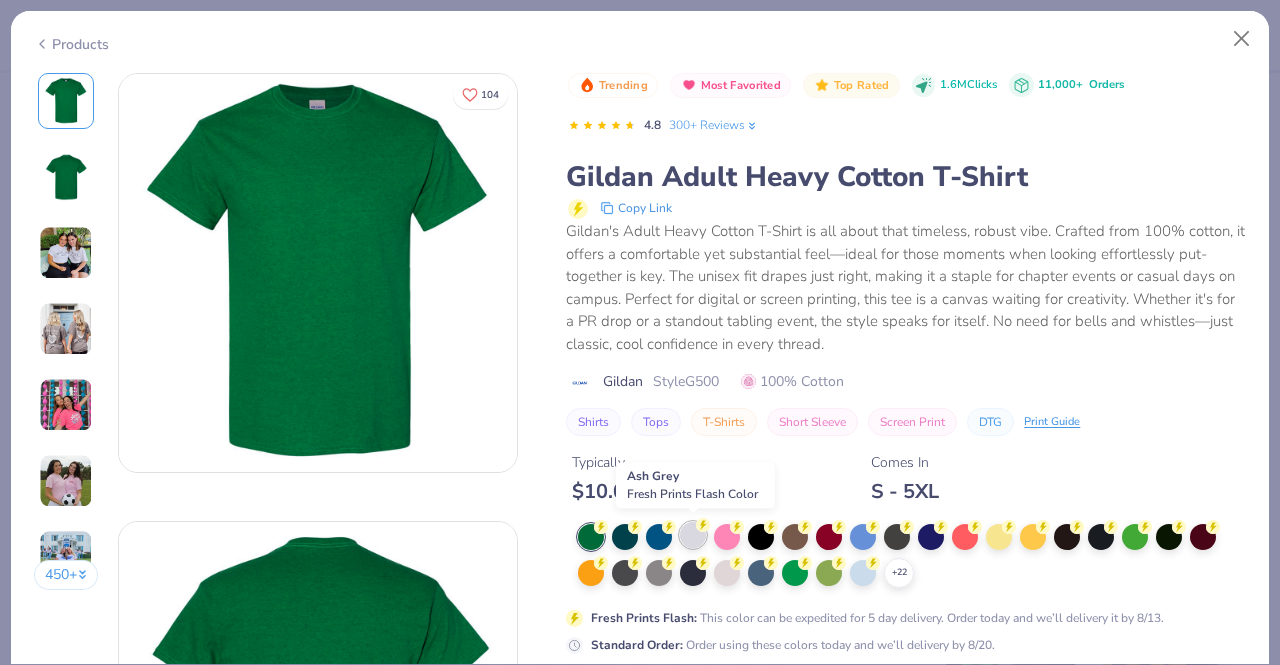 click at bounding box center (693, 535) 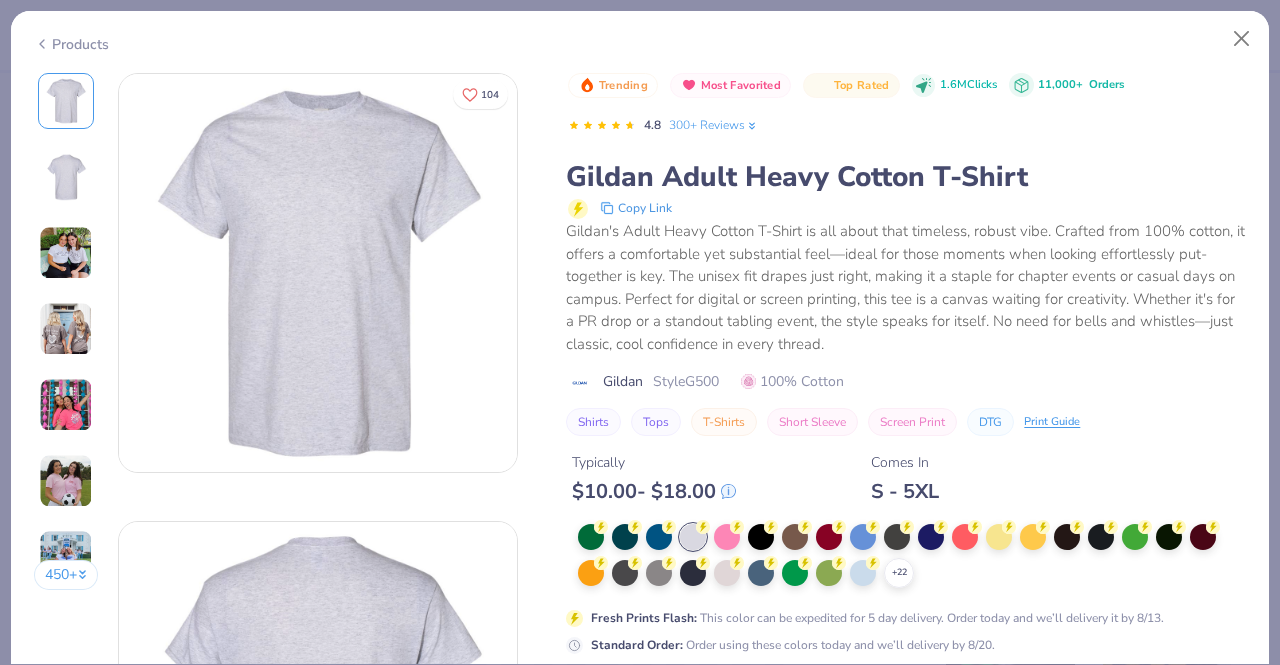 click 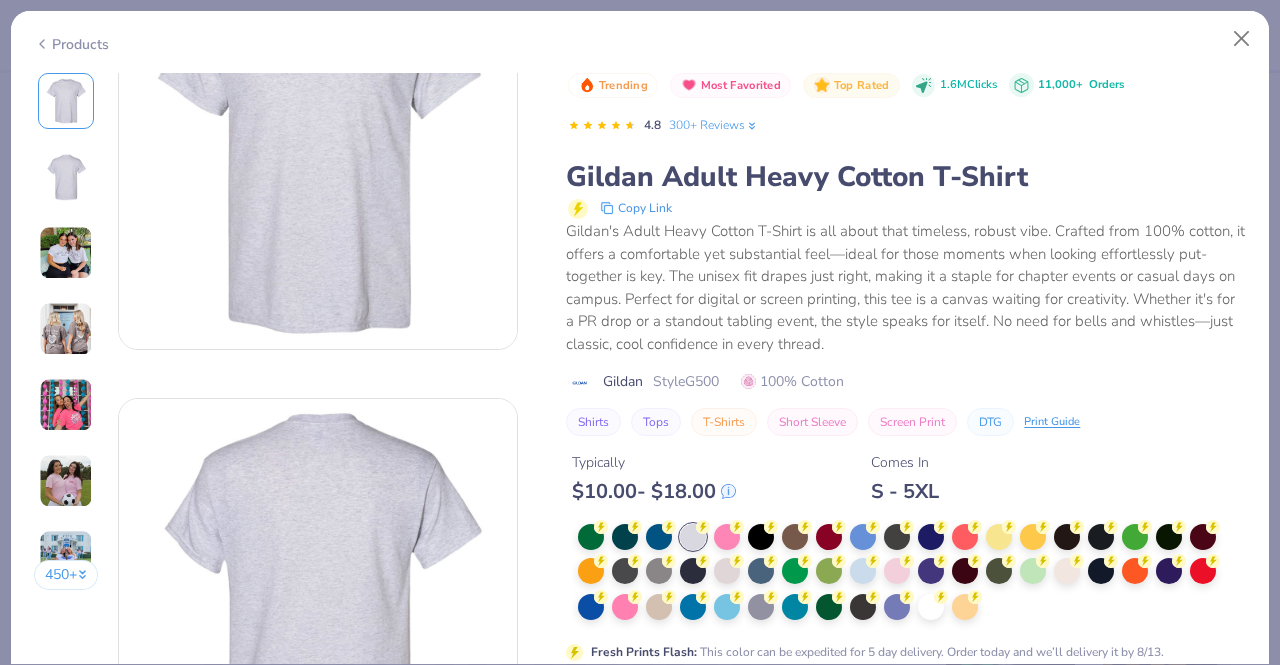 scroll, scrollTop: 0, scrollLeft: 0, axis: both 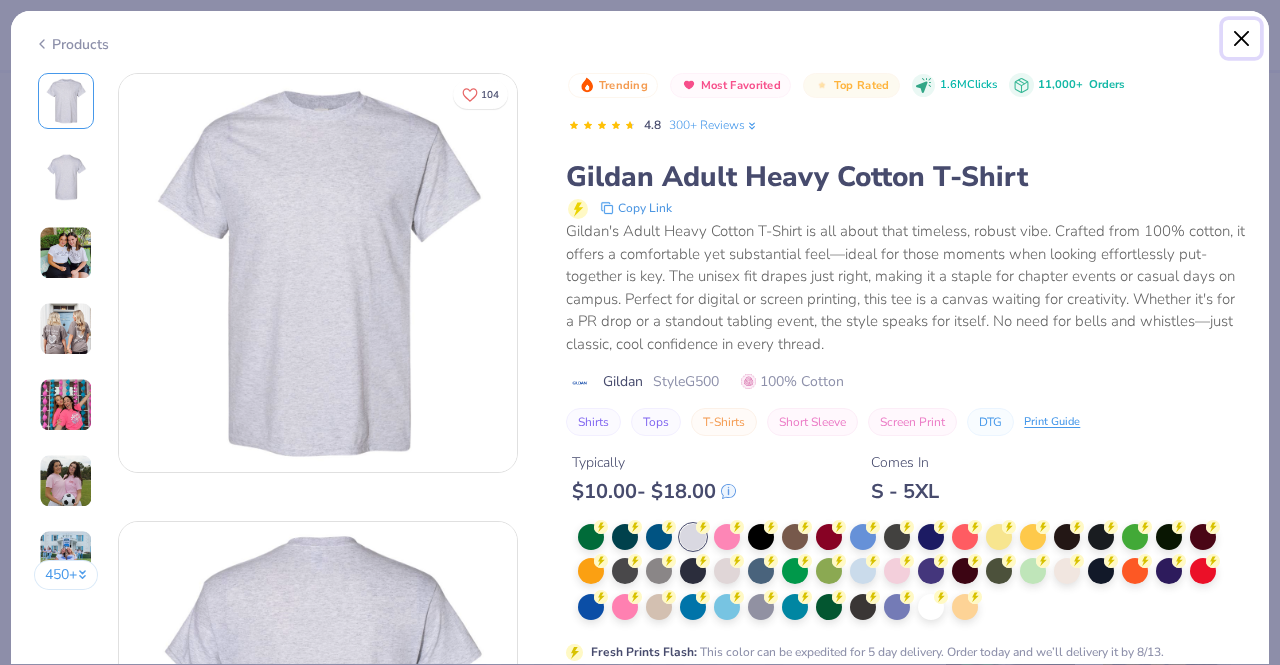 click at bounding box center (1242, 39) 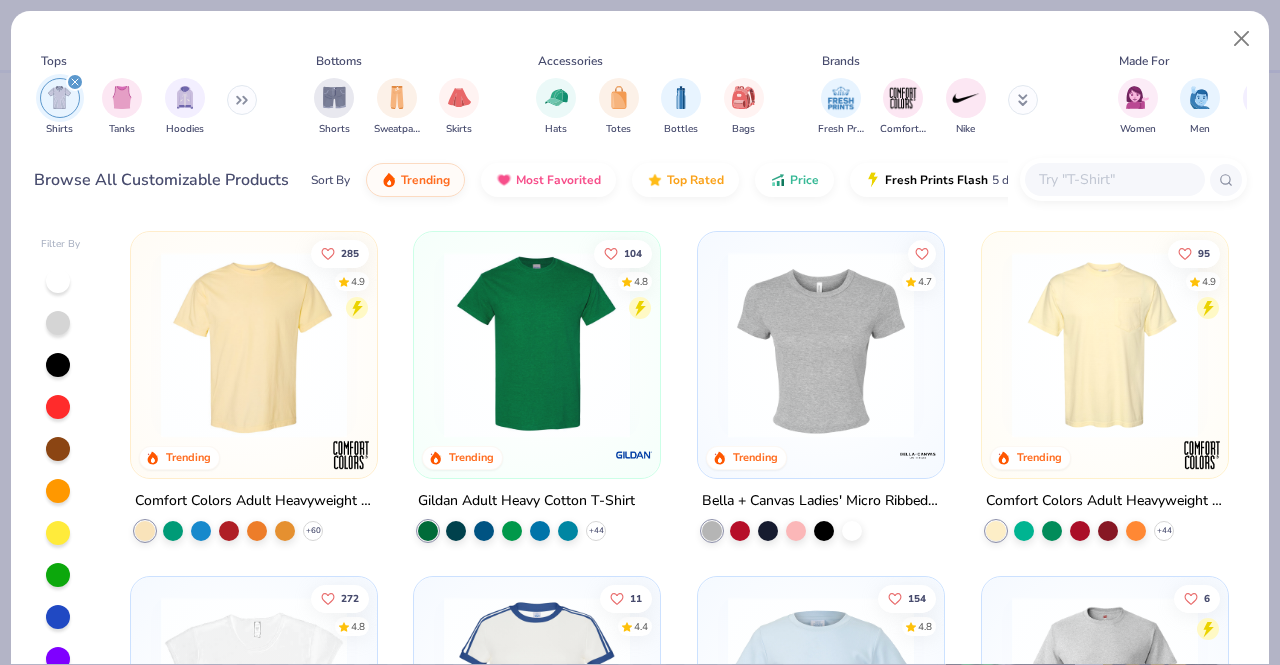 click at bounding box center [1114, 179] 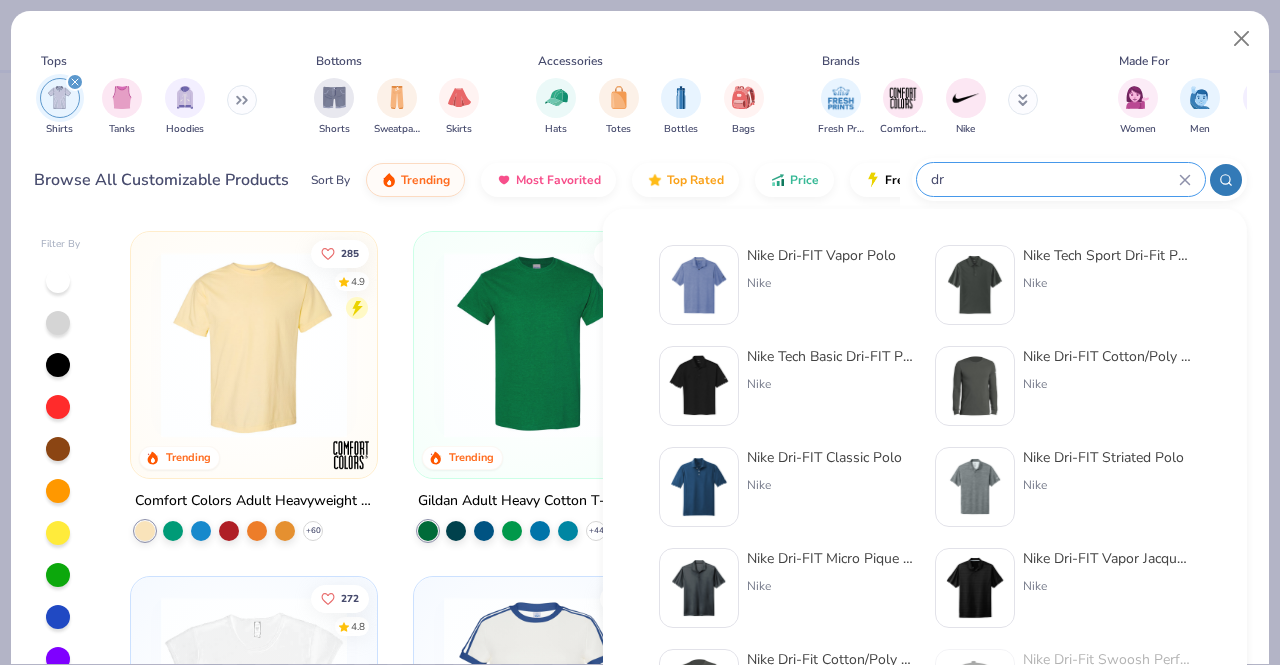 type on "d" 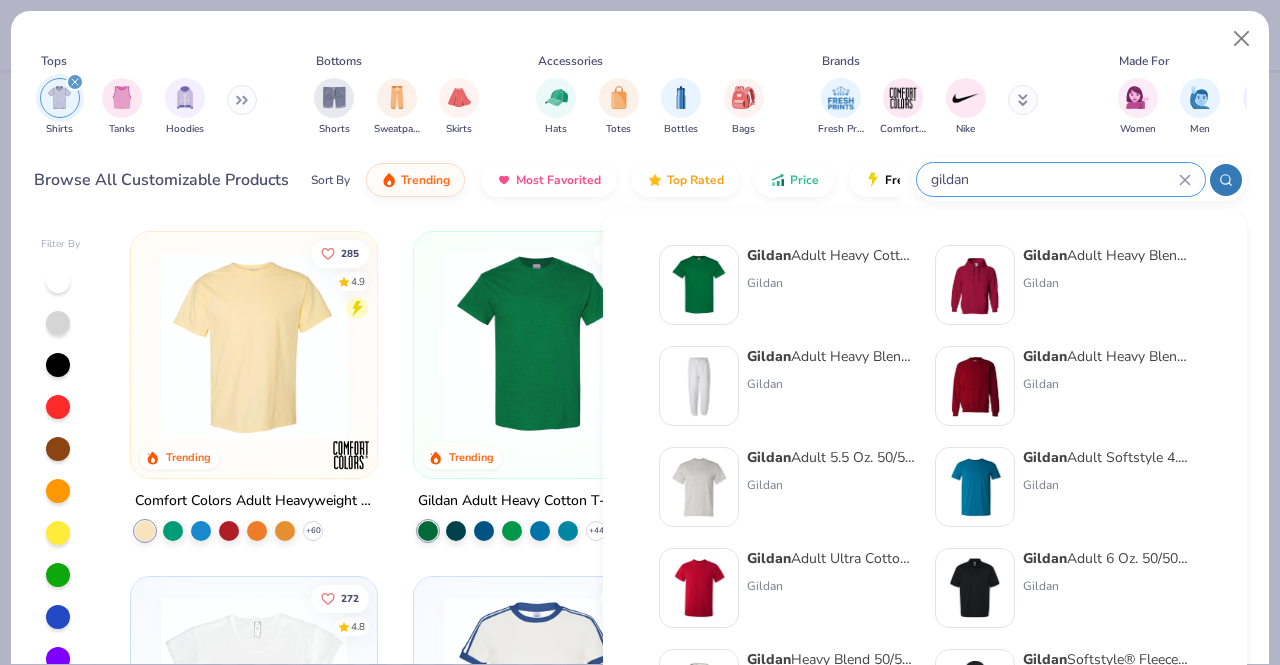 type on "gildan" 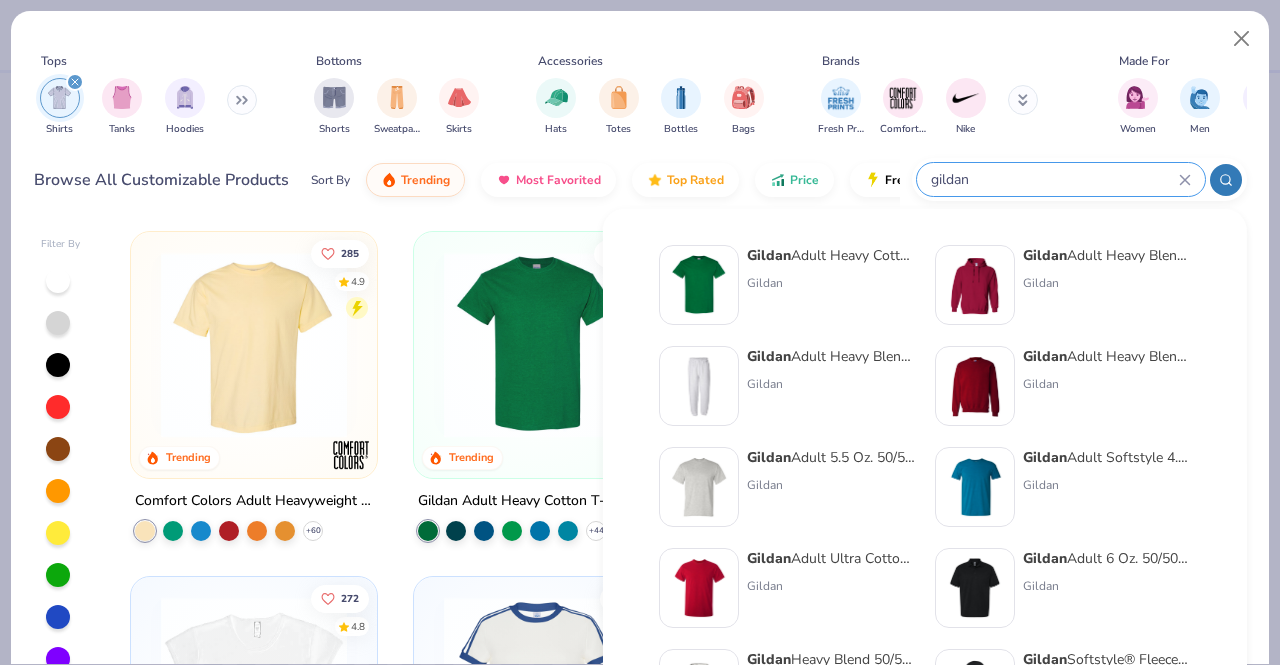 click on "Gildan  Adult 5.5 Oz. 50/50 T-Shirt" at bounding box center (831, 457) 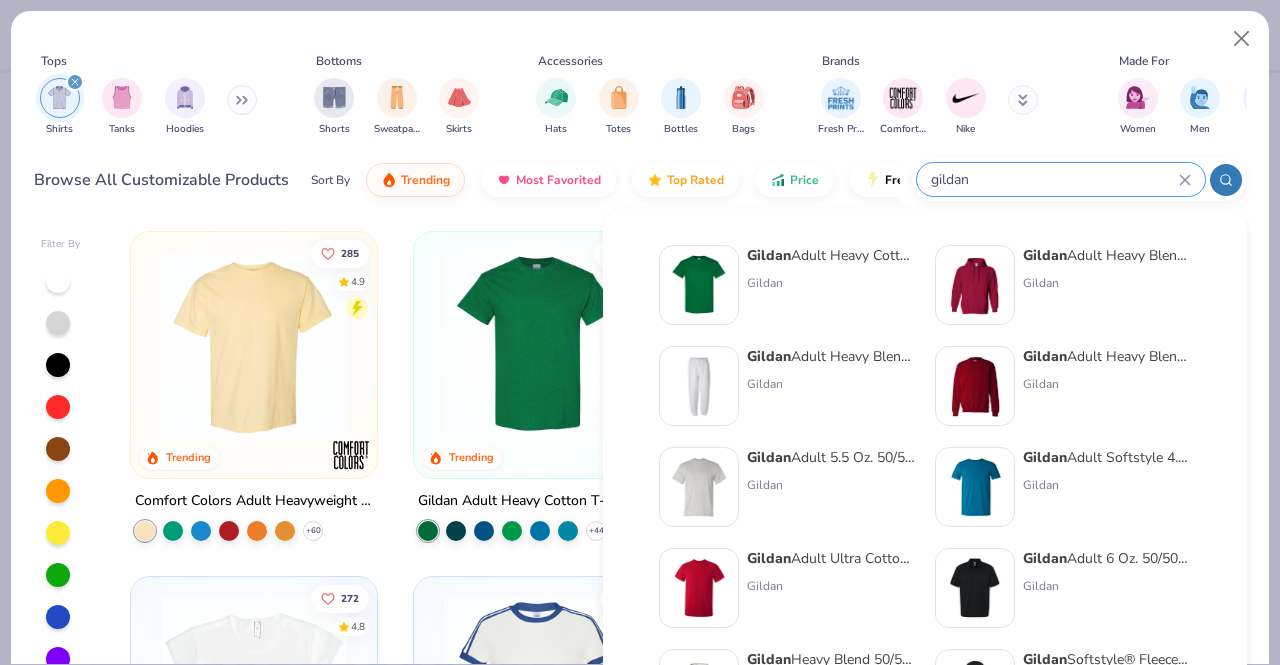 type 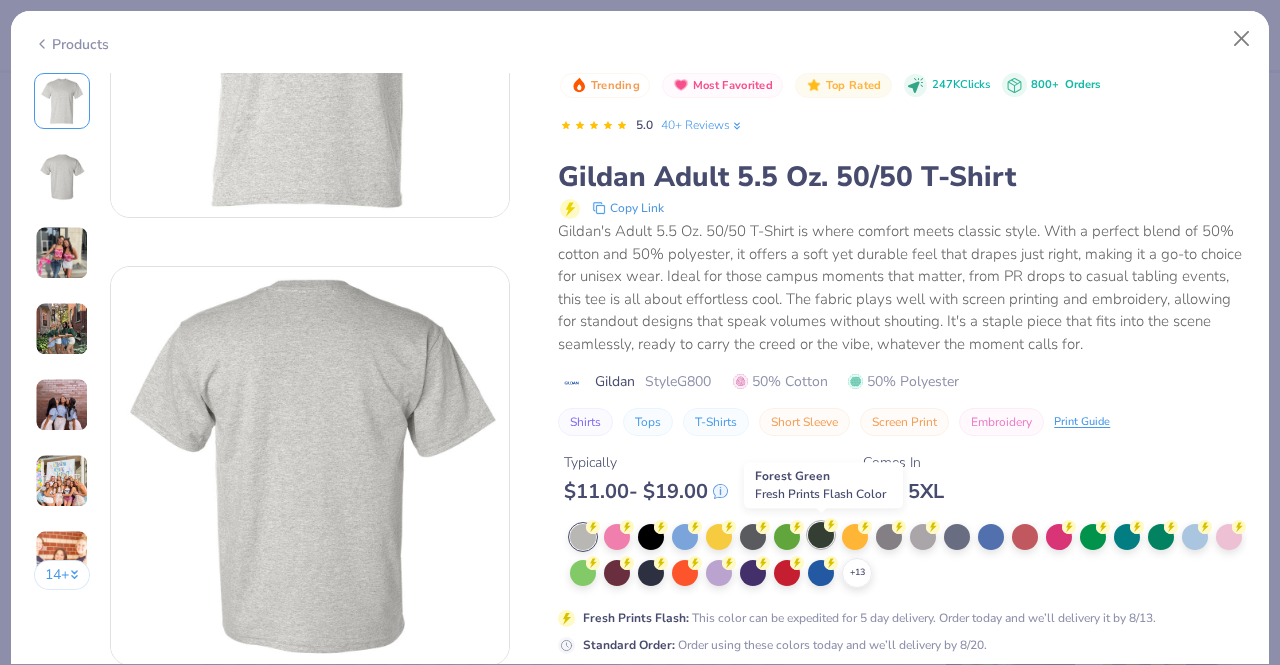 scroll, scrollTop: 256, scrollLeft: 0, axis: vertical 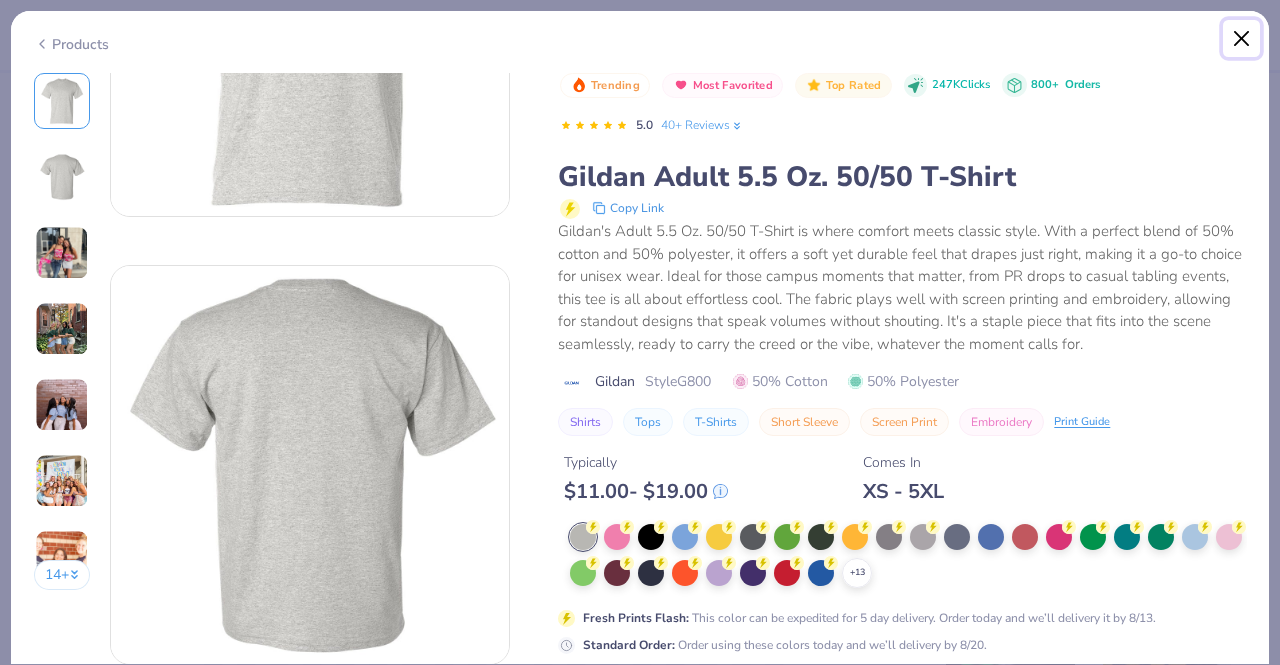 click at bounding box center [1242, 39] 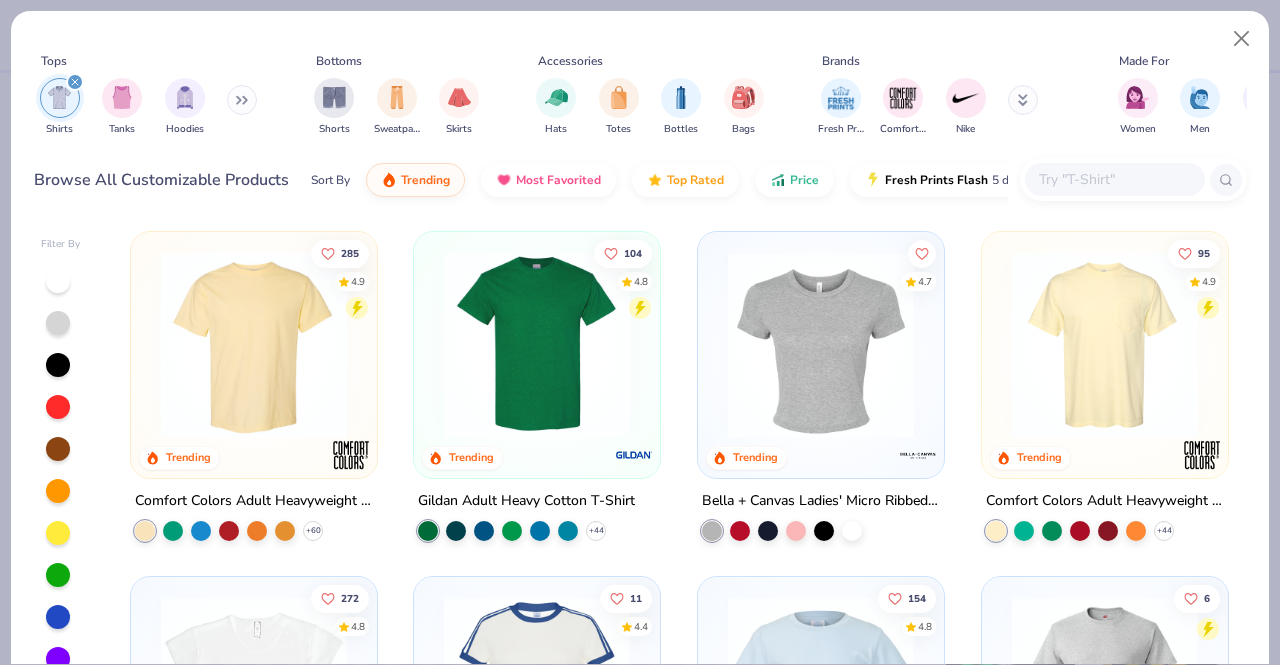 click on "Fresh Prints Comfort Colors Nike" at bounding box center (941, 107) 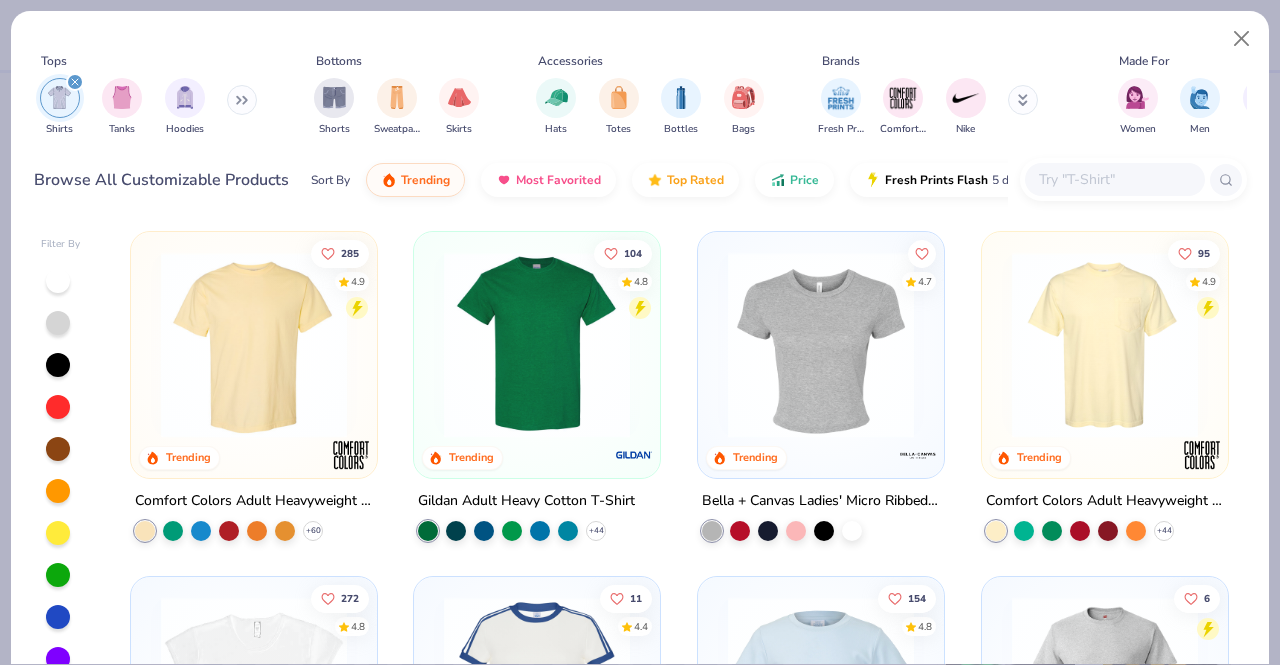 click at bounding box center (1023, 100) 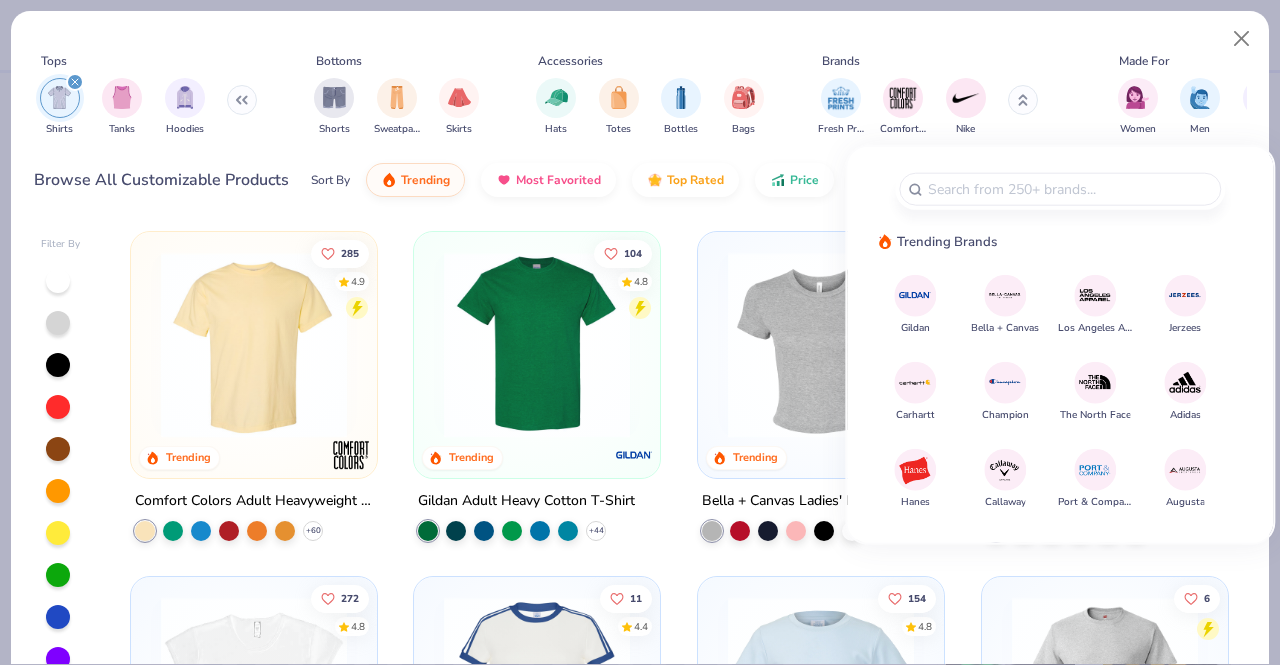 click at bounding box center [915, 295] 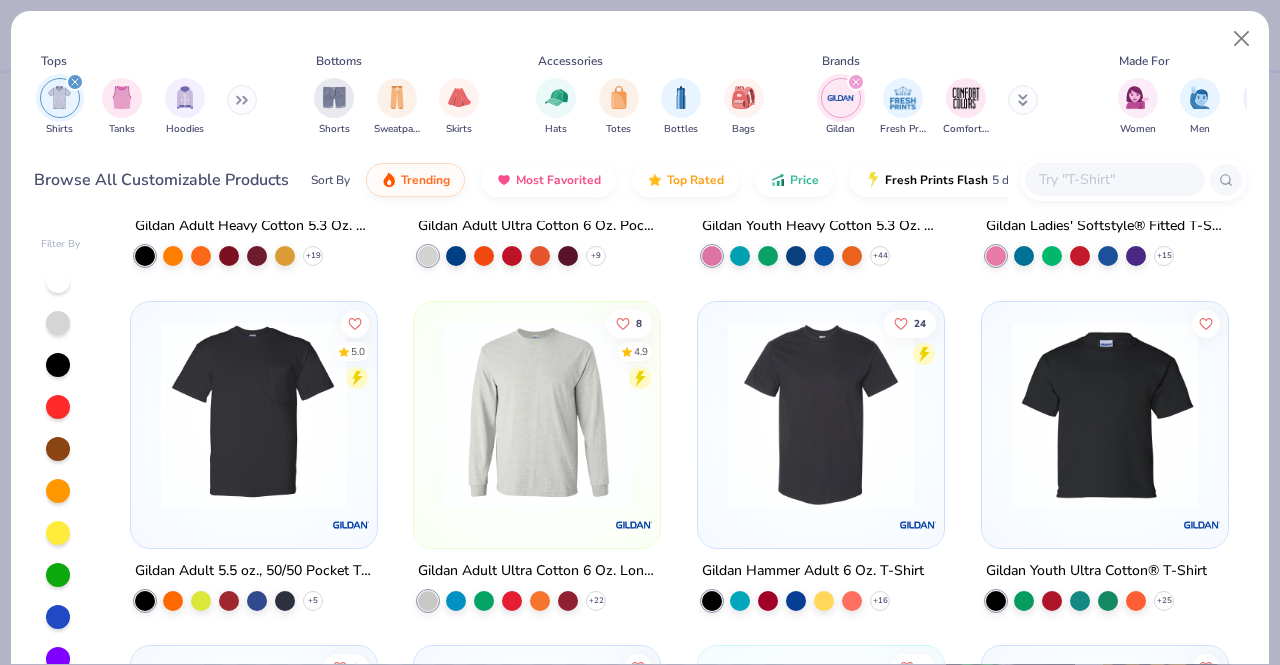 scroll, scrollTop: 0, scrollLeft: 0, axis: both 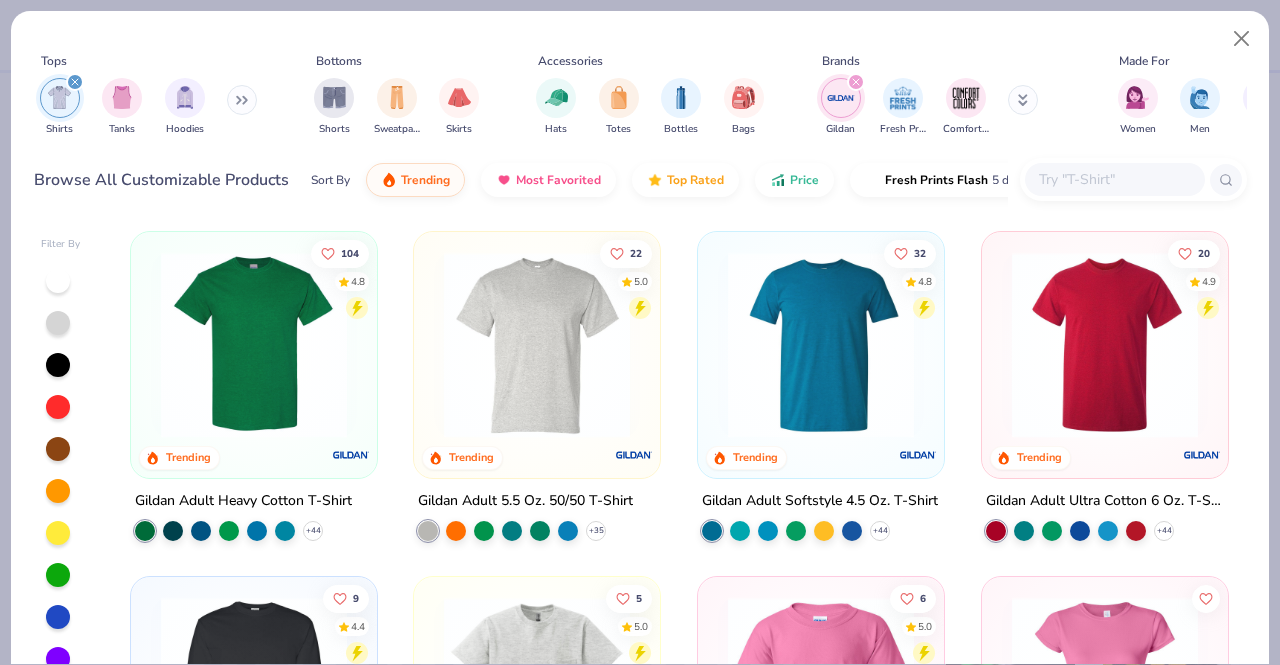 click at bounding box center [1114, 179] 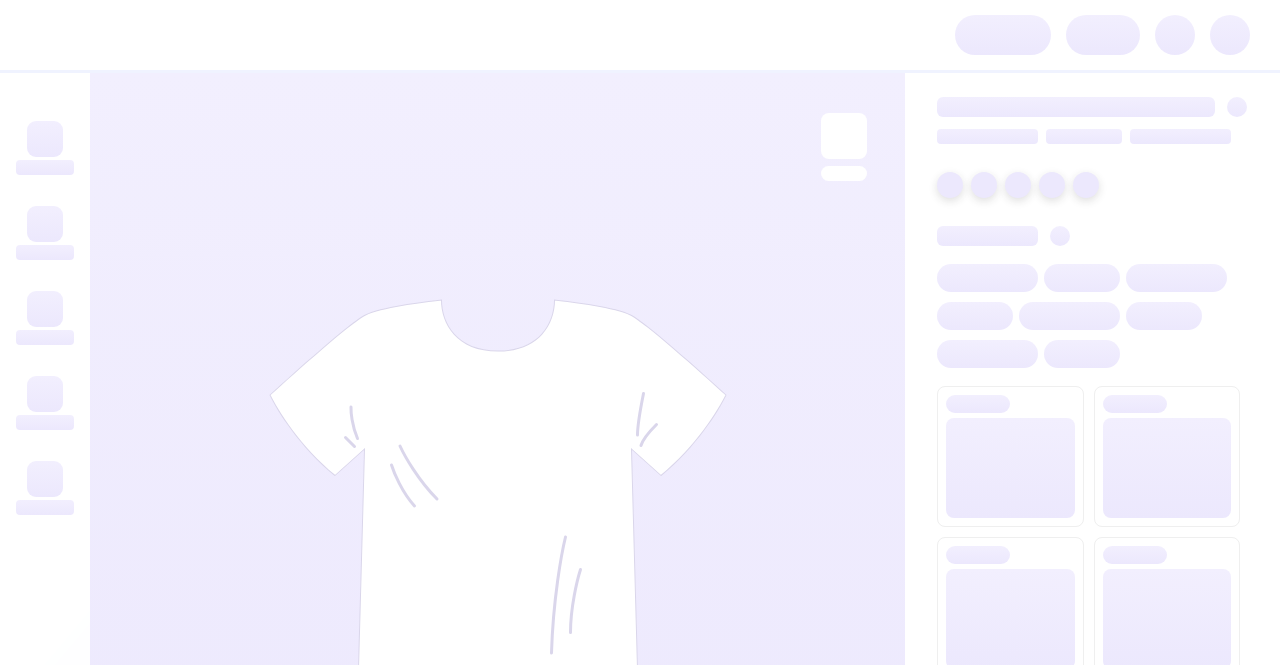 scroll, scrollTop: 0, scrollLeft: 0, axis: both 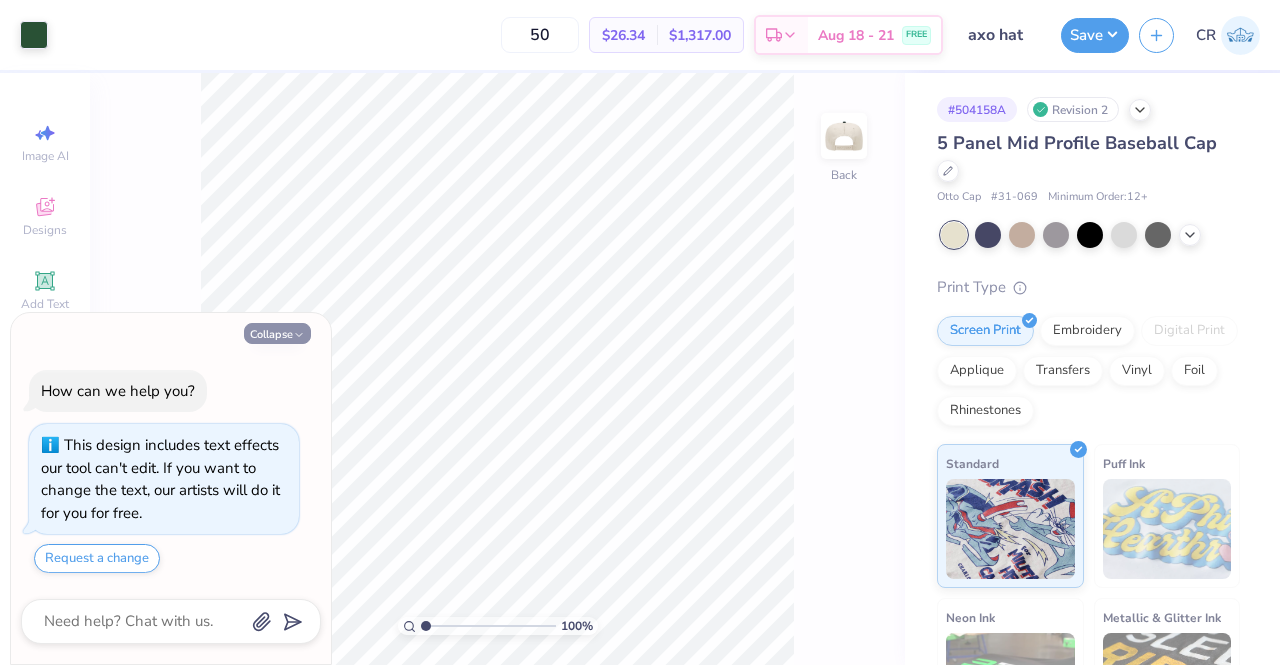 click 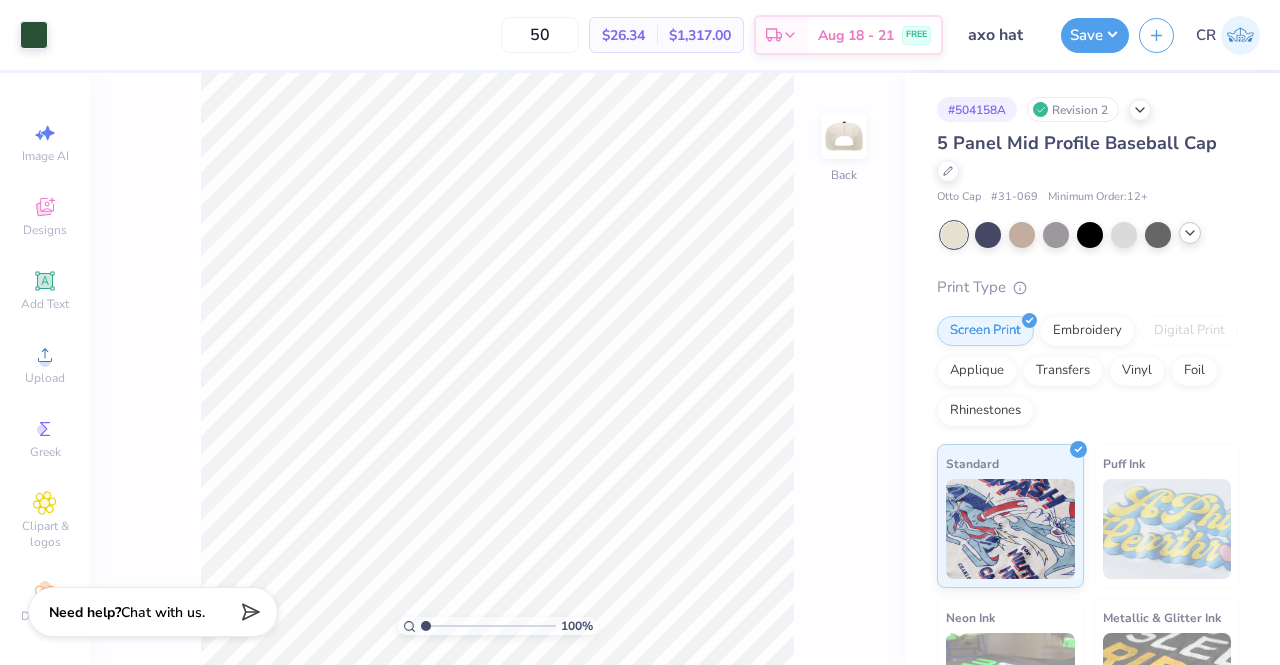 click 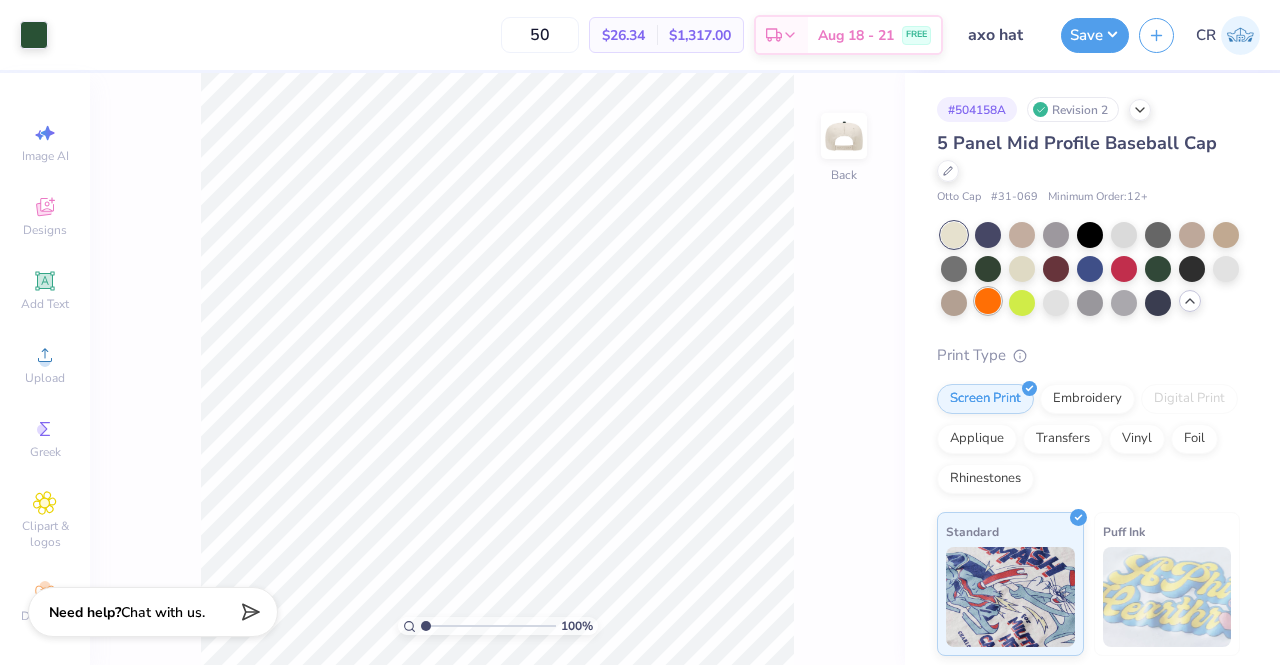 click at bounding box center (988, 301) 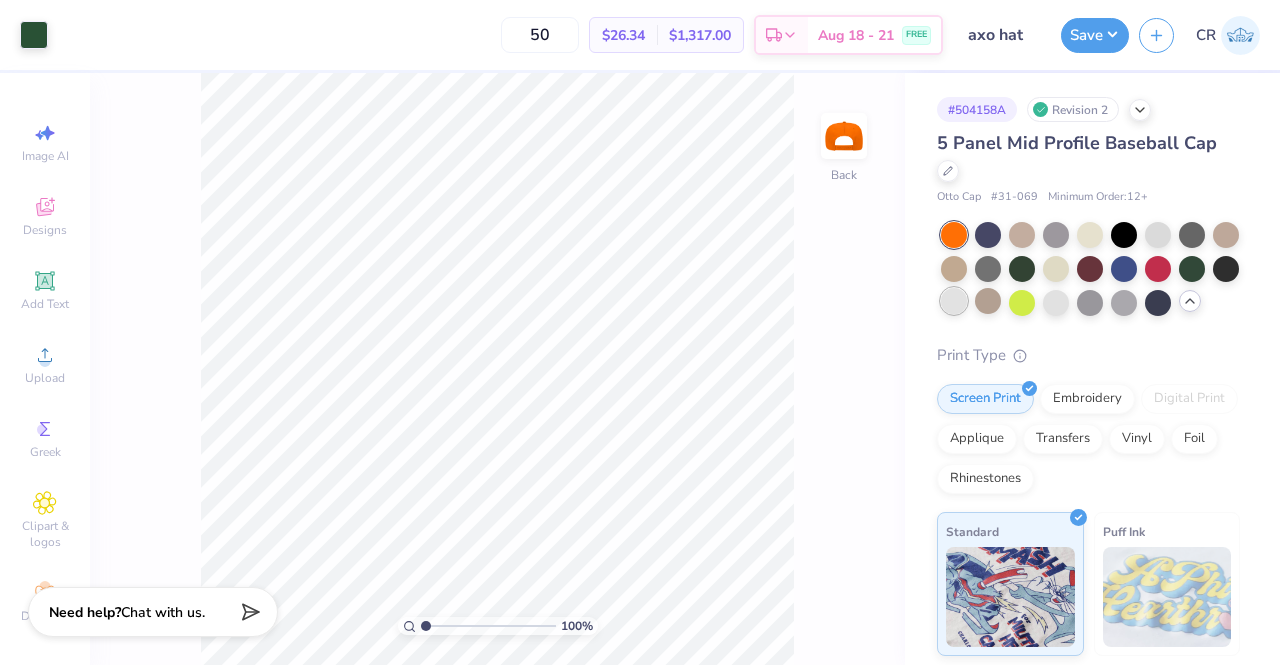click at bounding box center [954, 301] 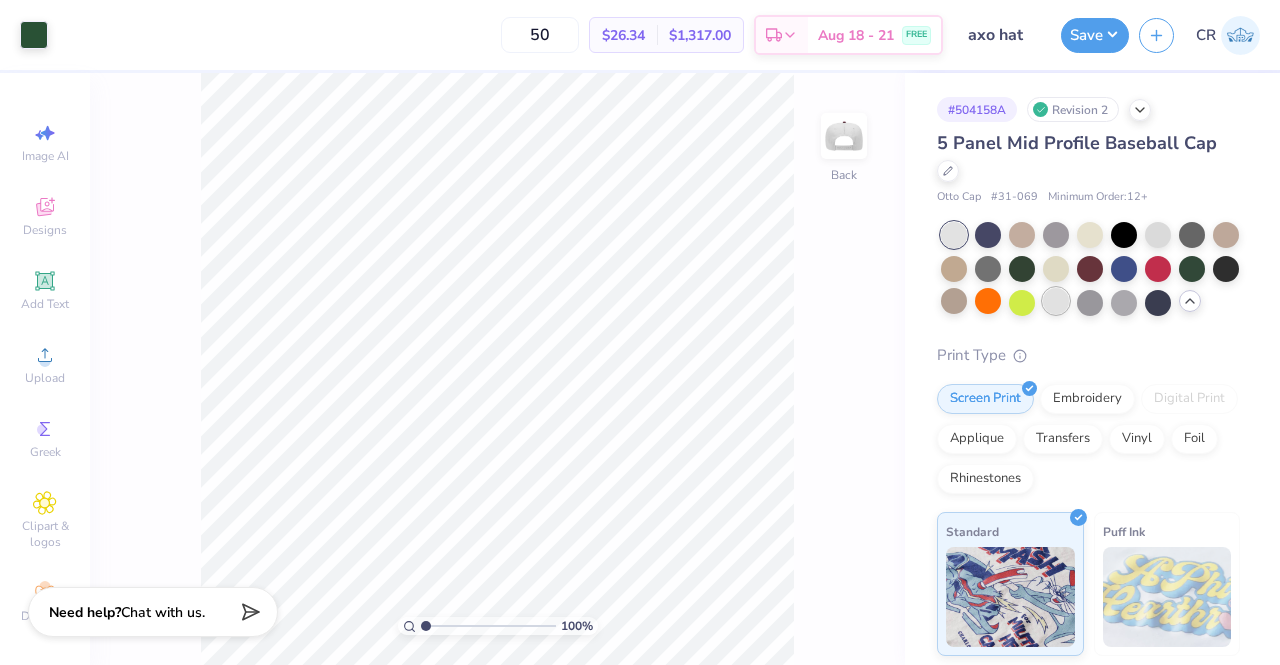 click at bounding box center (1056, 301) 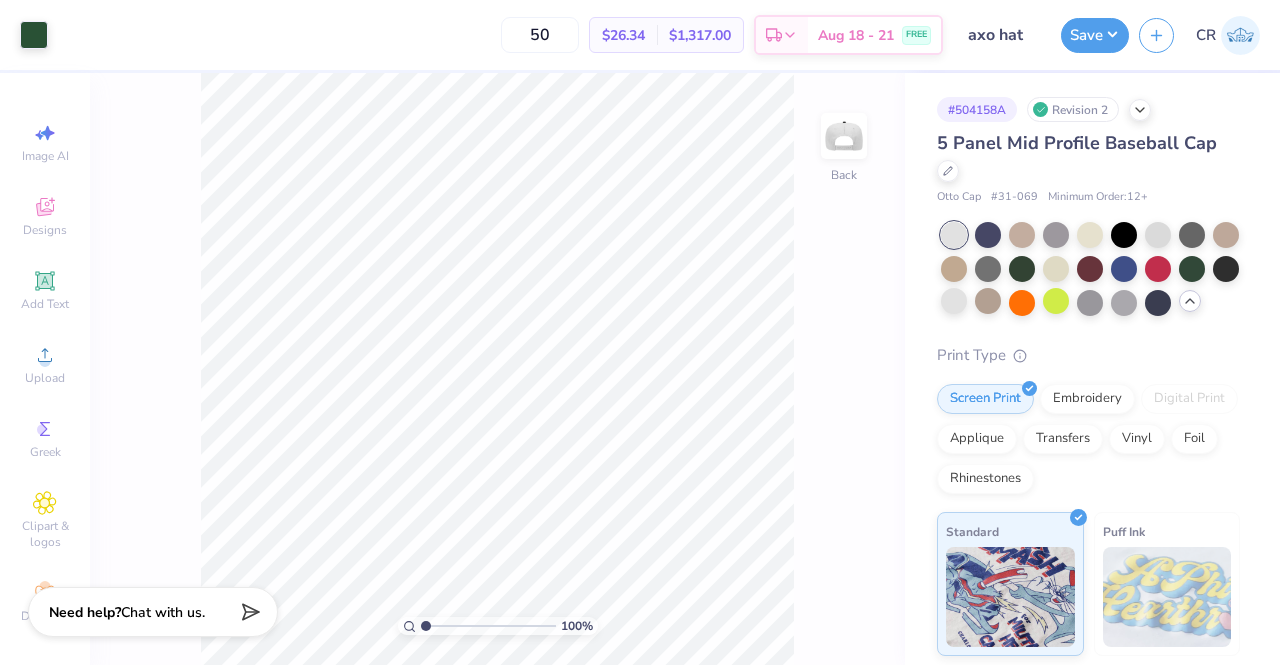 click at bounding box center [1090, 269] 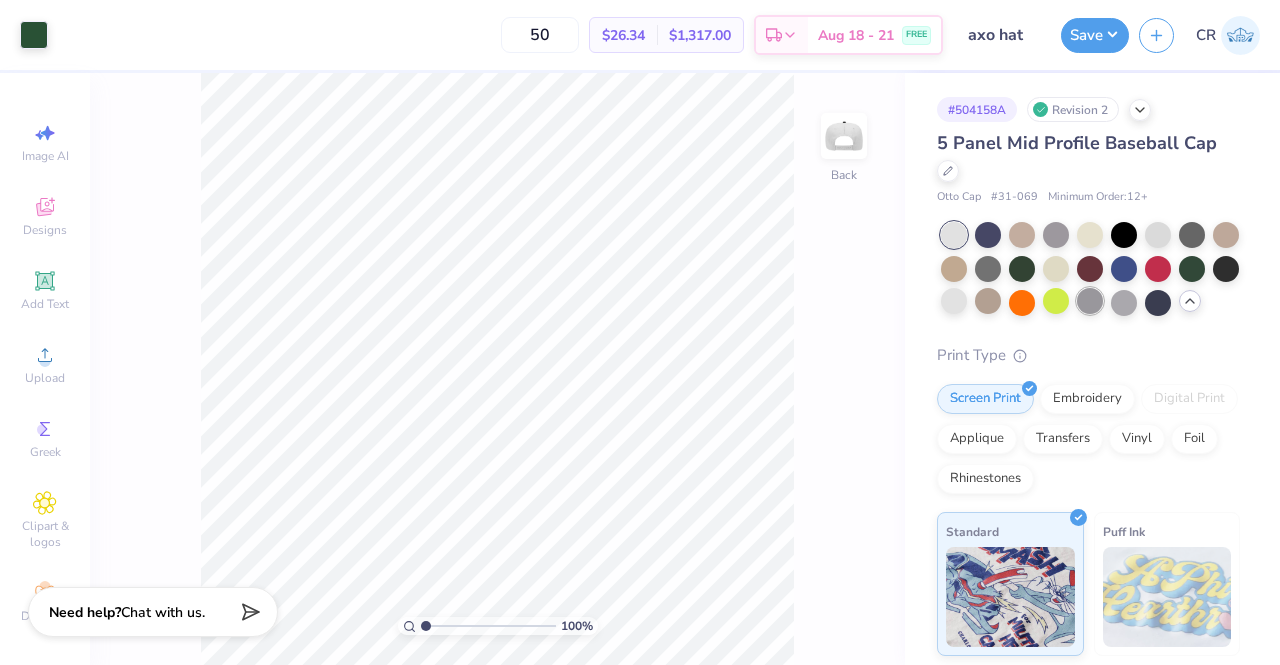 click at bounding box center (1090, 301) 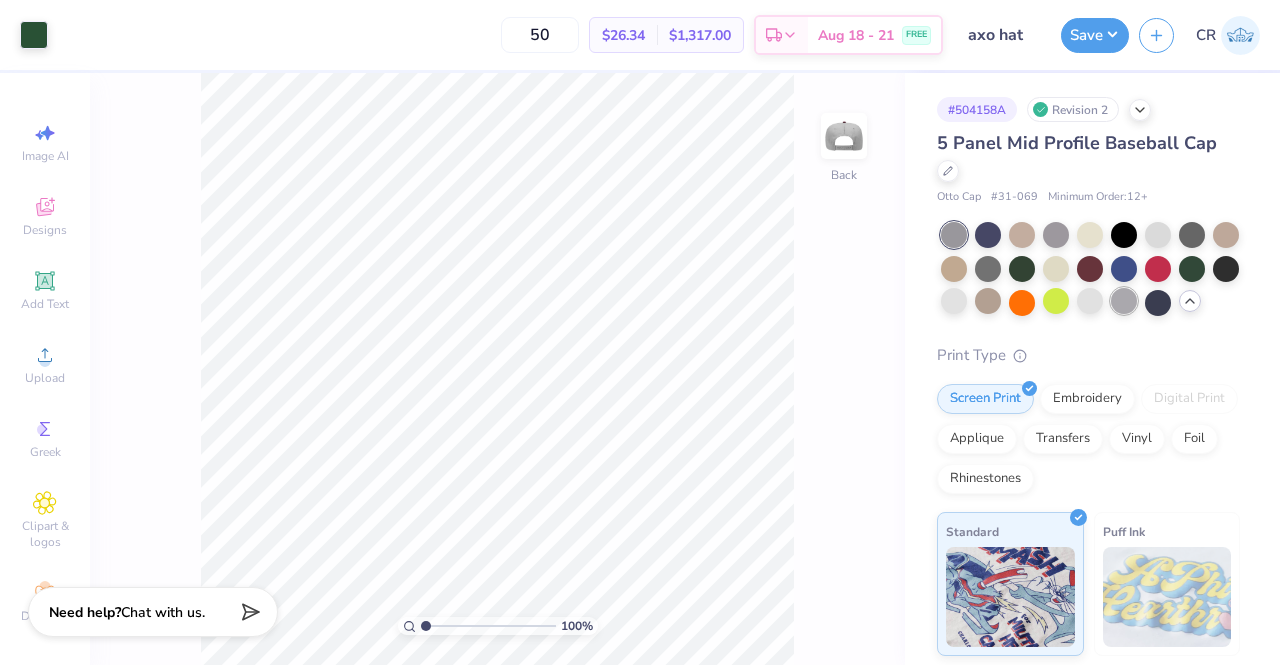 click at bounding box center [1124, 301] 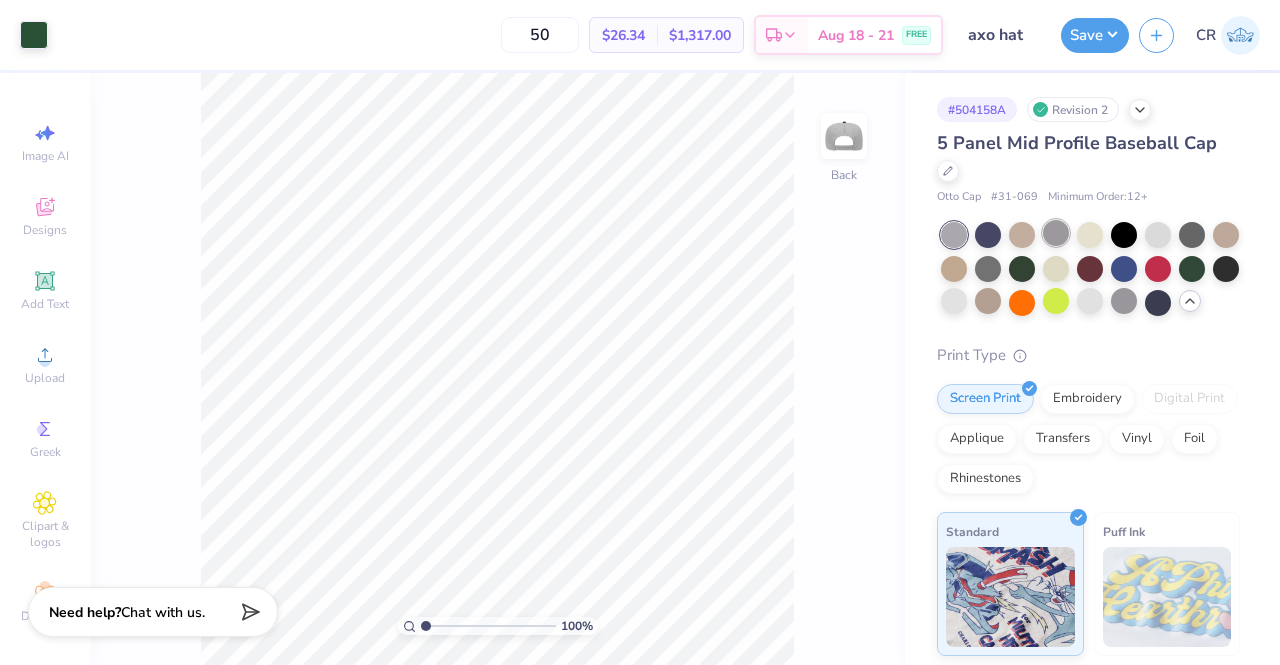 click at bounding box center (1056, 233) 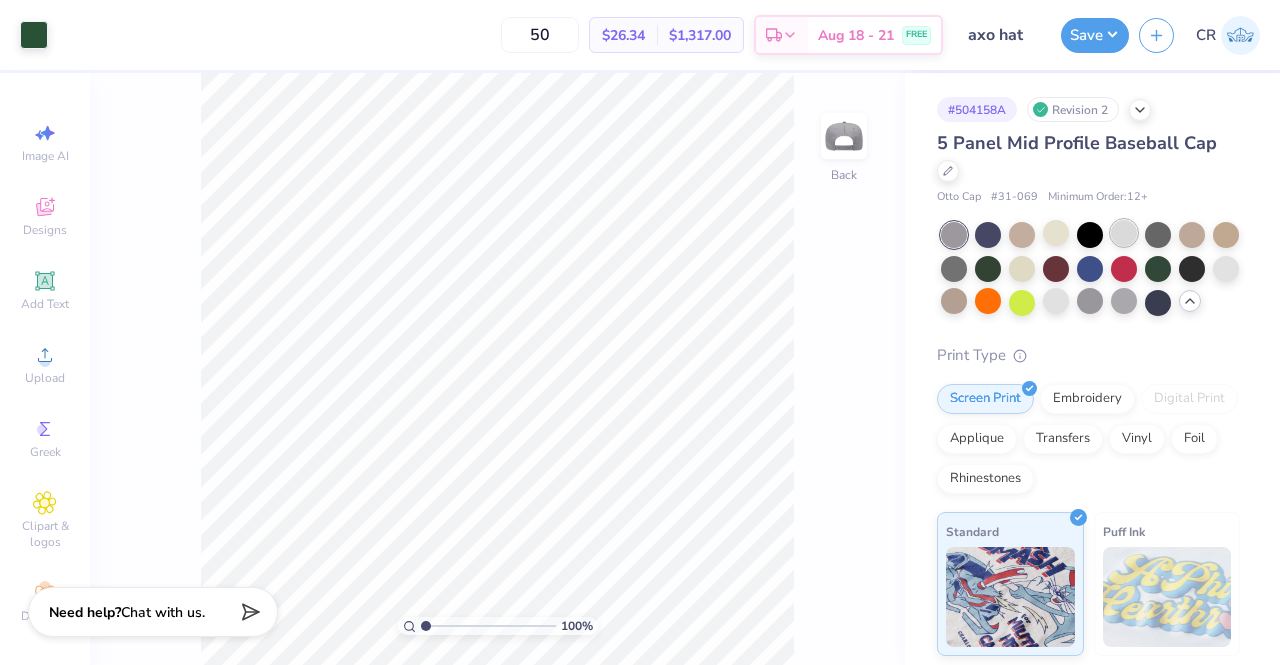 click at bounding box center [1124, 233] 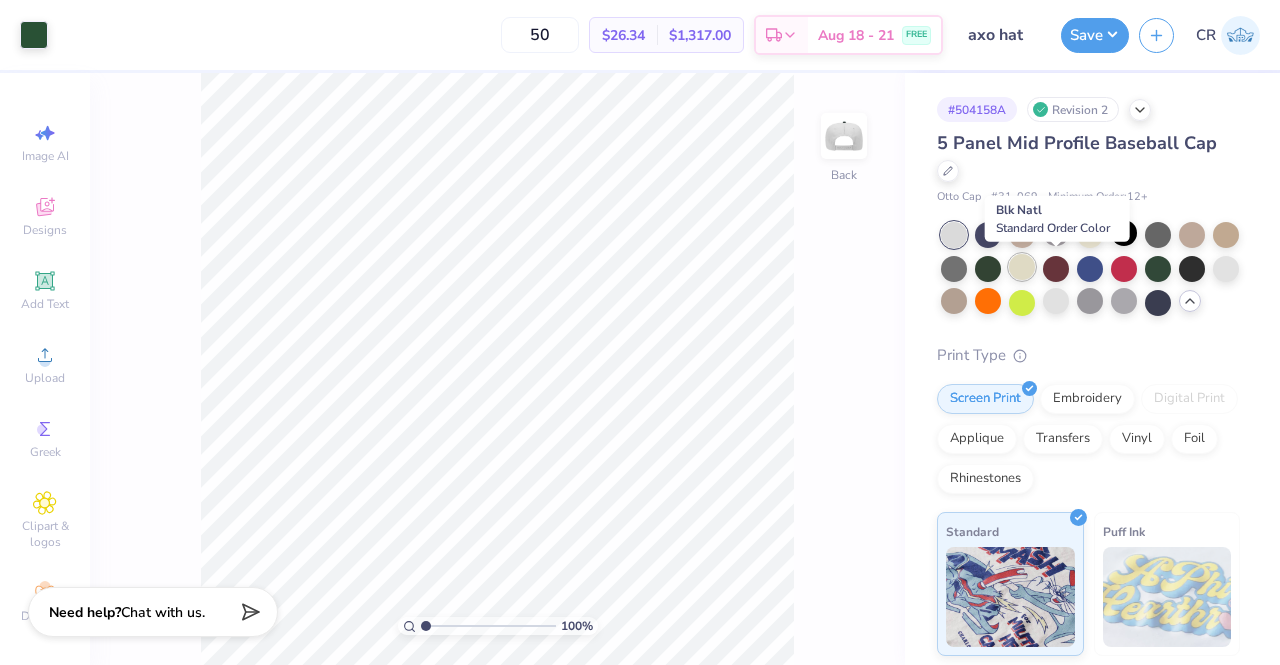 click at bounding box center (1022, 267) 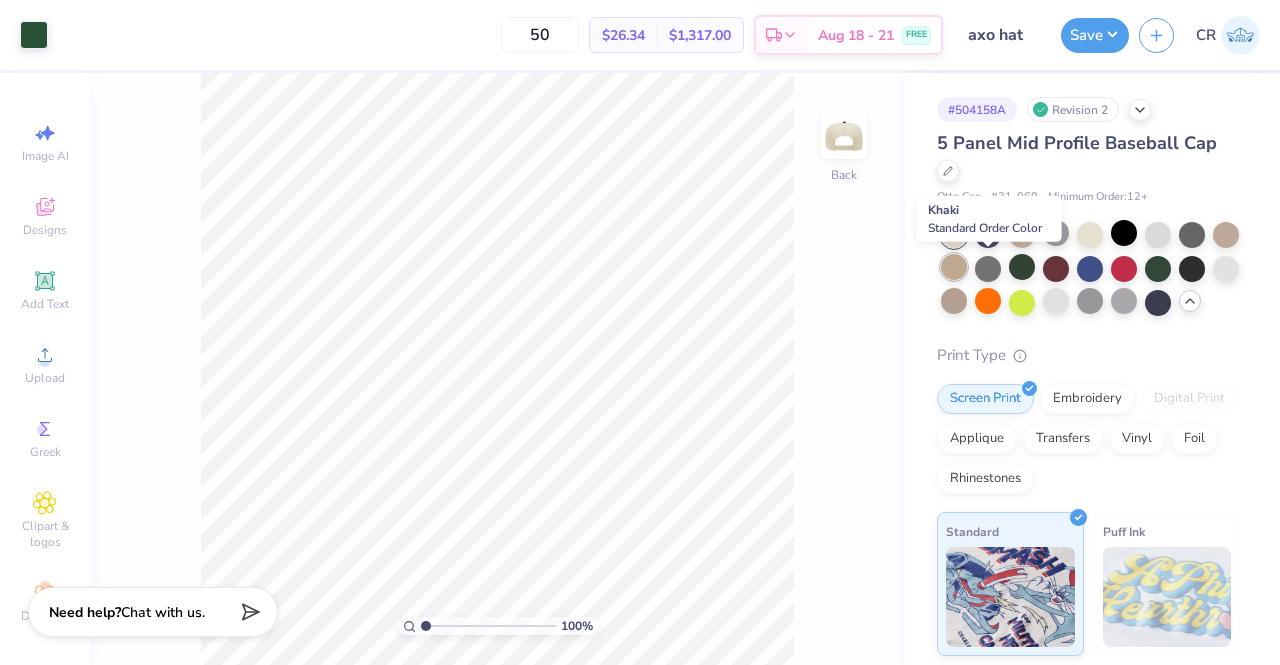 click at bounding box center [954, 267] 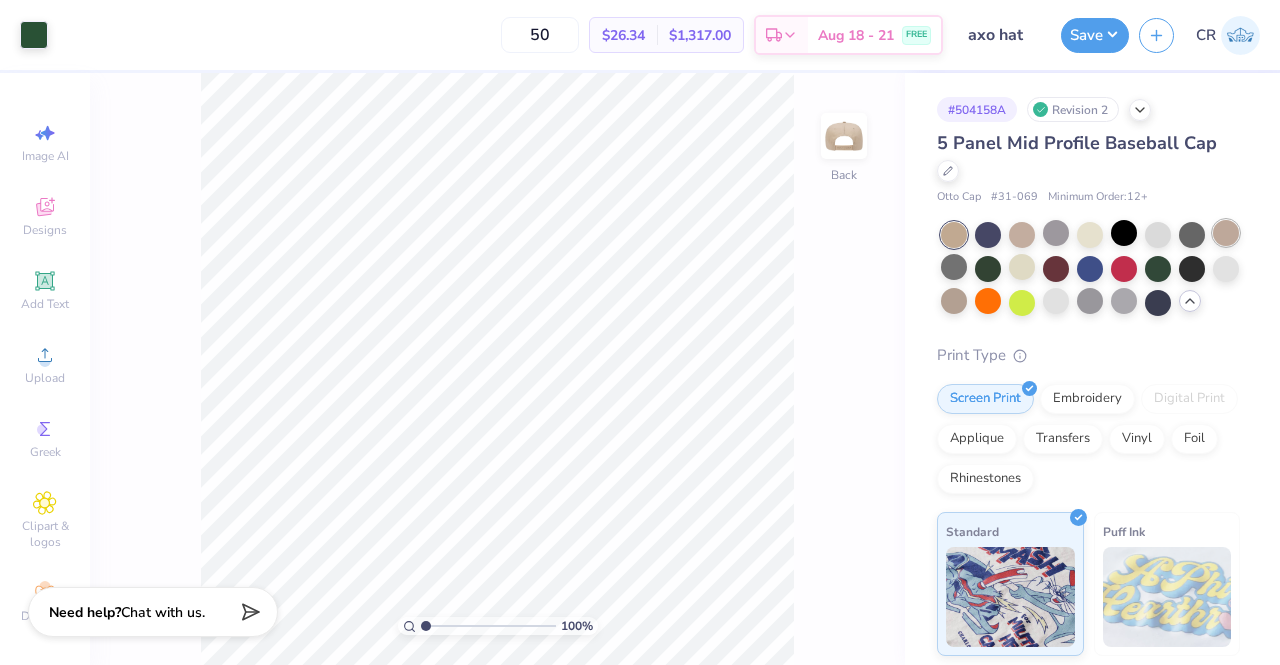 click at bounding box center [1226, 233] 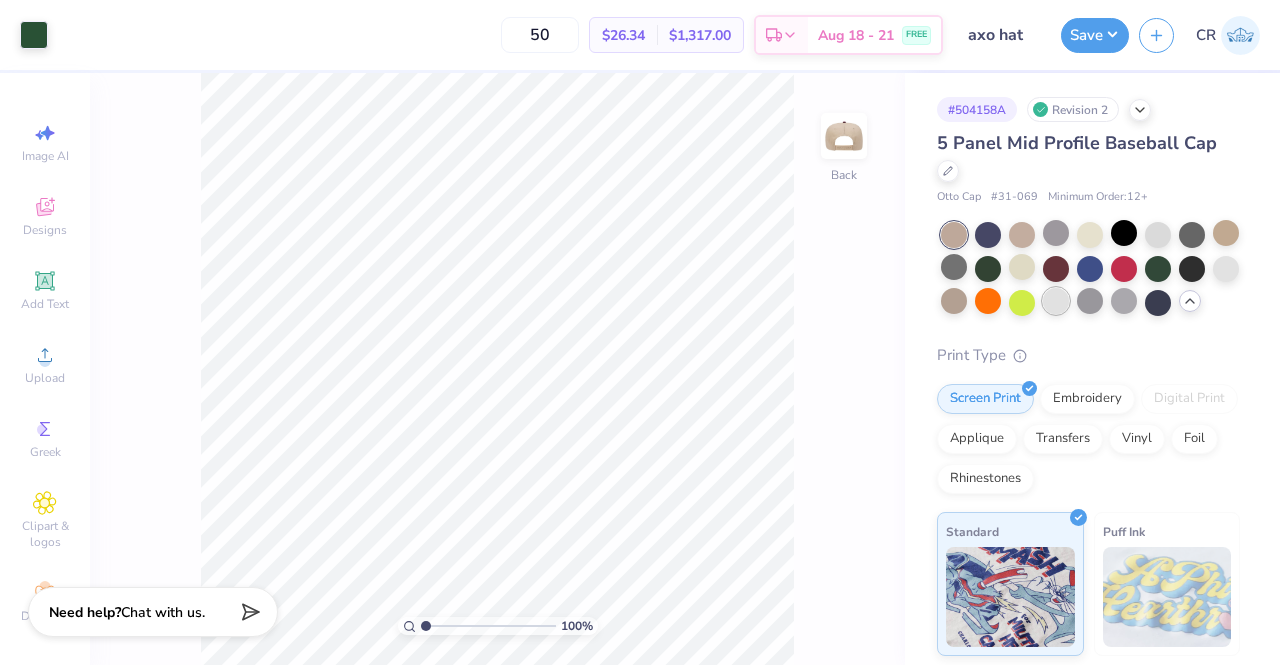 click at bounding box center (1056, 301) 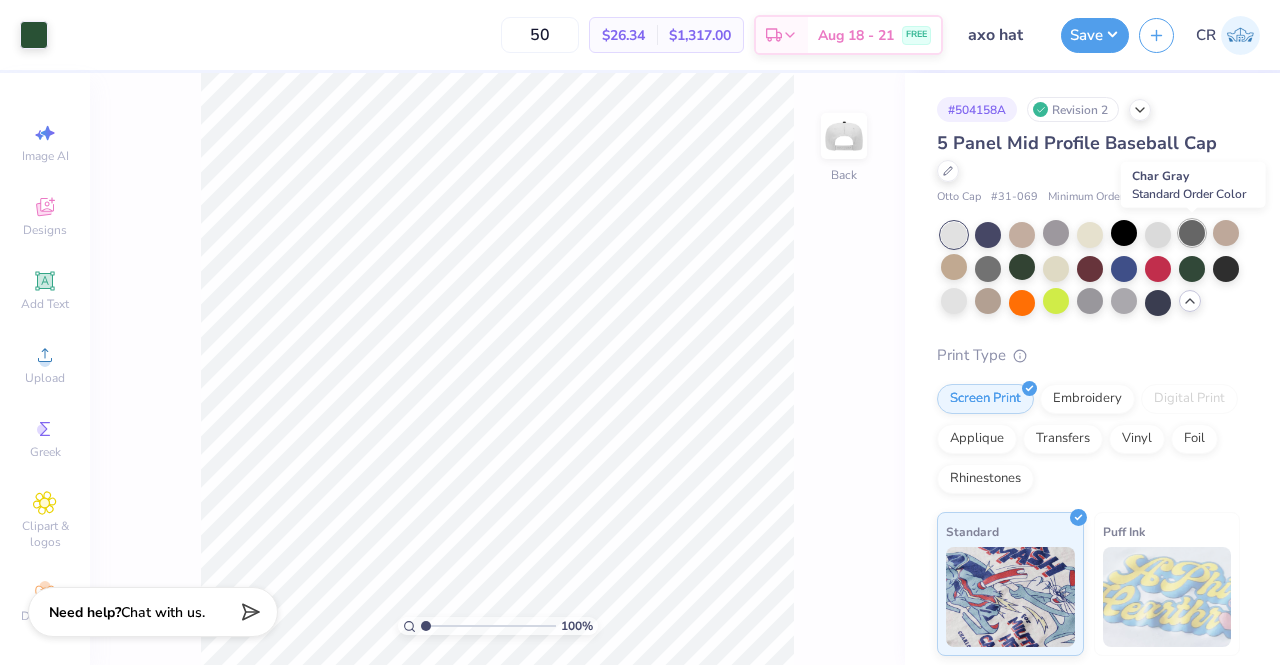 click at bounding box center (1192, 233) 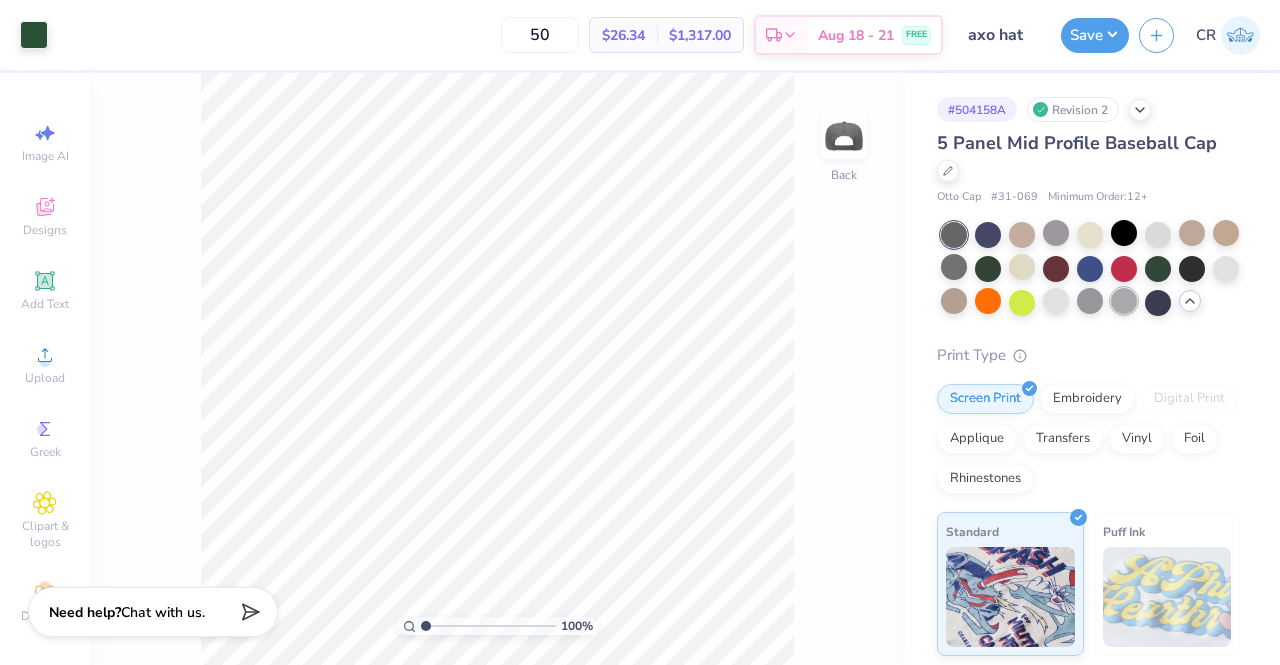 click at bounding box center (1124, 301) 